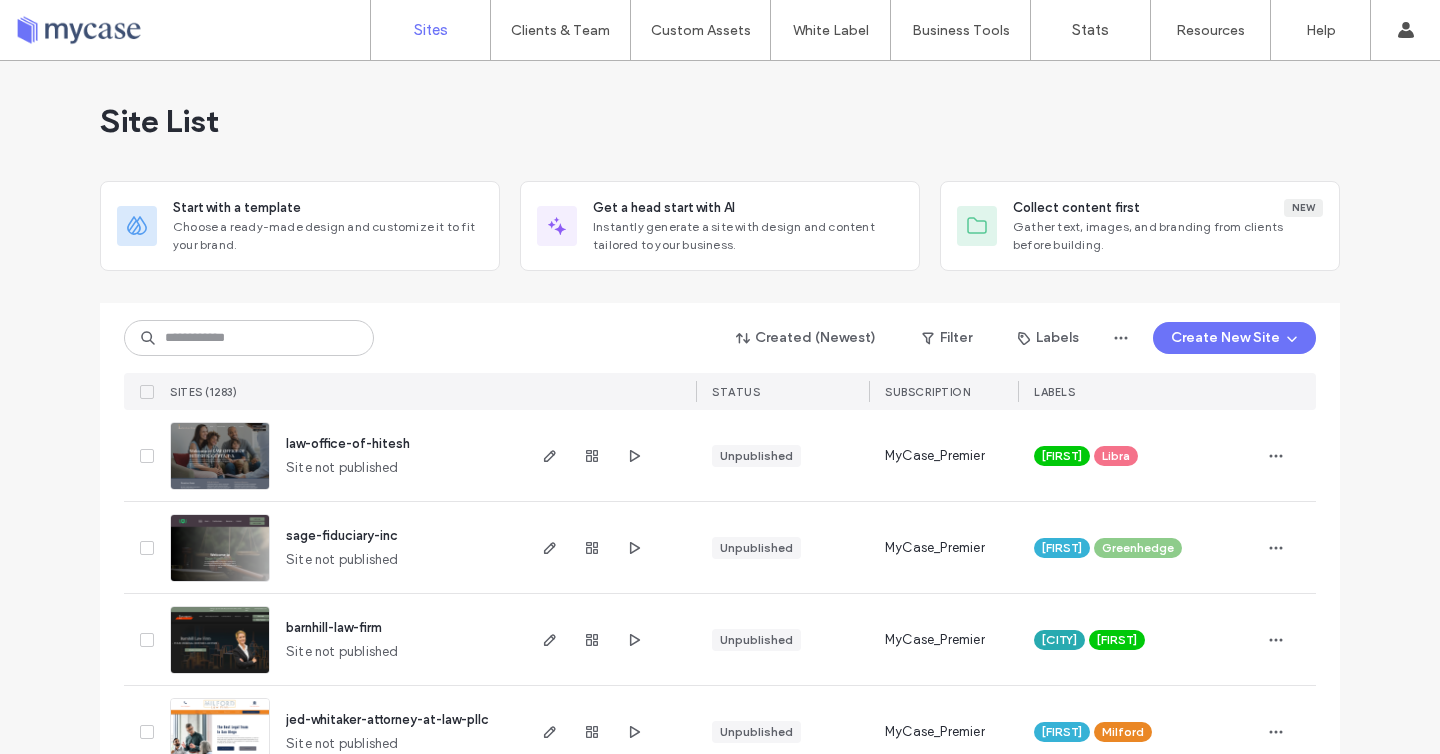 scroll, scrollTop: 0, scrollLeft: 0, axis: both 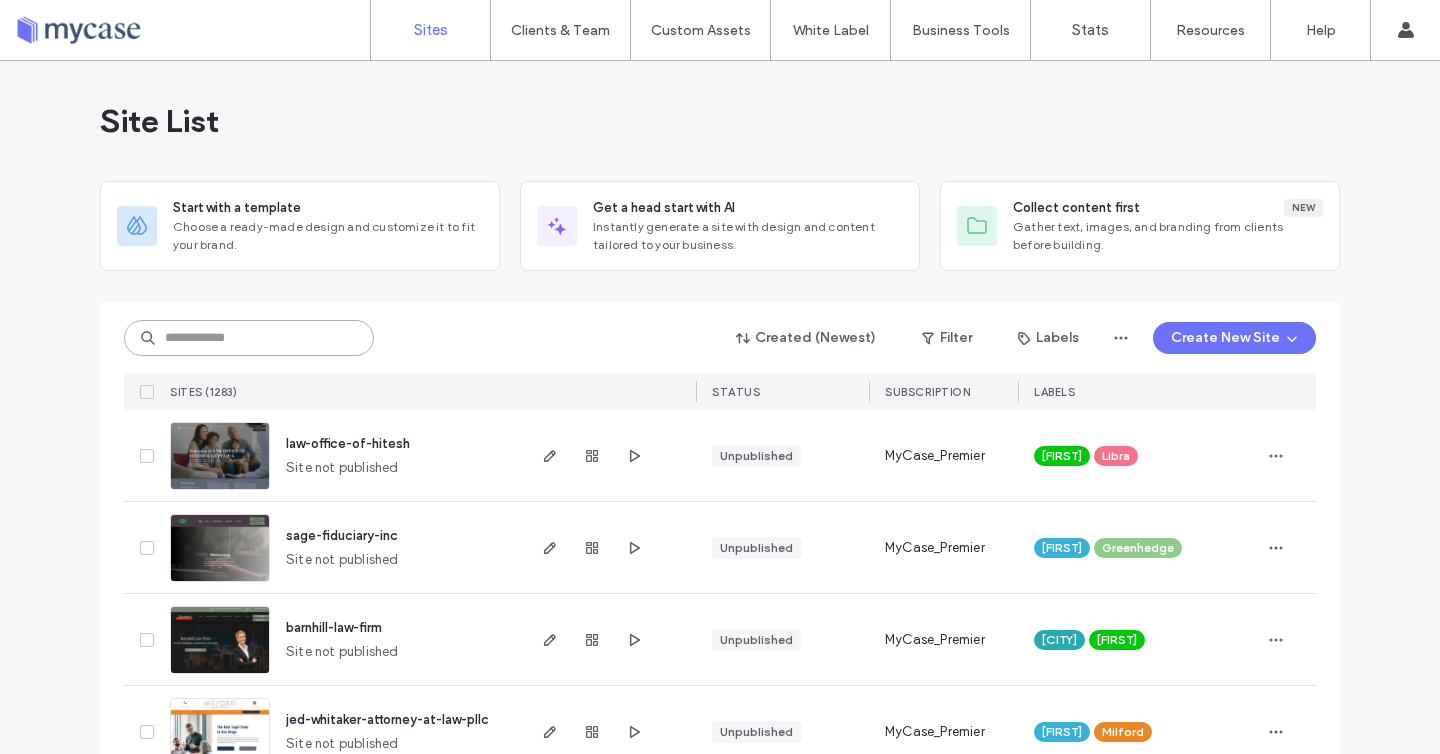 click at bounding box center (249, 338) 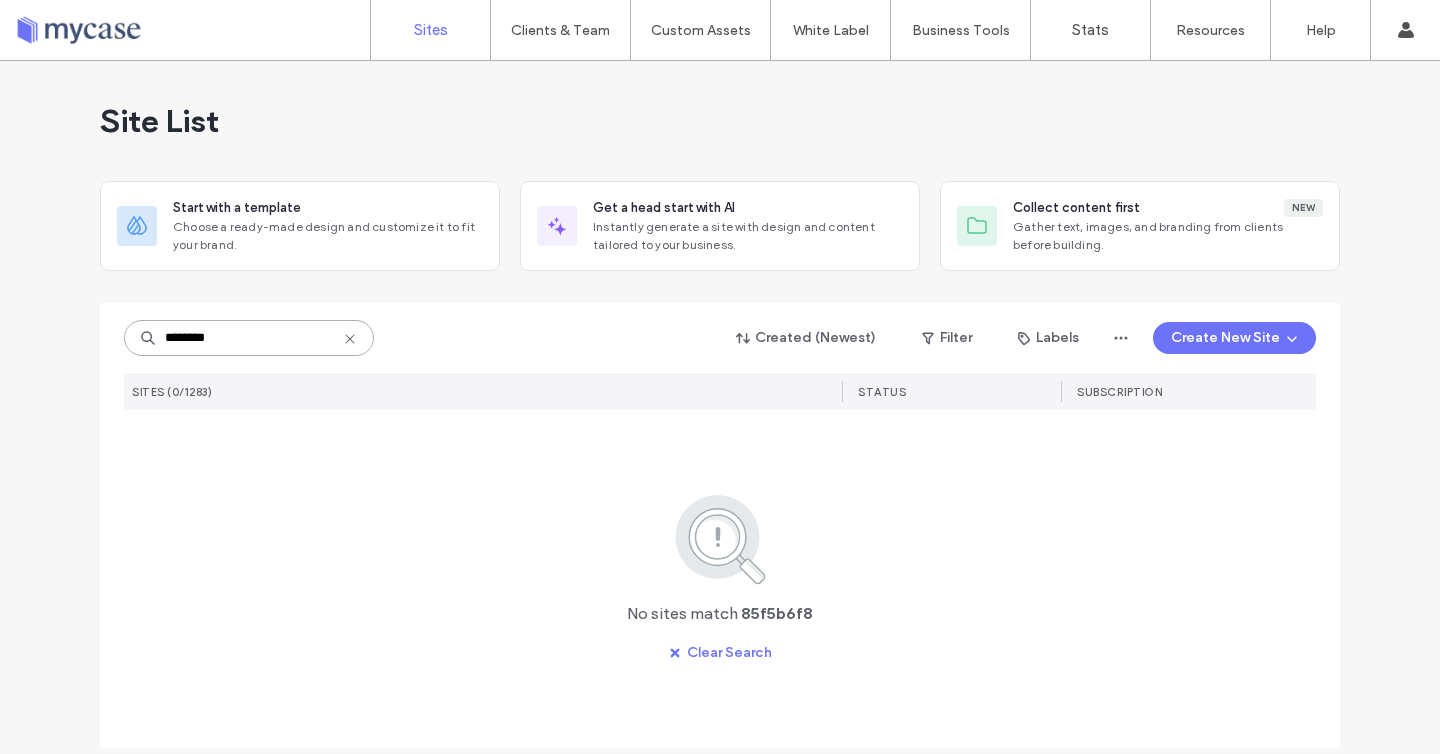 type on "********" 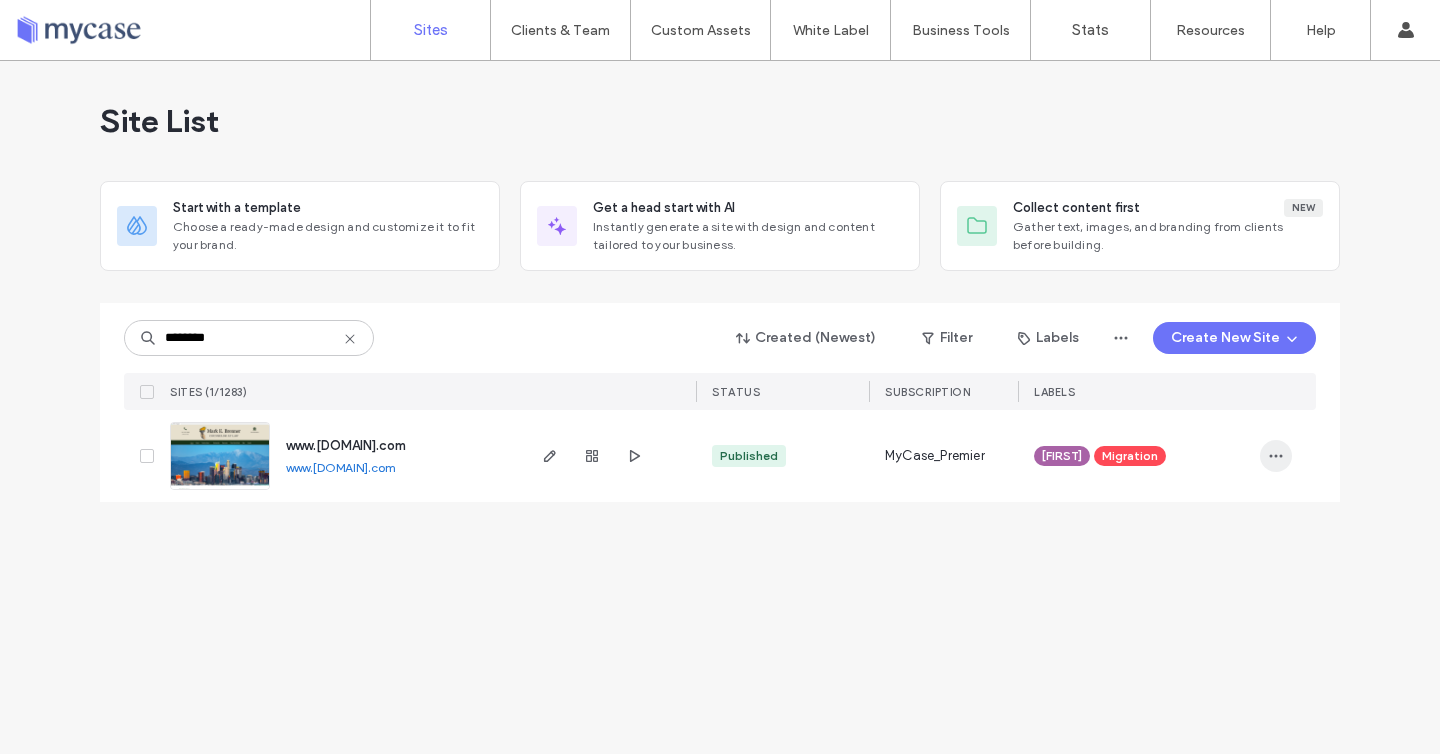 click 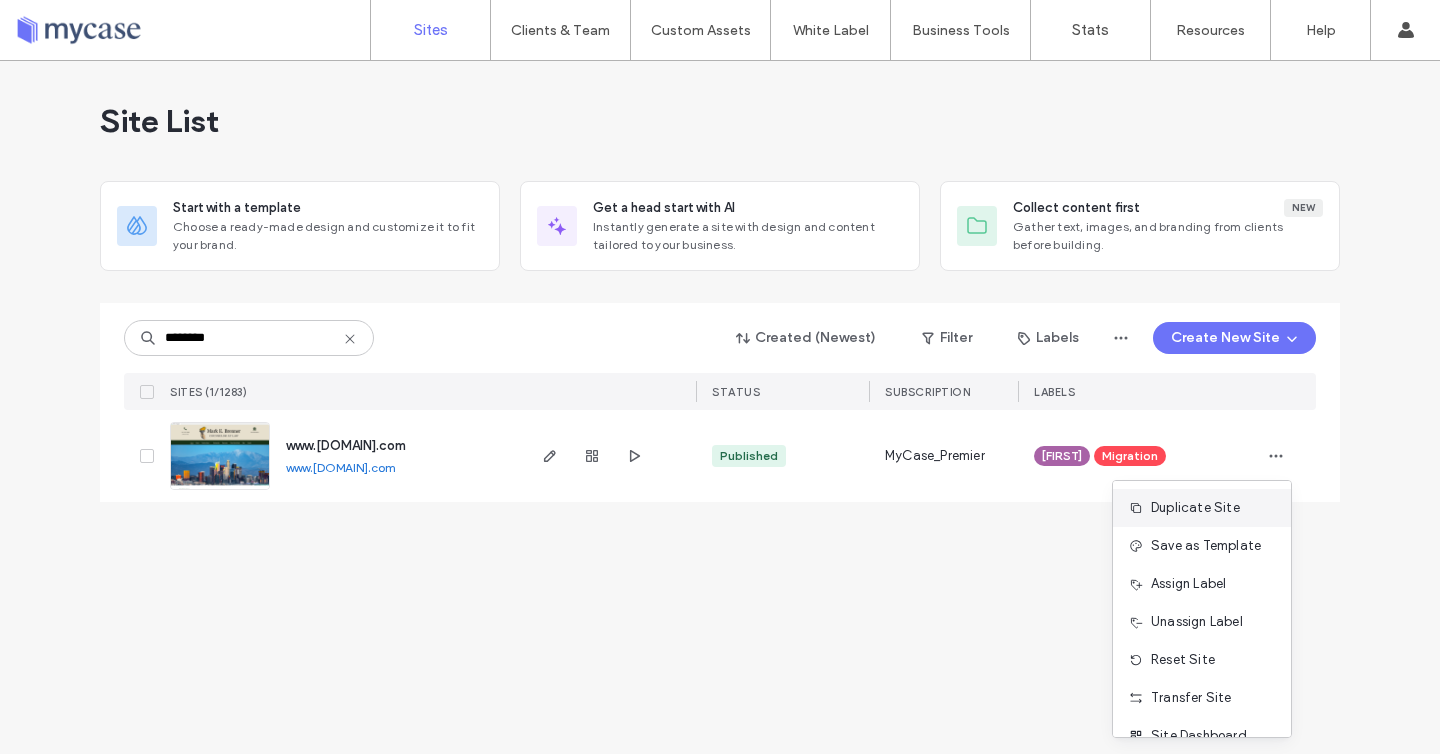 click on "Duplicate Site" at bounding box center [1195, 508] 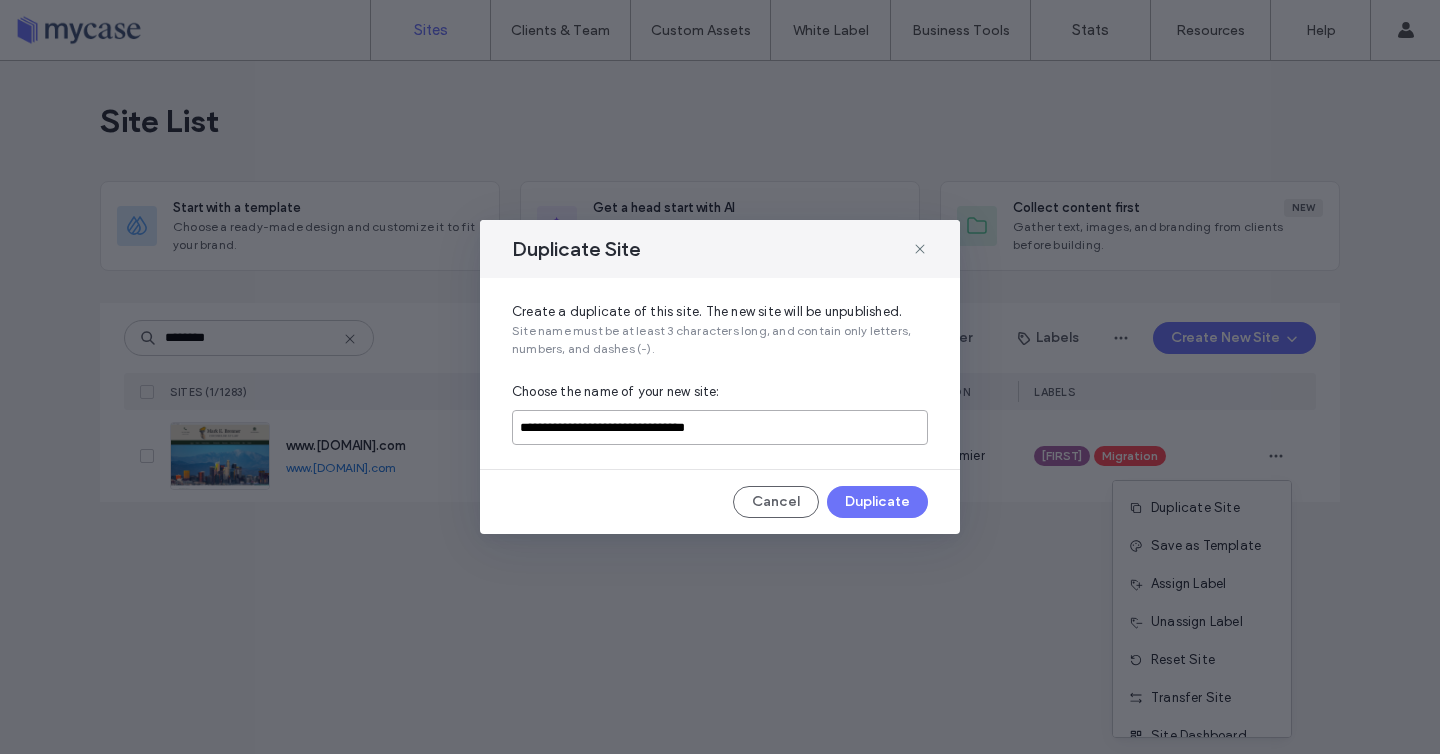 click on "**********" at bounding box center [720, 427] 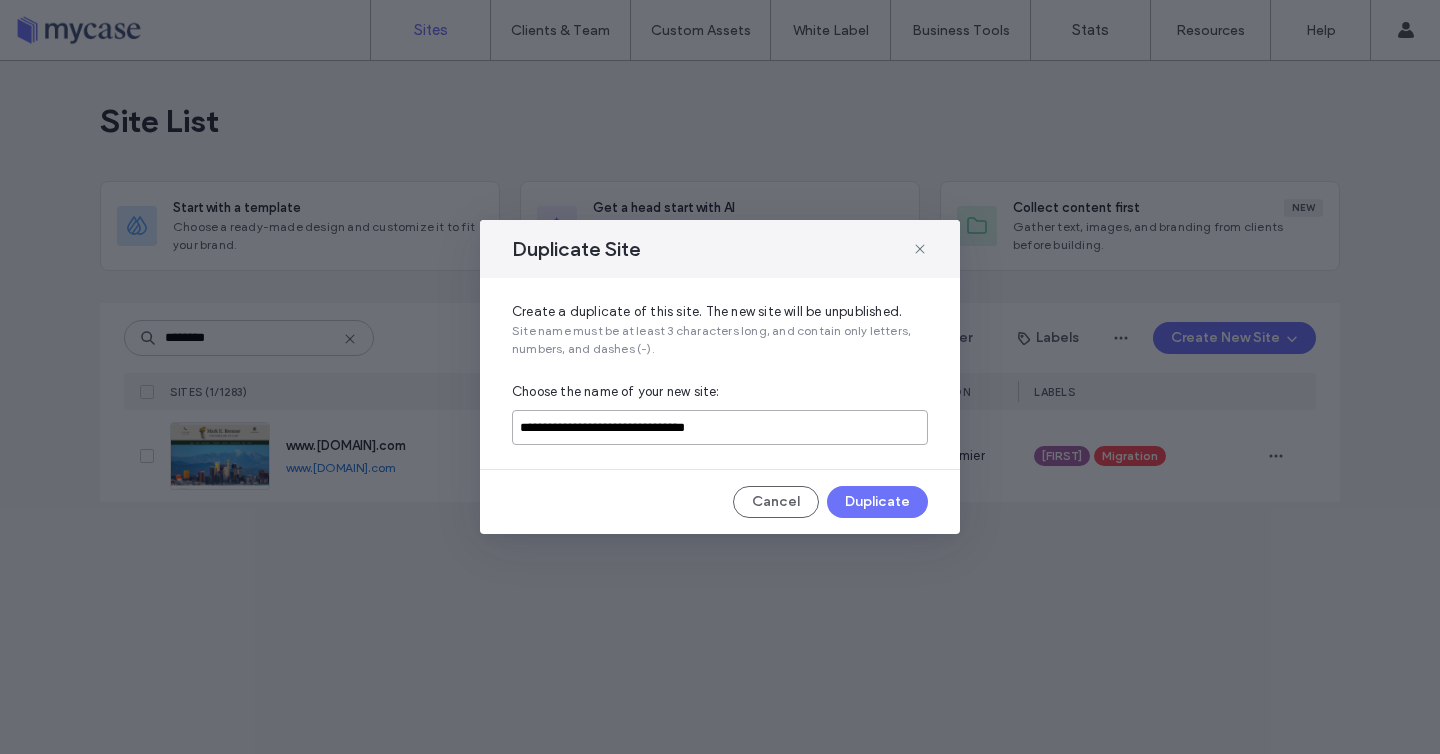 click on "**********" at bounding box center [720, 427] 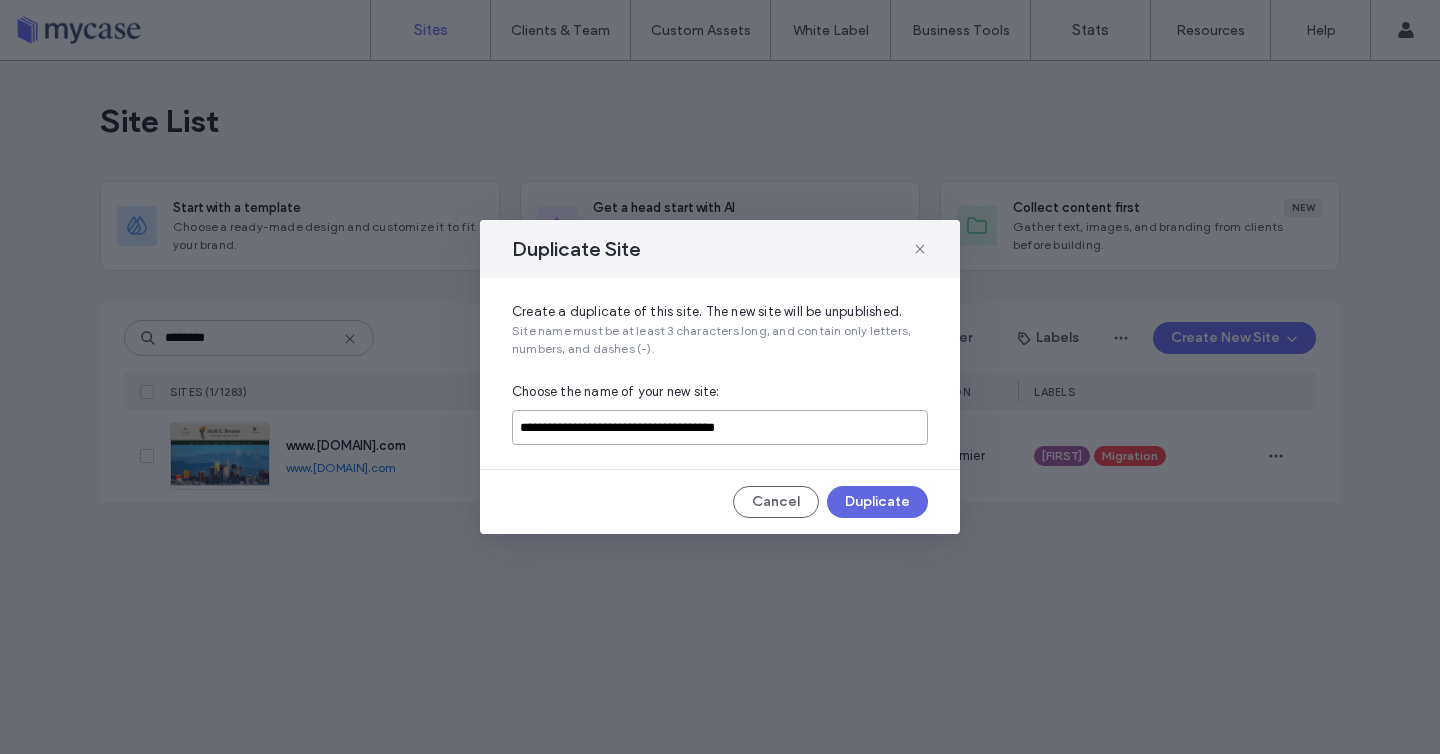 type on "**********" 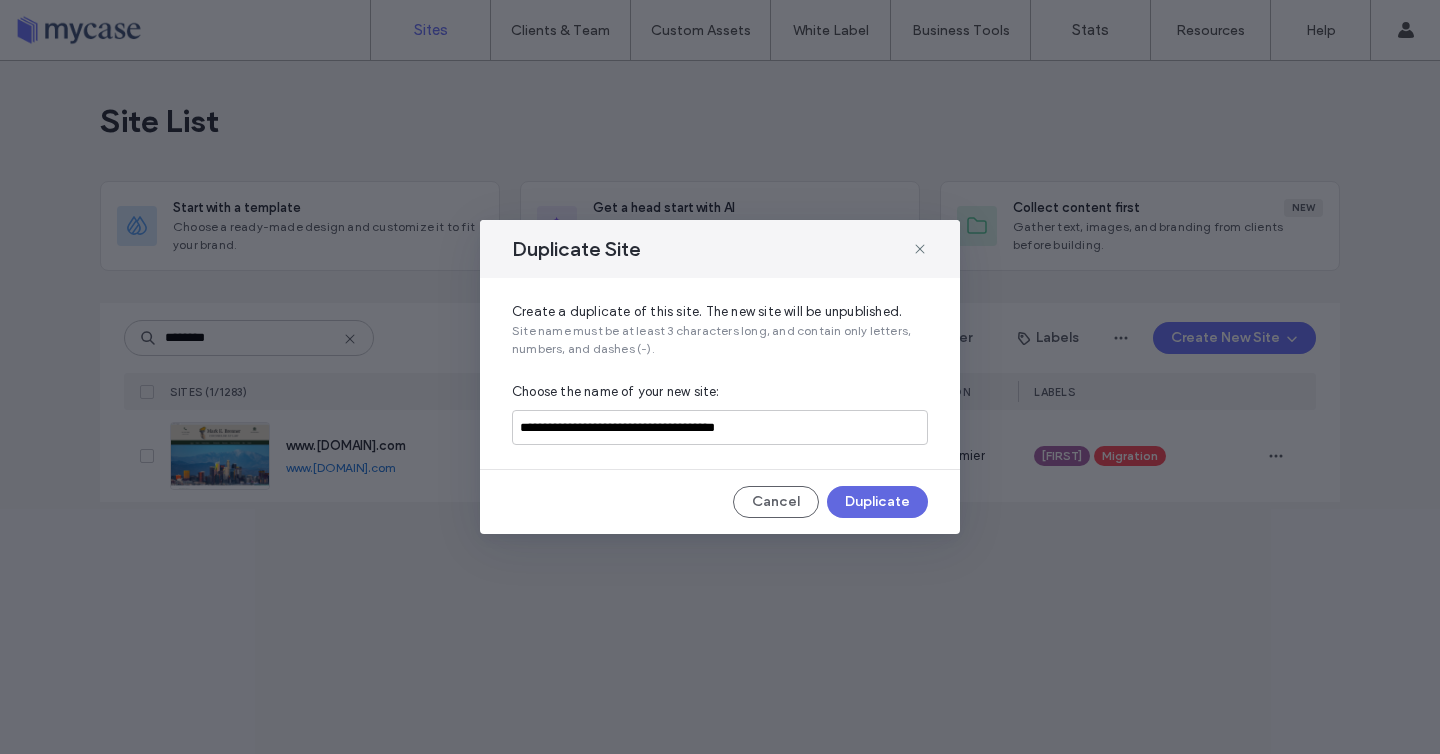 click on "Duplicate" at bounding box center [877, 502] 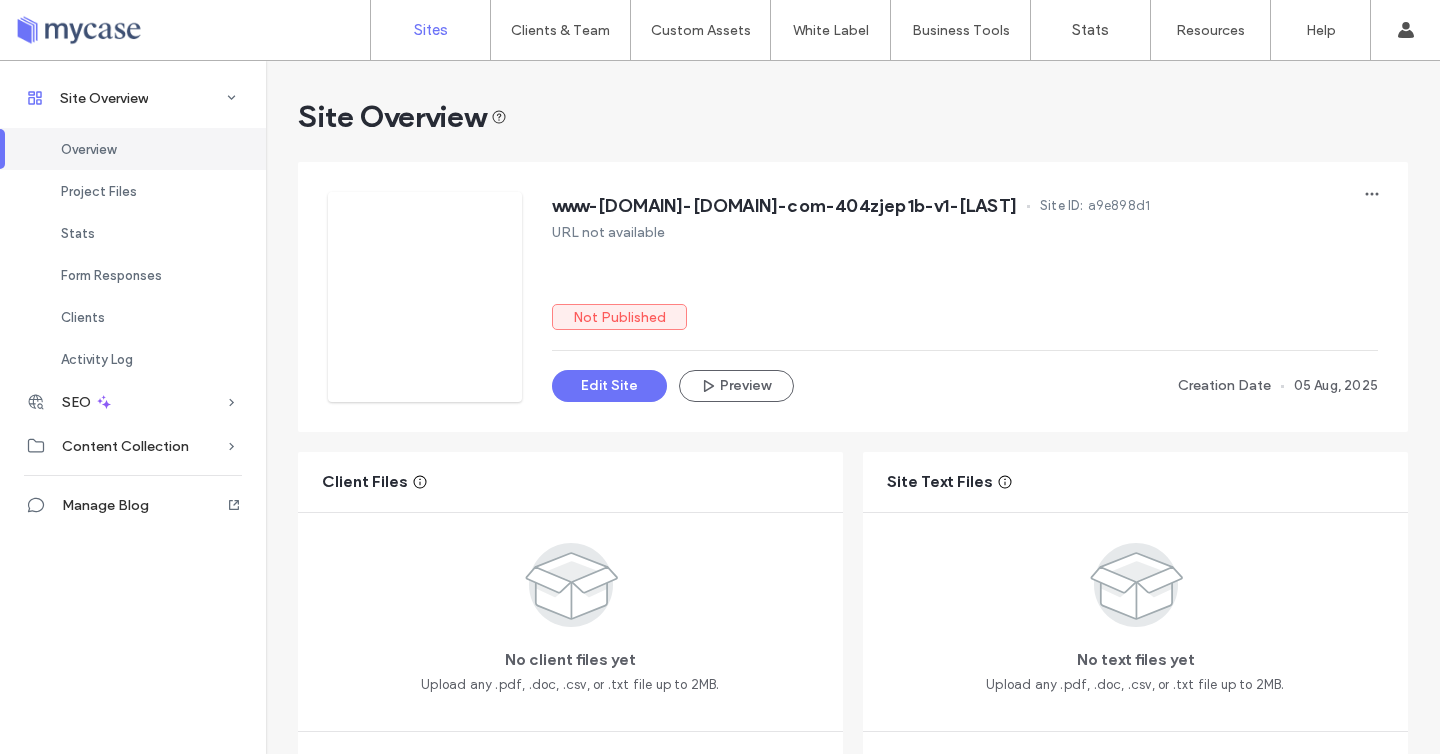 click on "Sites" at bounding box center [431, 30] 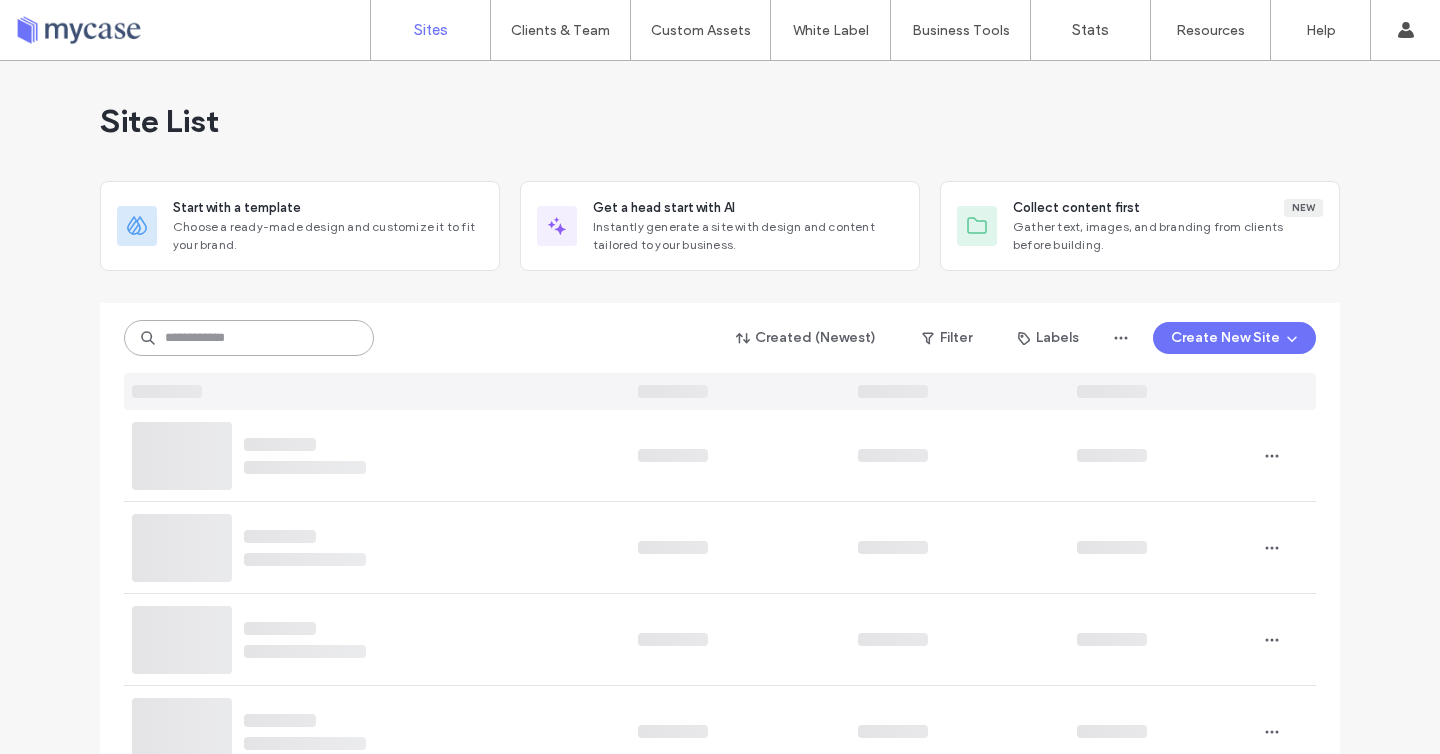 click at bounding box center [249, 338] 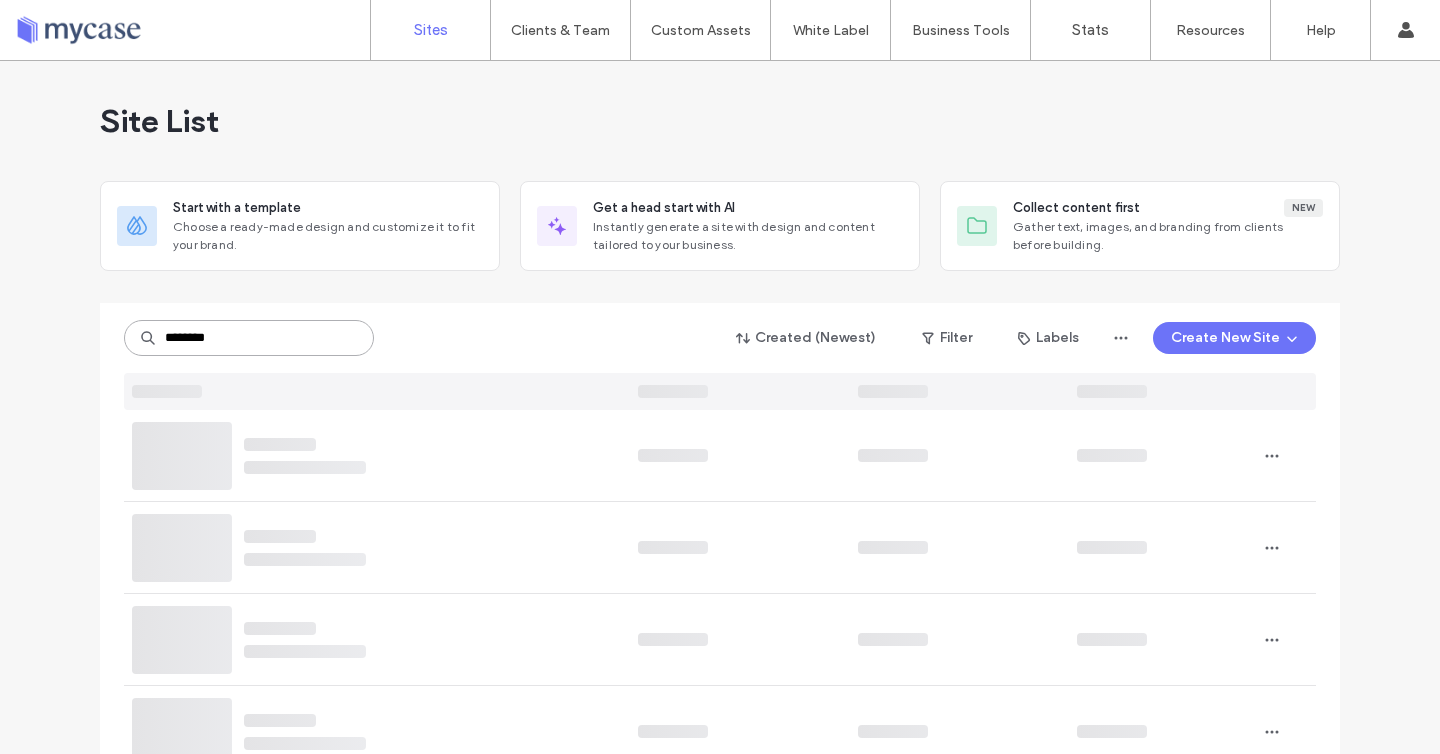 type on "********" 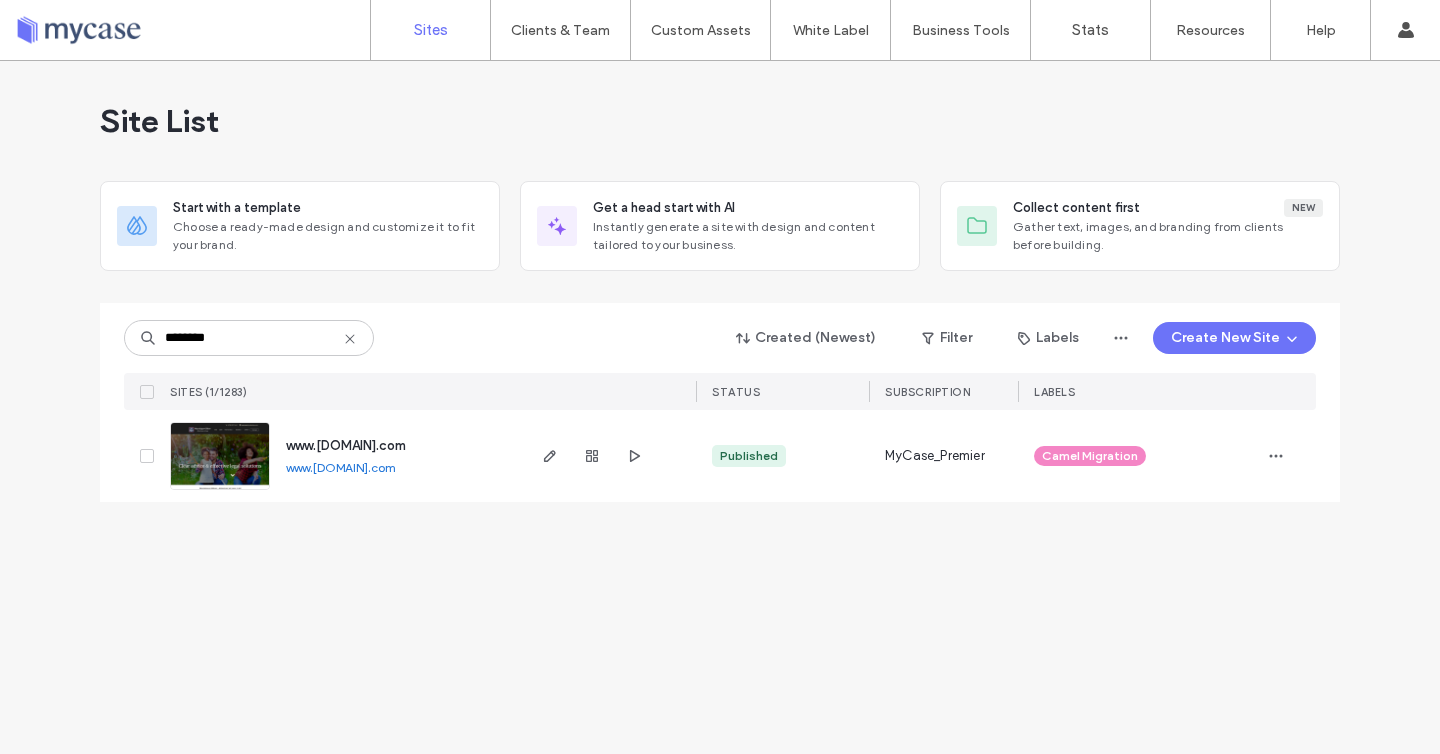 click at bounding box center [1288, 456] 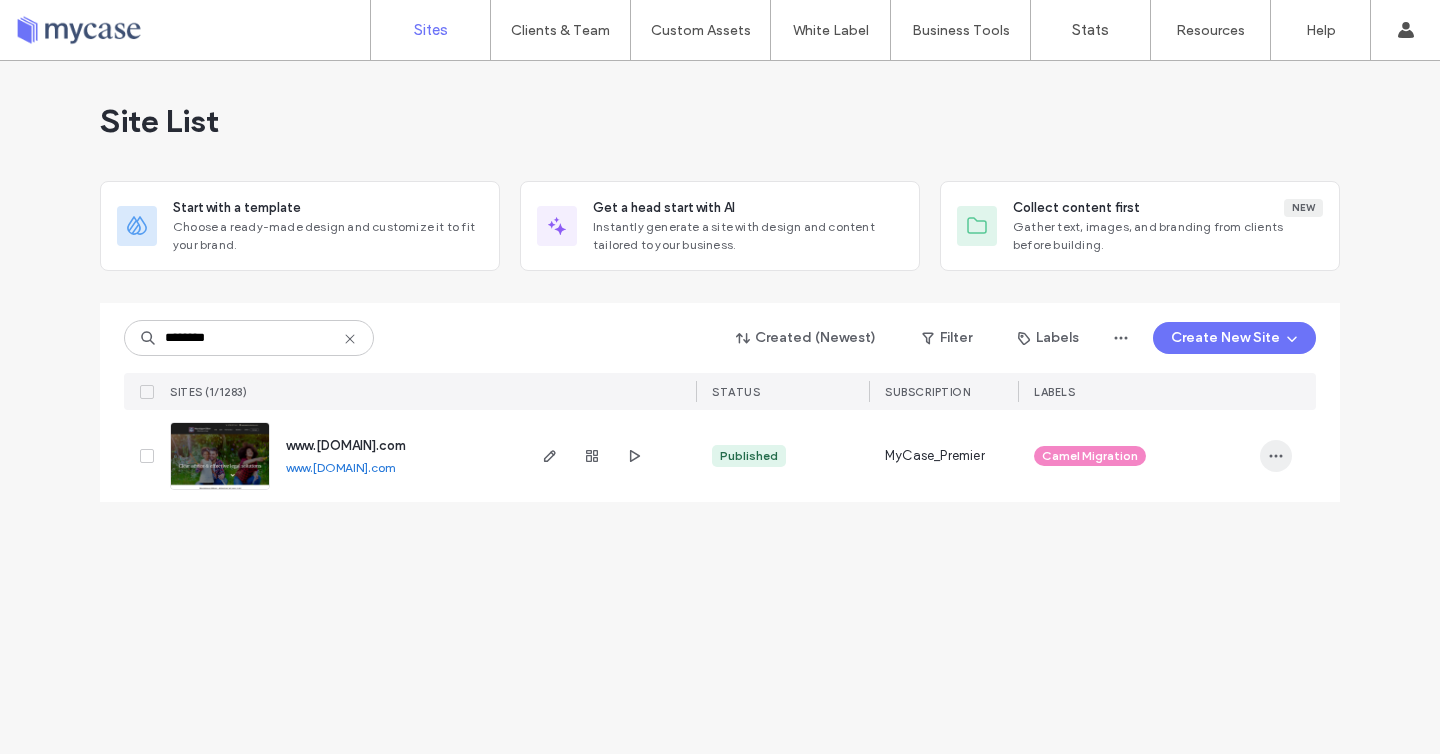 click 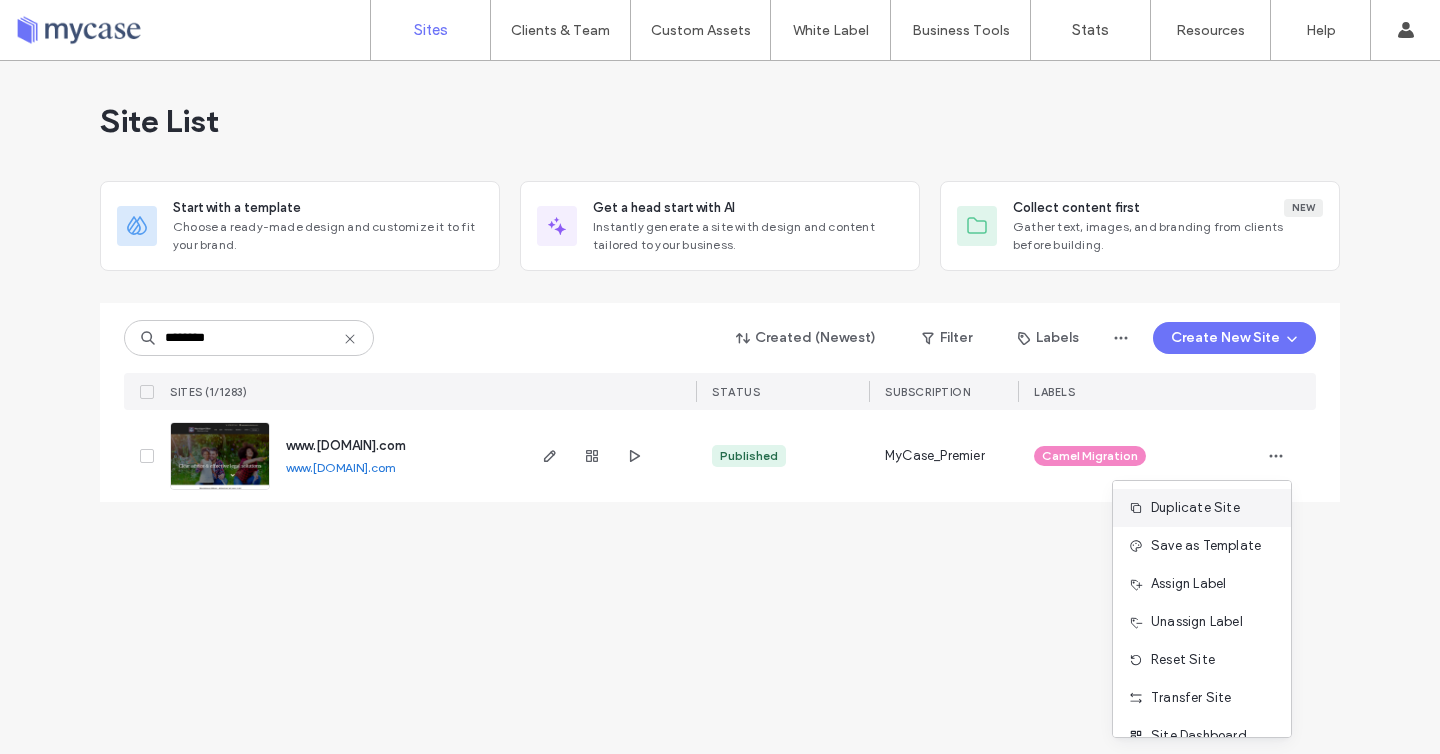 click on "Duplicate Site" at bounding box center [1195, 508] 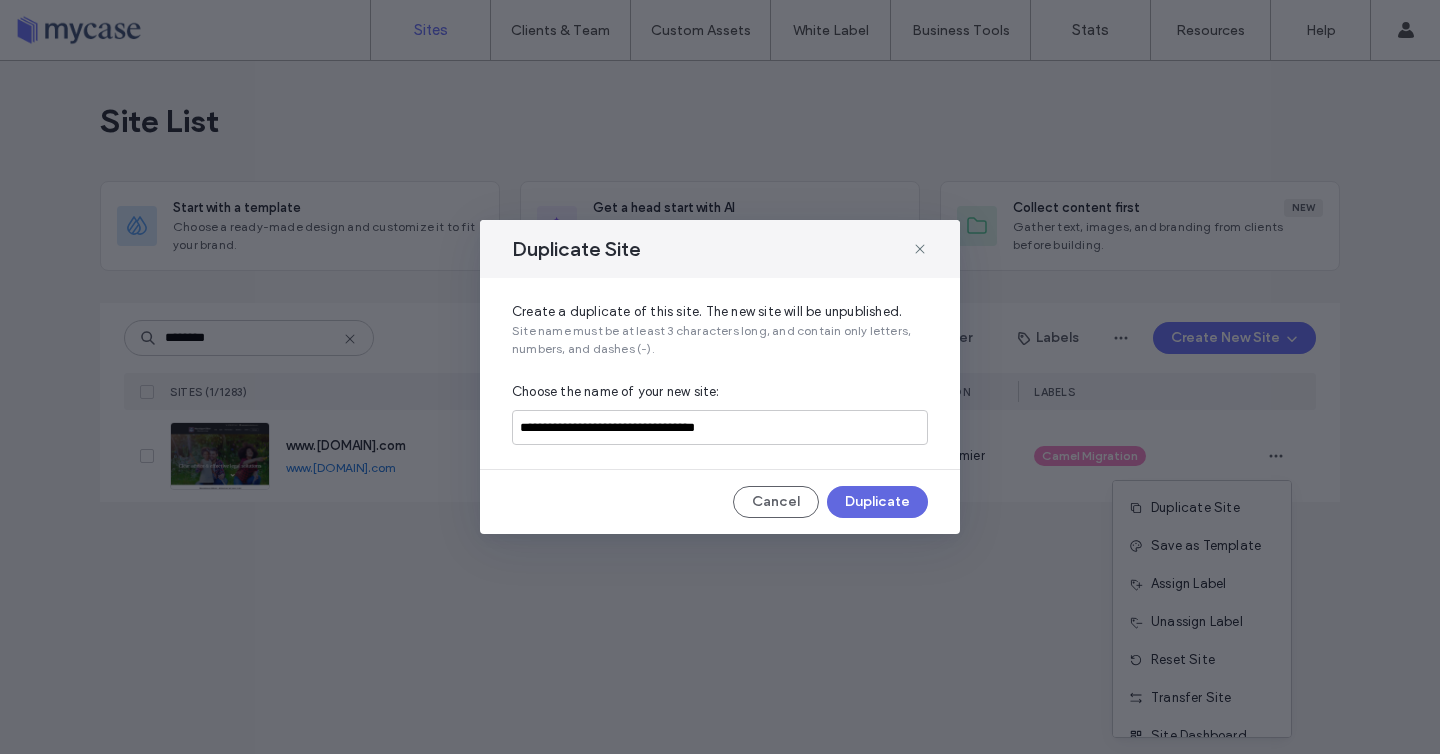 click on "Duplicate" at bounding box center [877, 502] 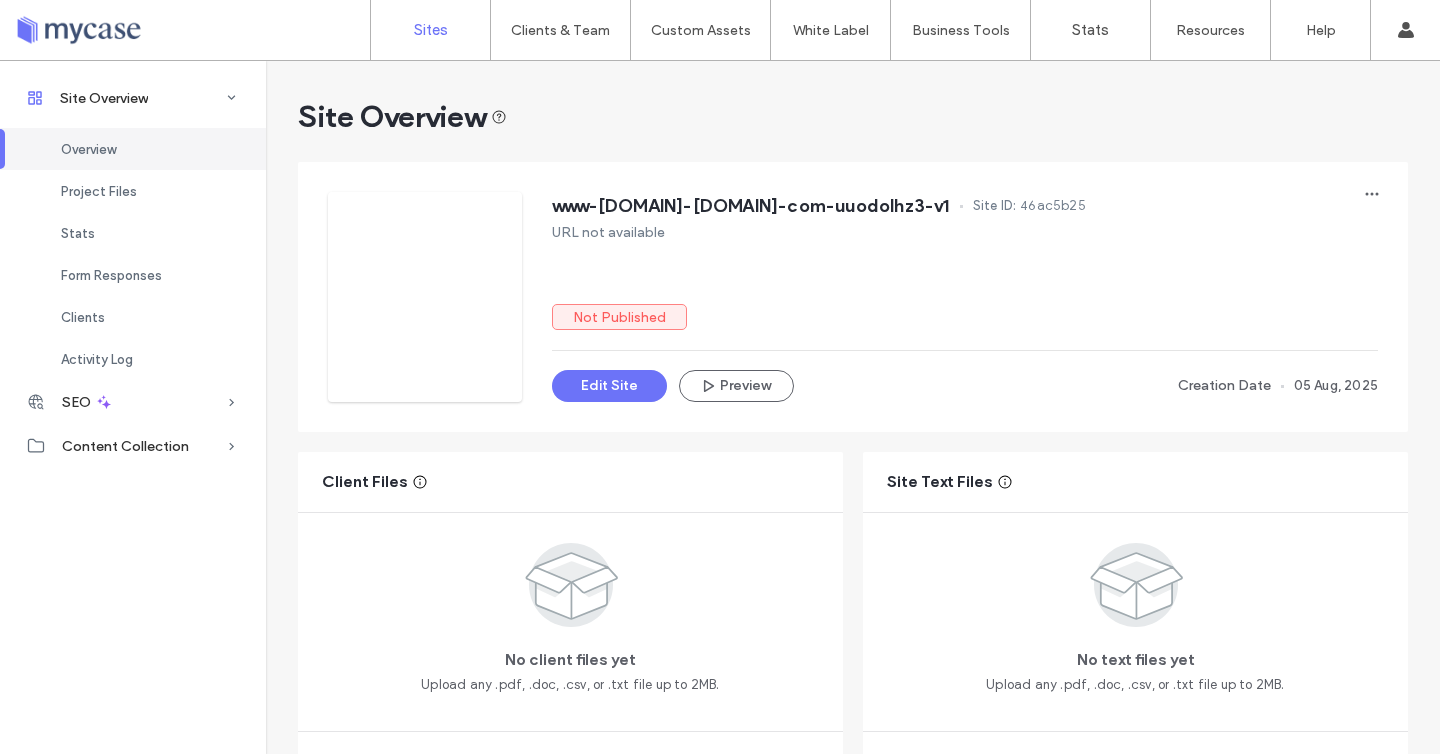 click on "Sites" at bounding box center [430, 30] 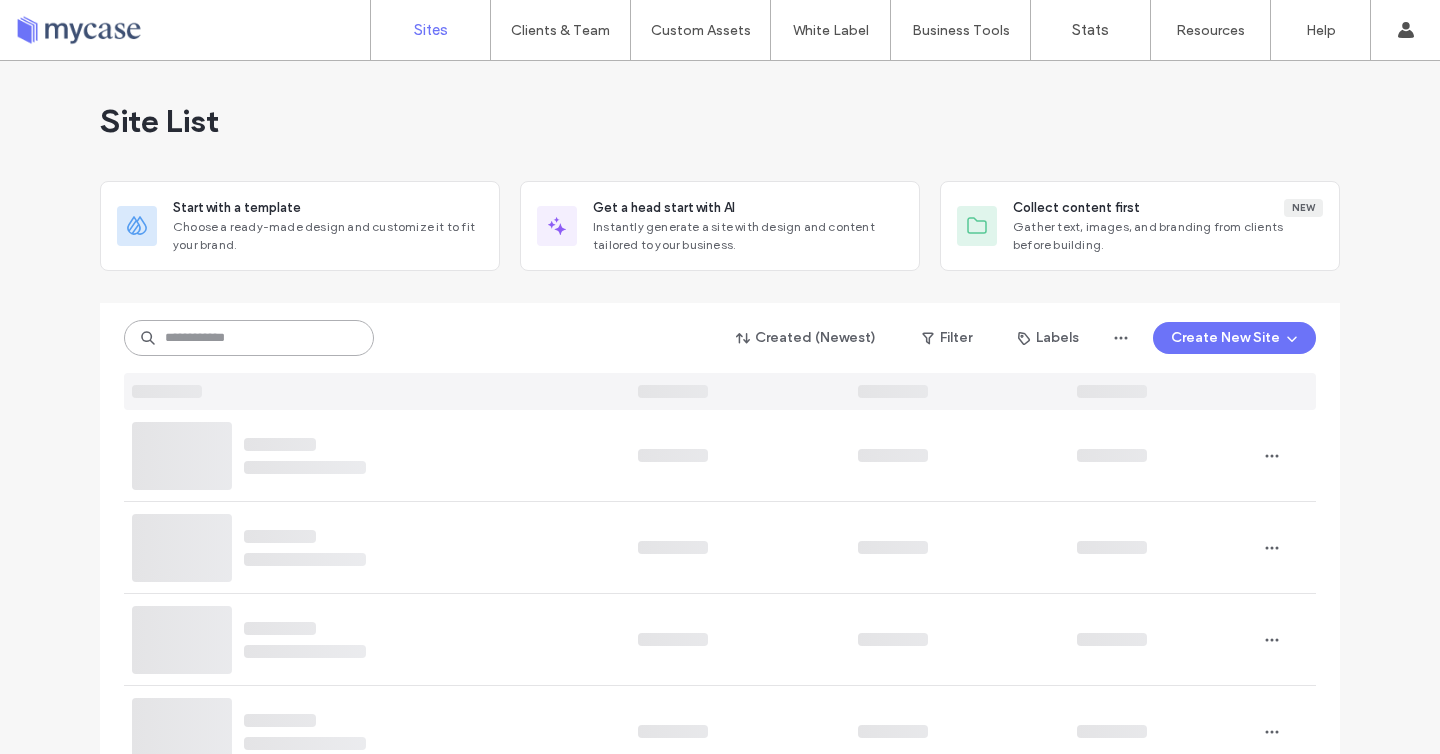 click at bounding box center (249, 338) 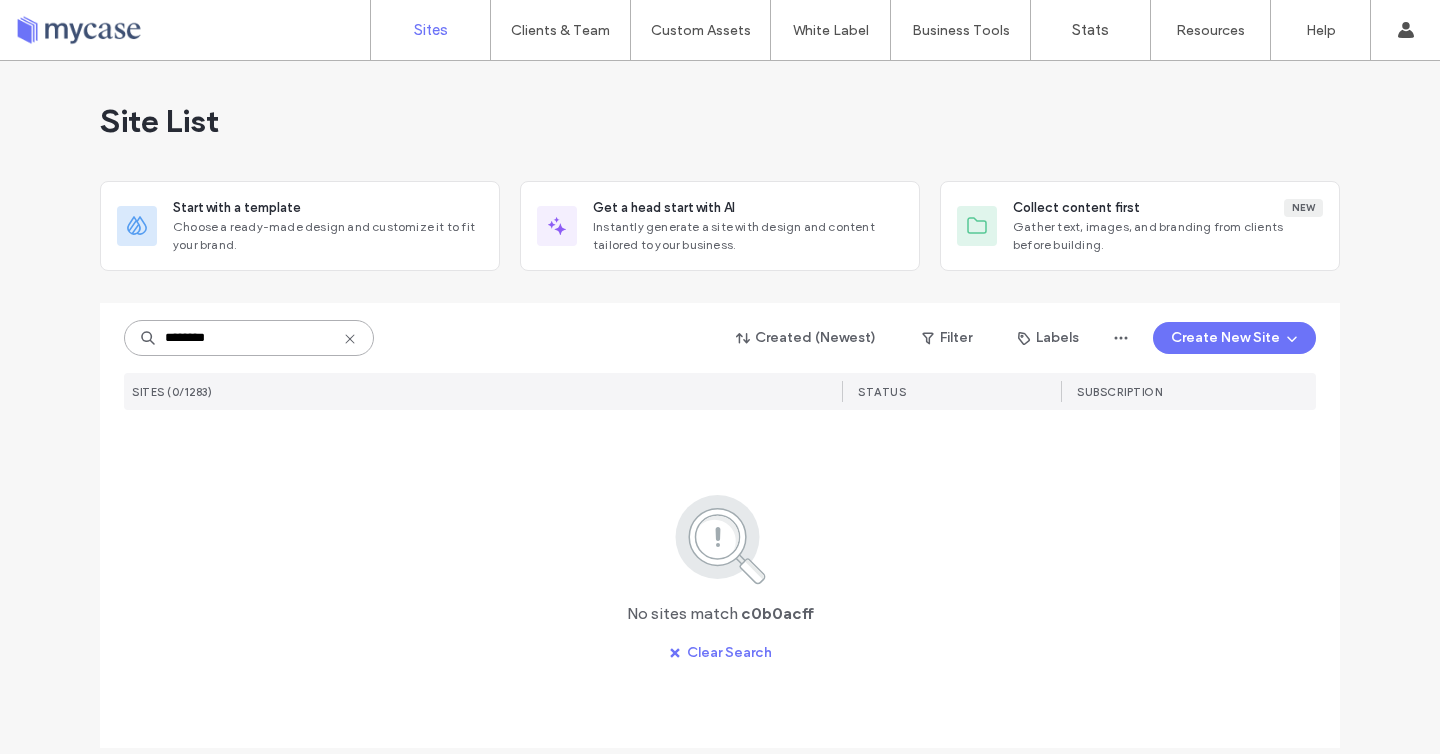 type on "********" 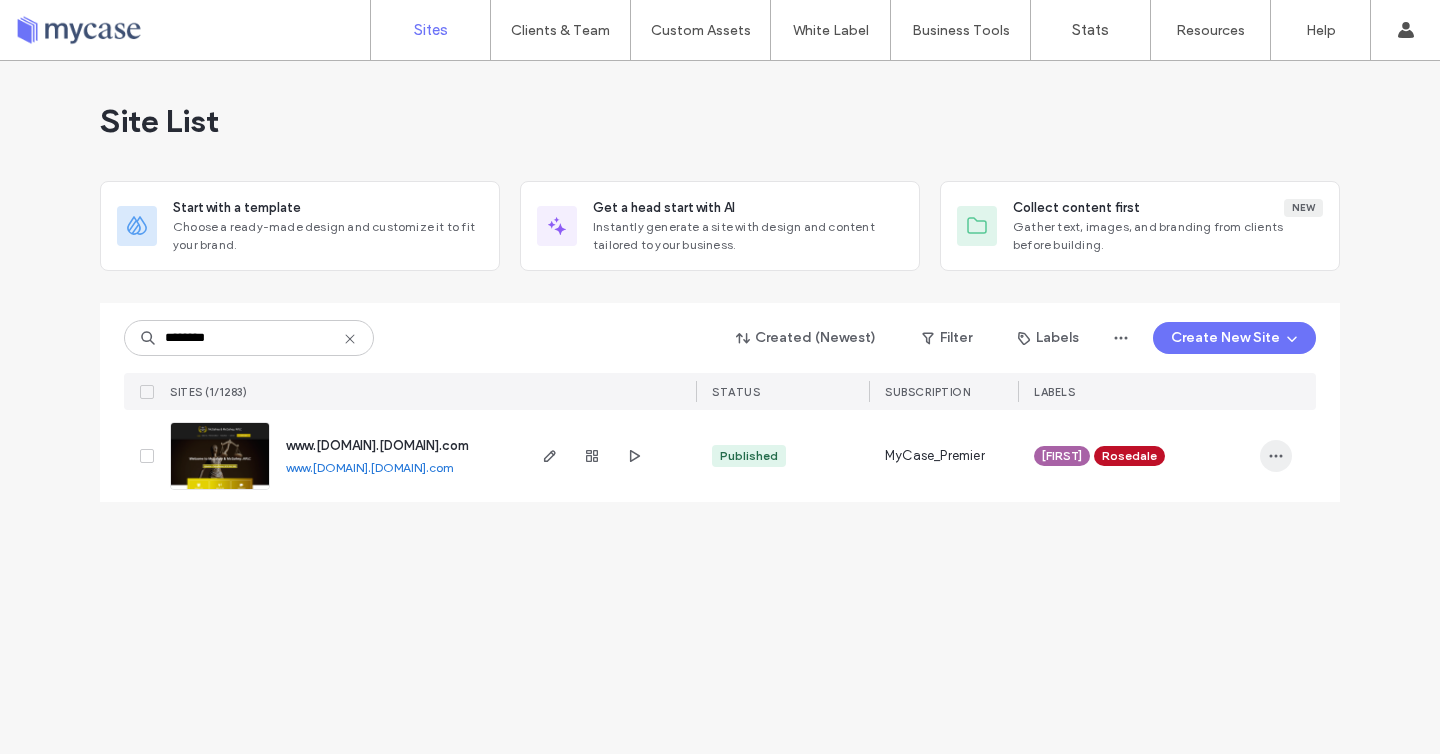click at bounding box center (1276, 456) 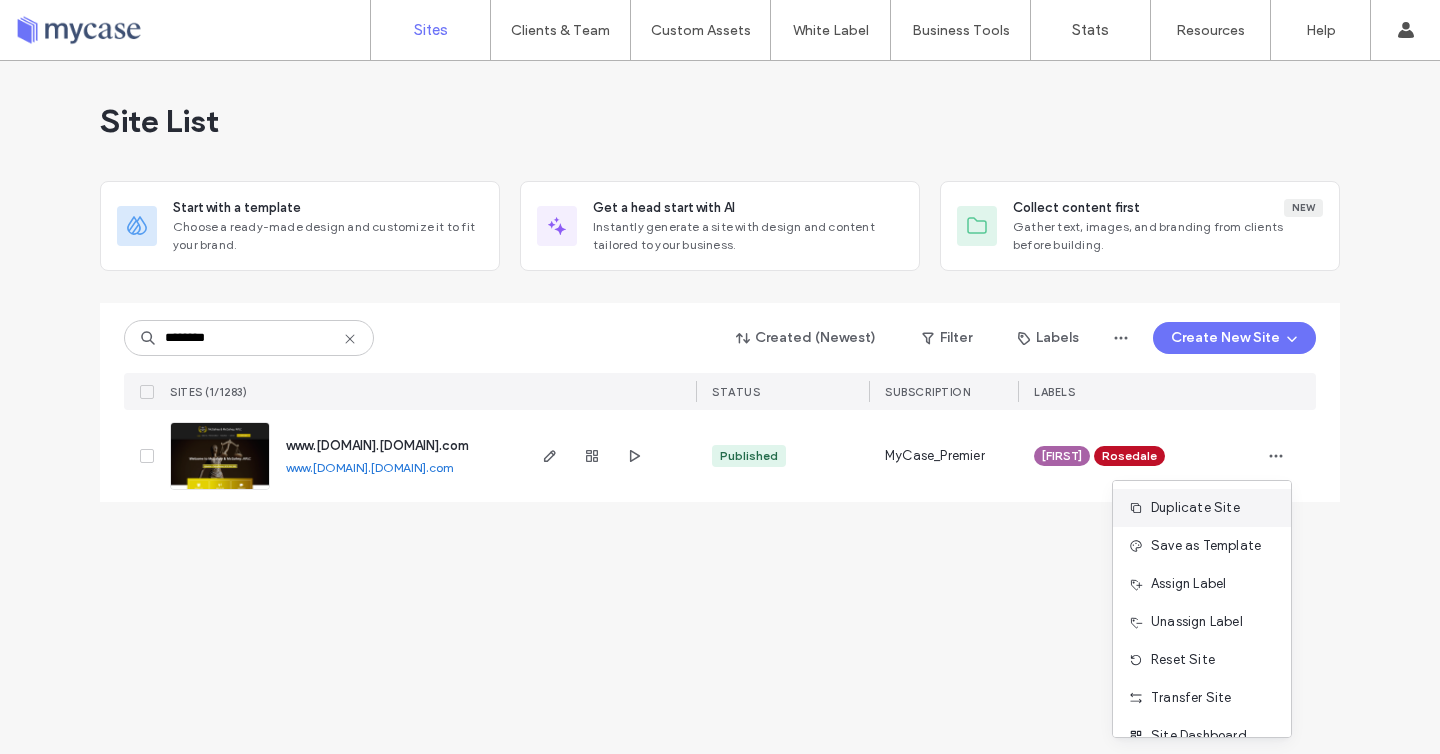click on "Duplicate Site" at bounding box center (1195, 508) 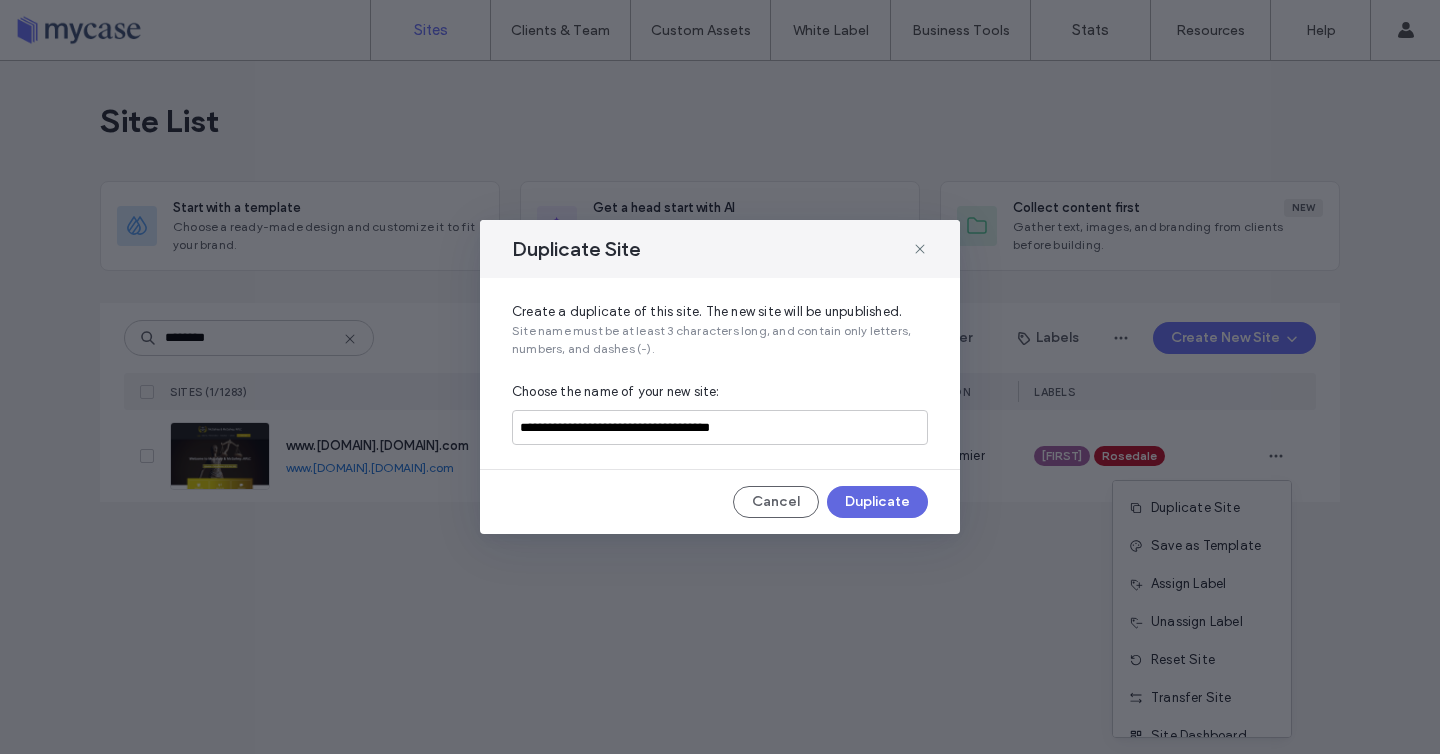 click on "Duplicate" at bounding box center [877, 502] 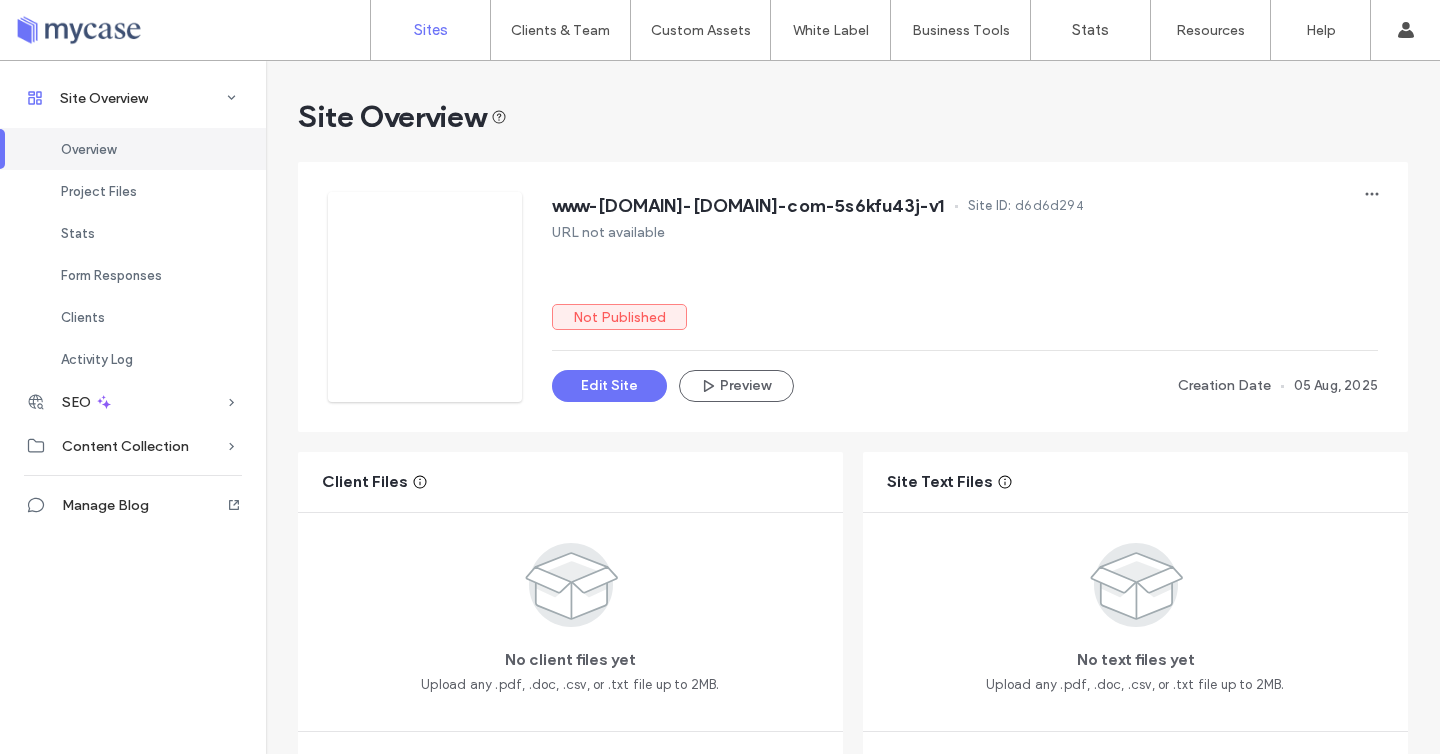 click on "Sites" at bounding box center (430, 30) 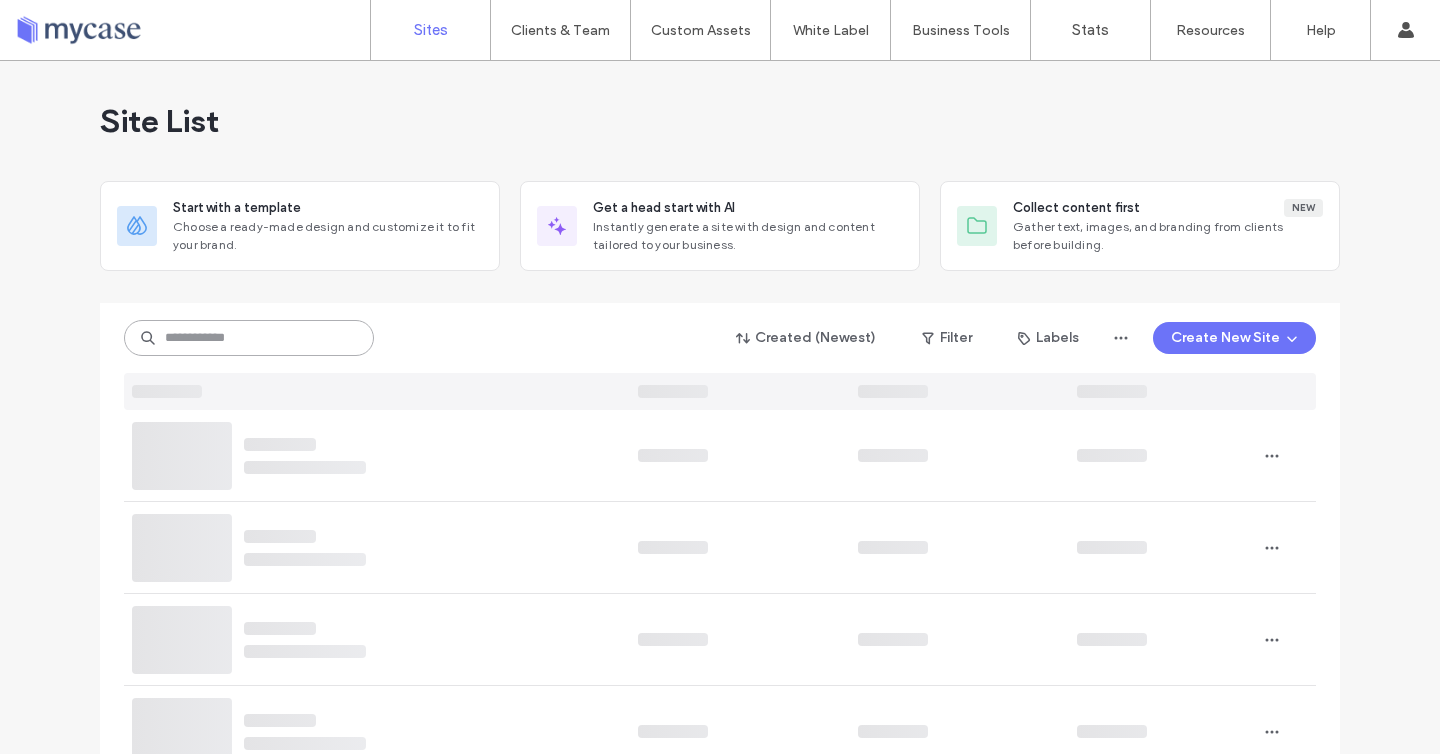 click at bounding box center [249, 338] 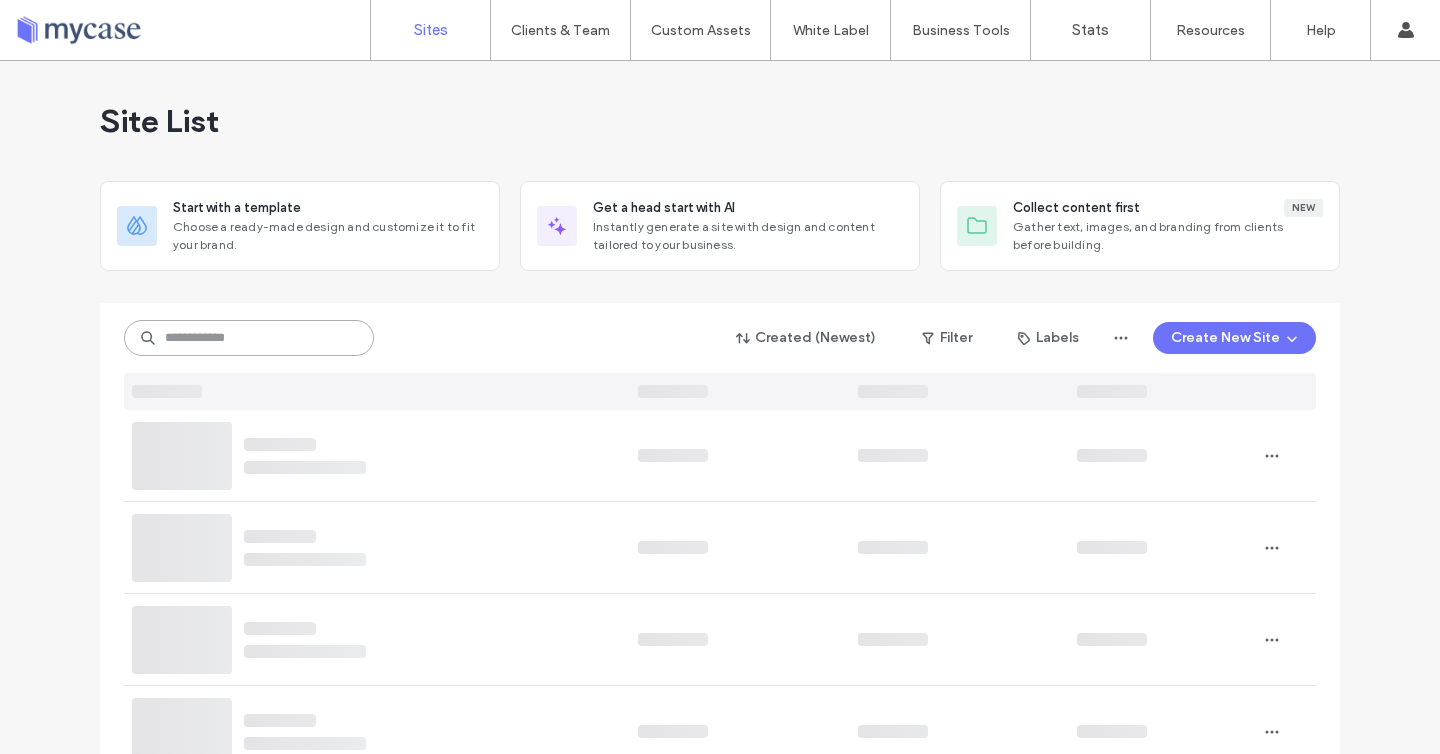 paste on "********" 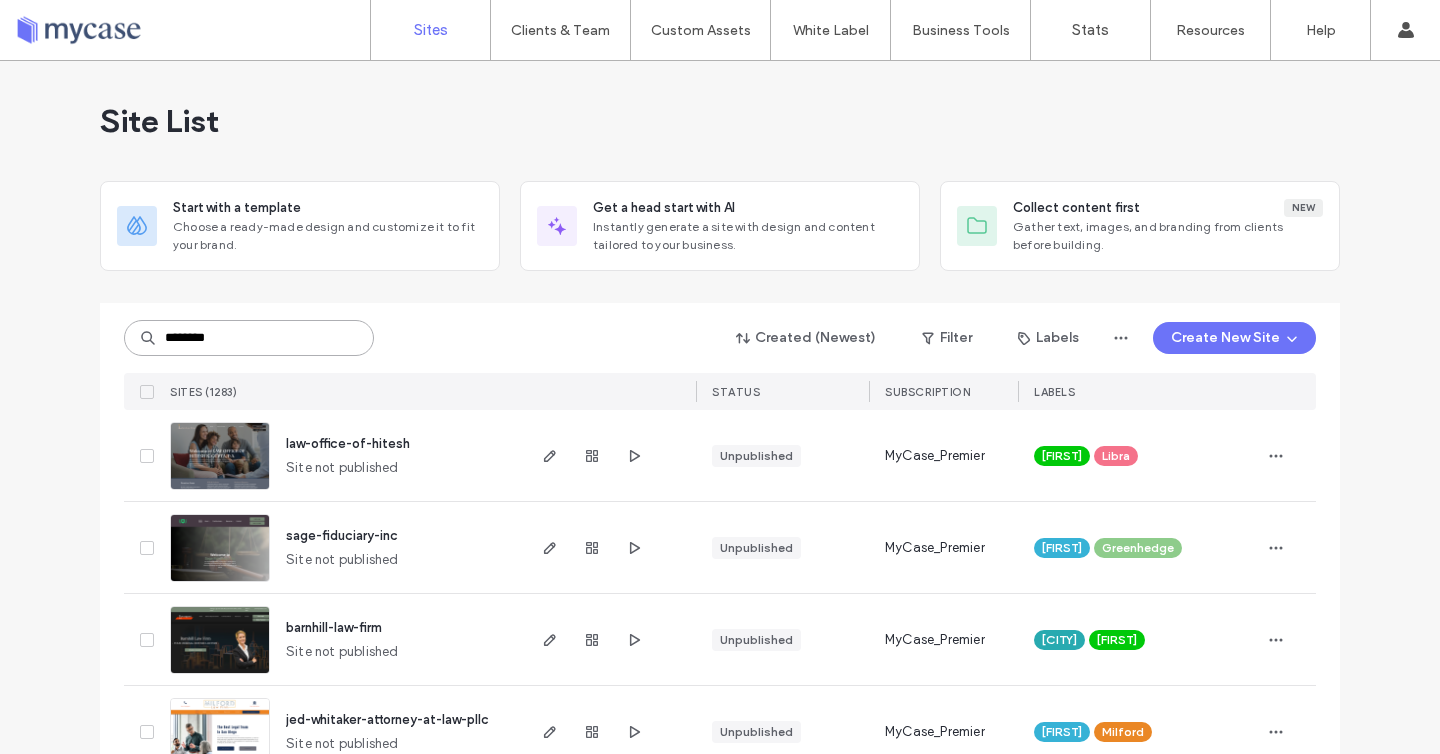 type on "********" 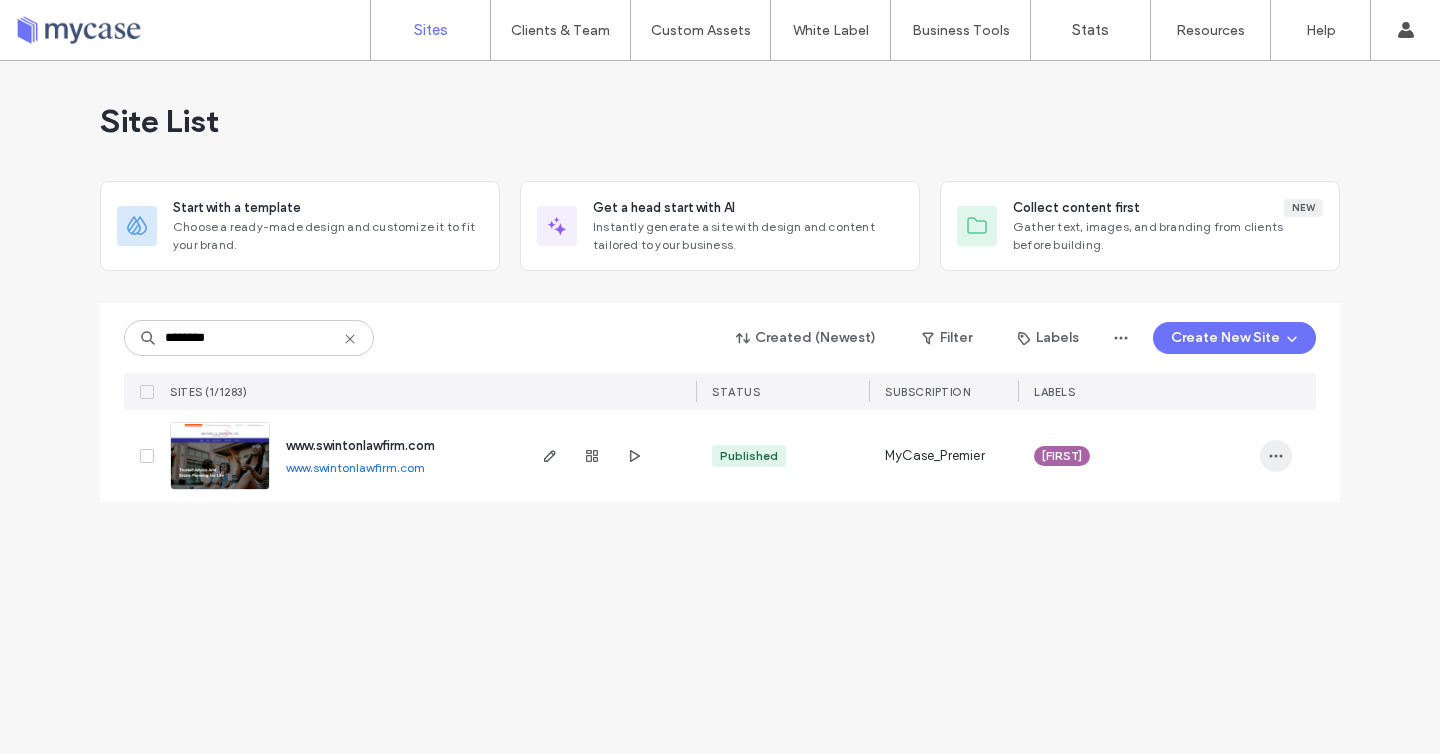 click 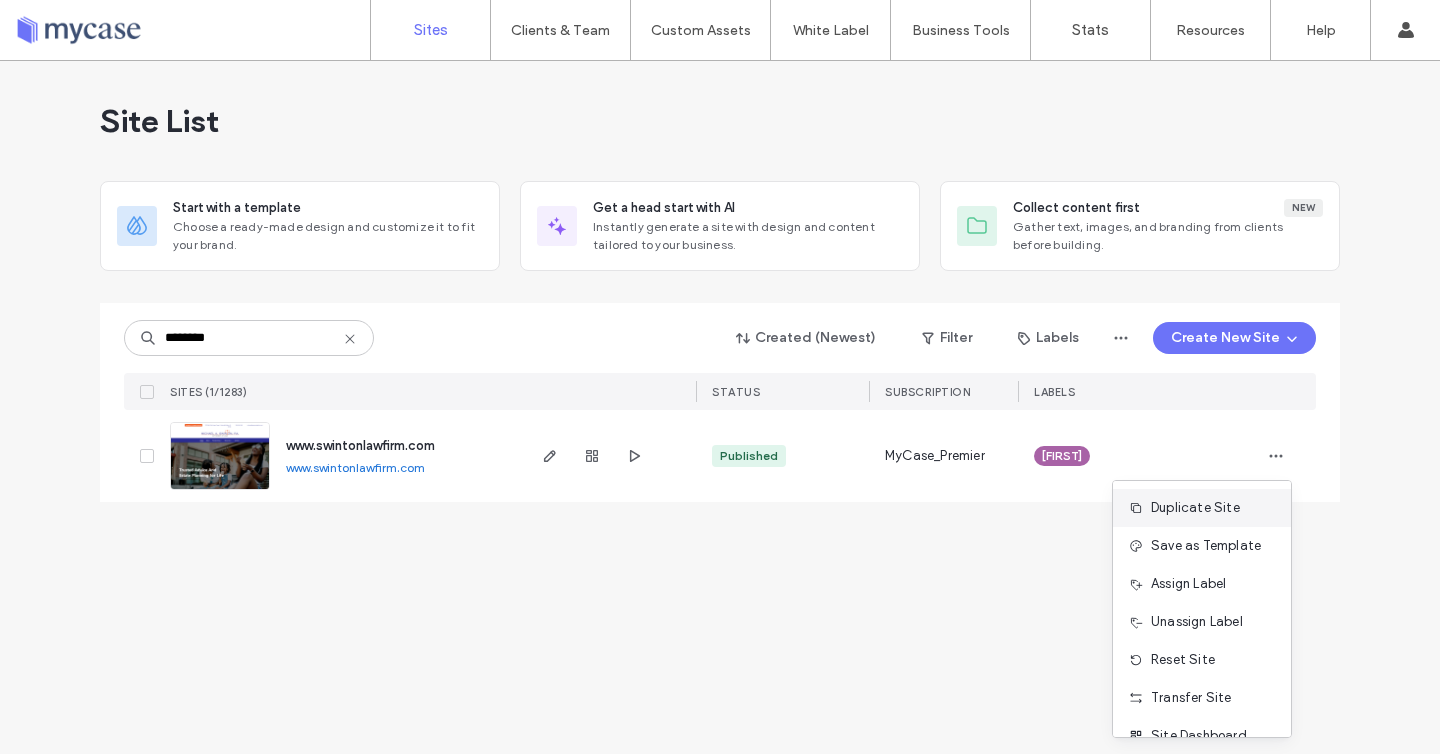 click on "Duplicate Site" at bounding box center (1195, 508) 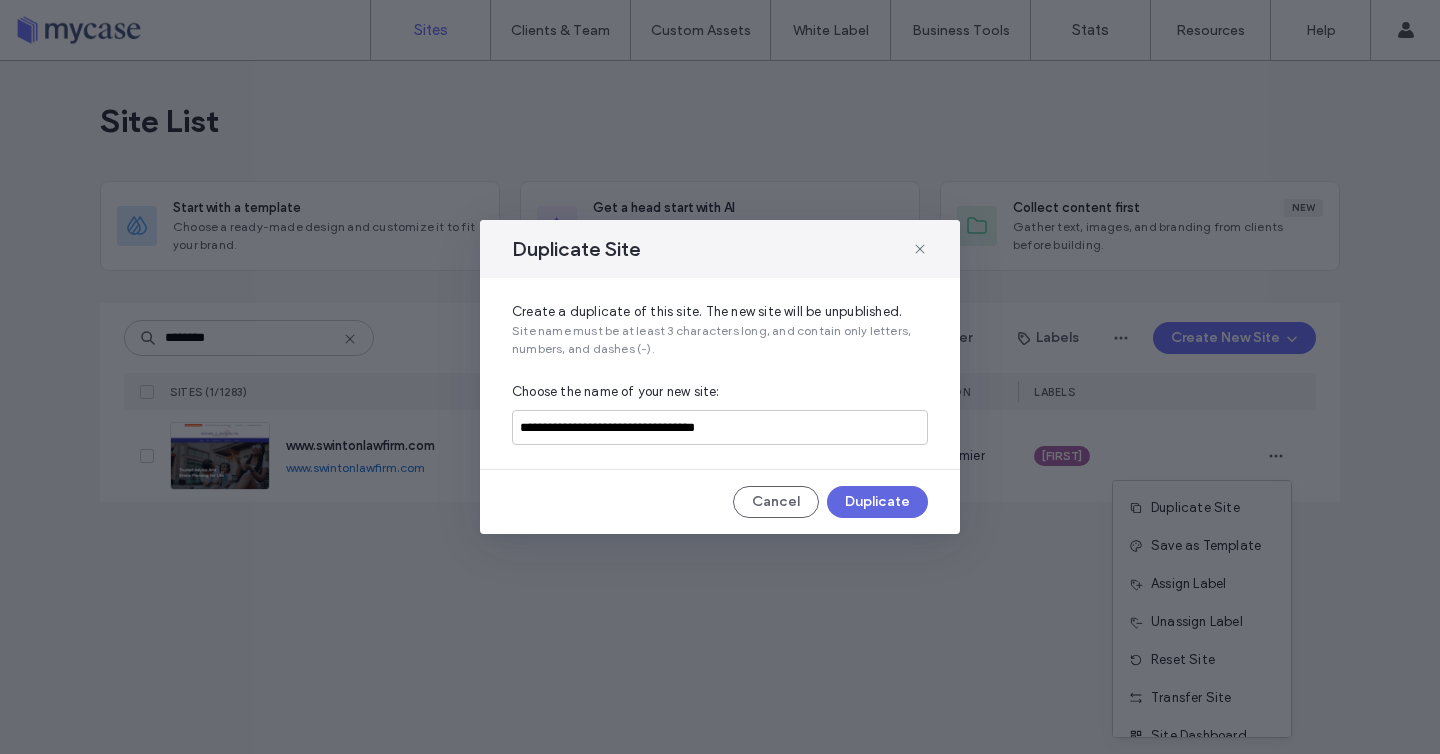 click on "Duplicate" at bounding box center [877, 502] 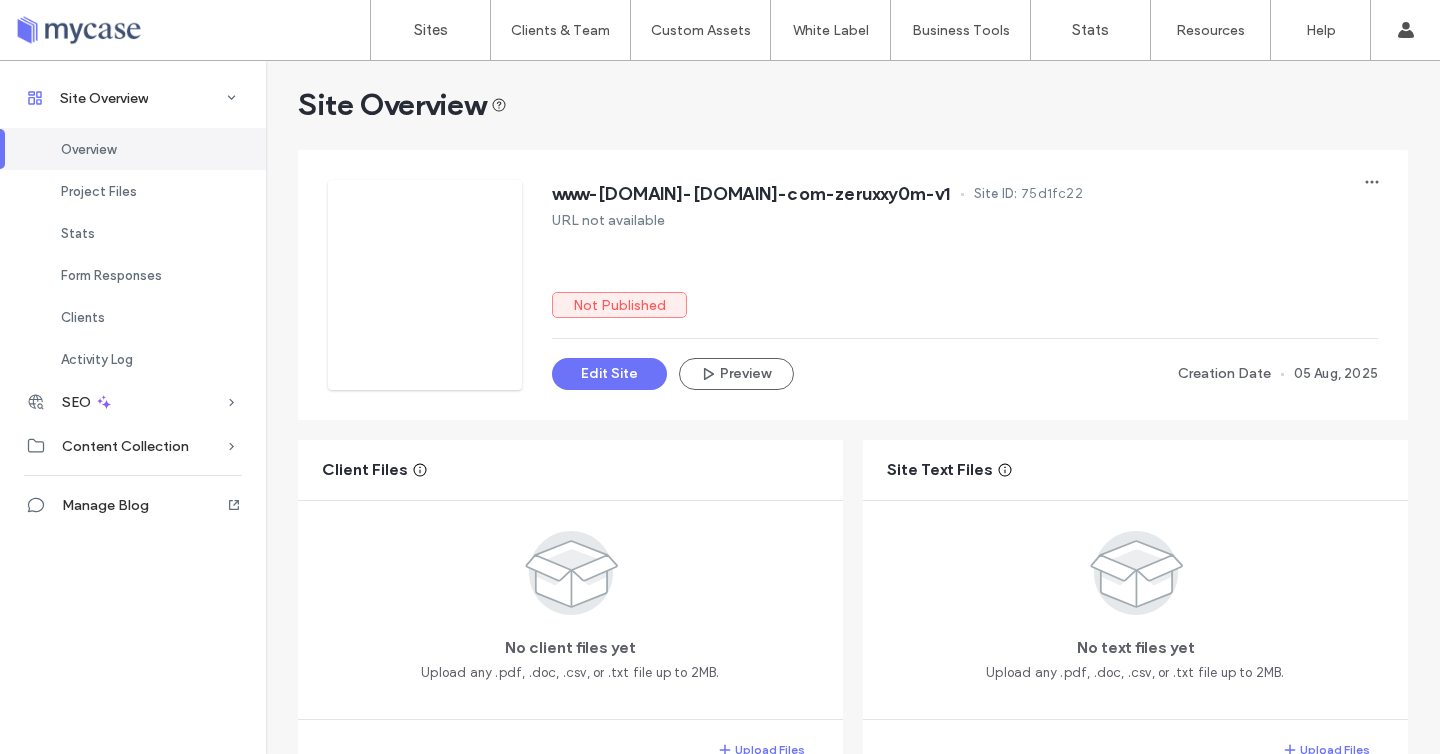 scroll, scrollTop: 0, scrollLeft: 0, axis: both 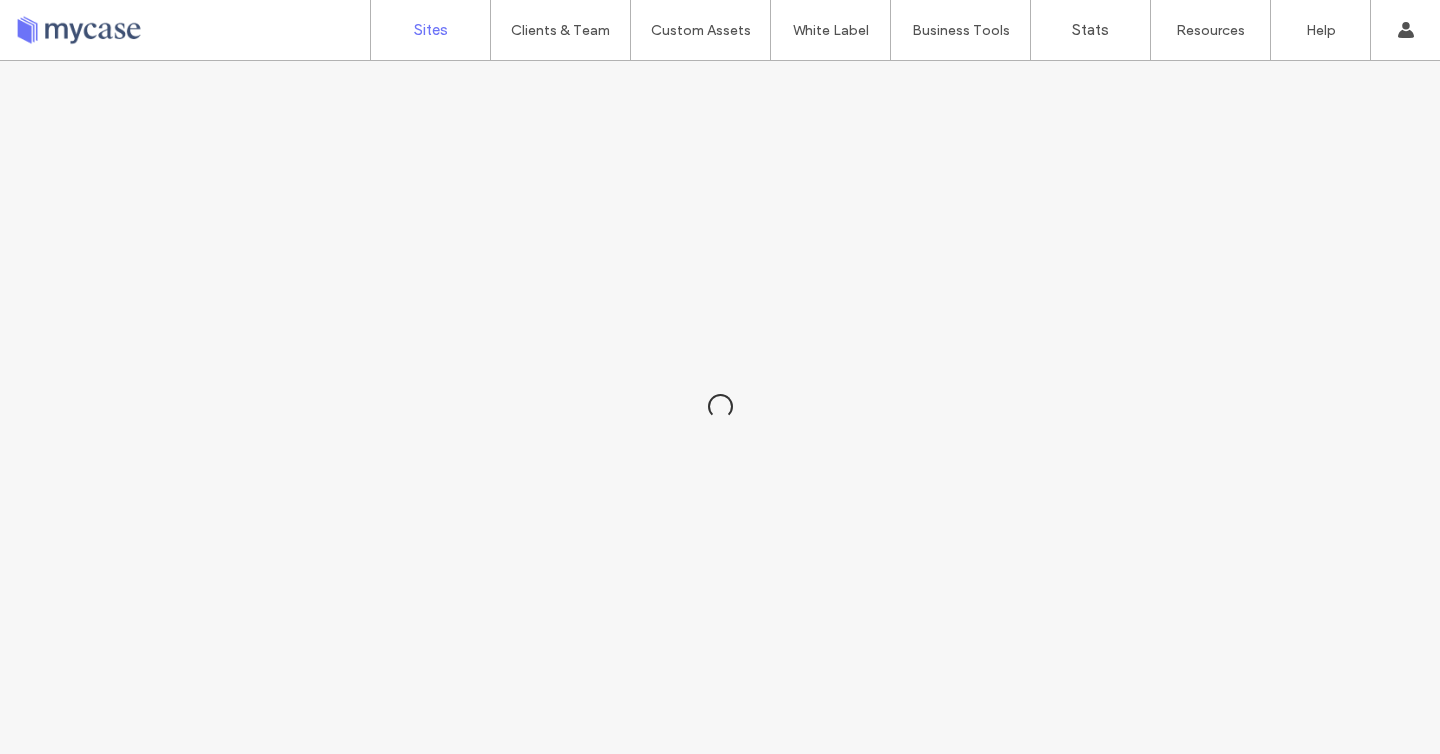 click on "Sites" at bounding box center (431, 30) 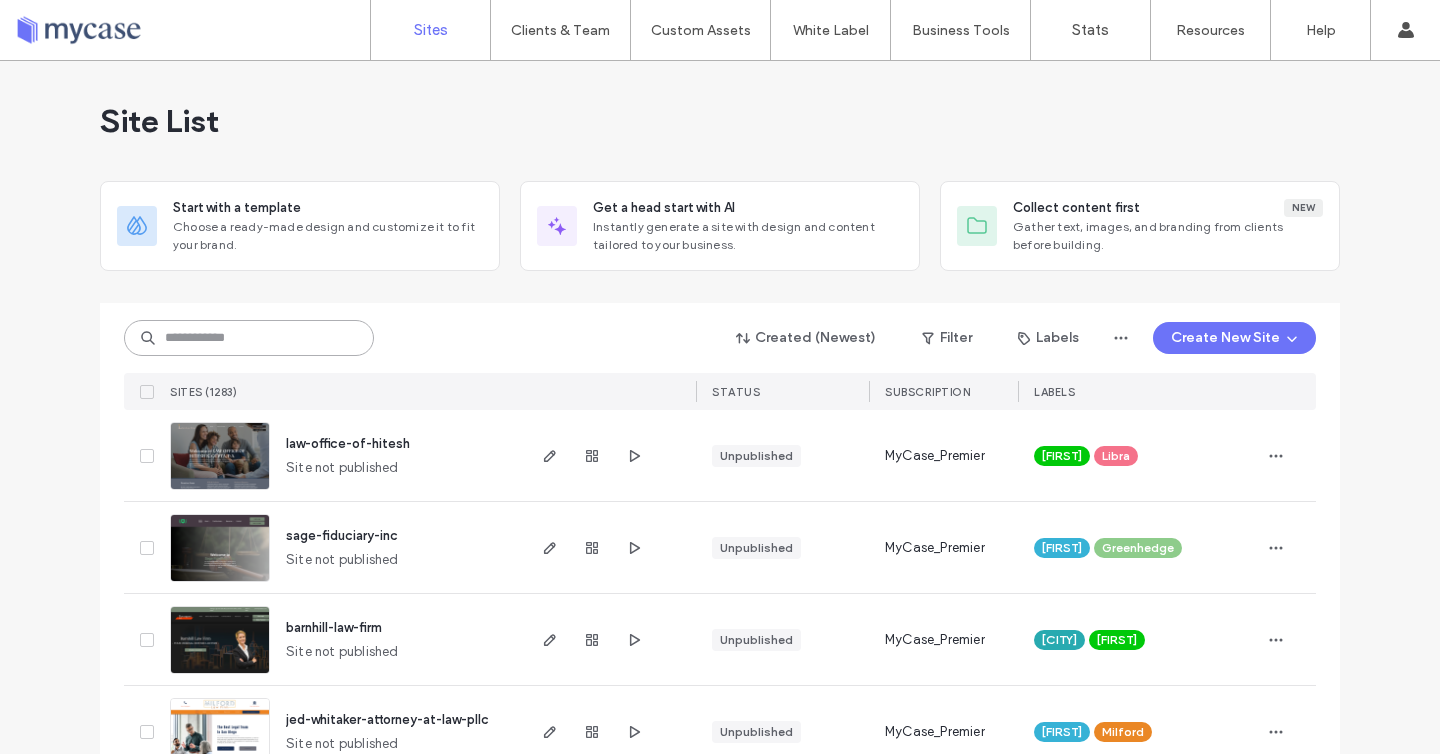click at bounding box center (249, 338) 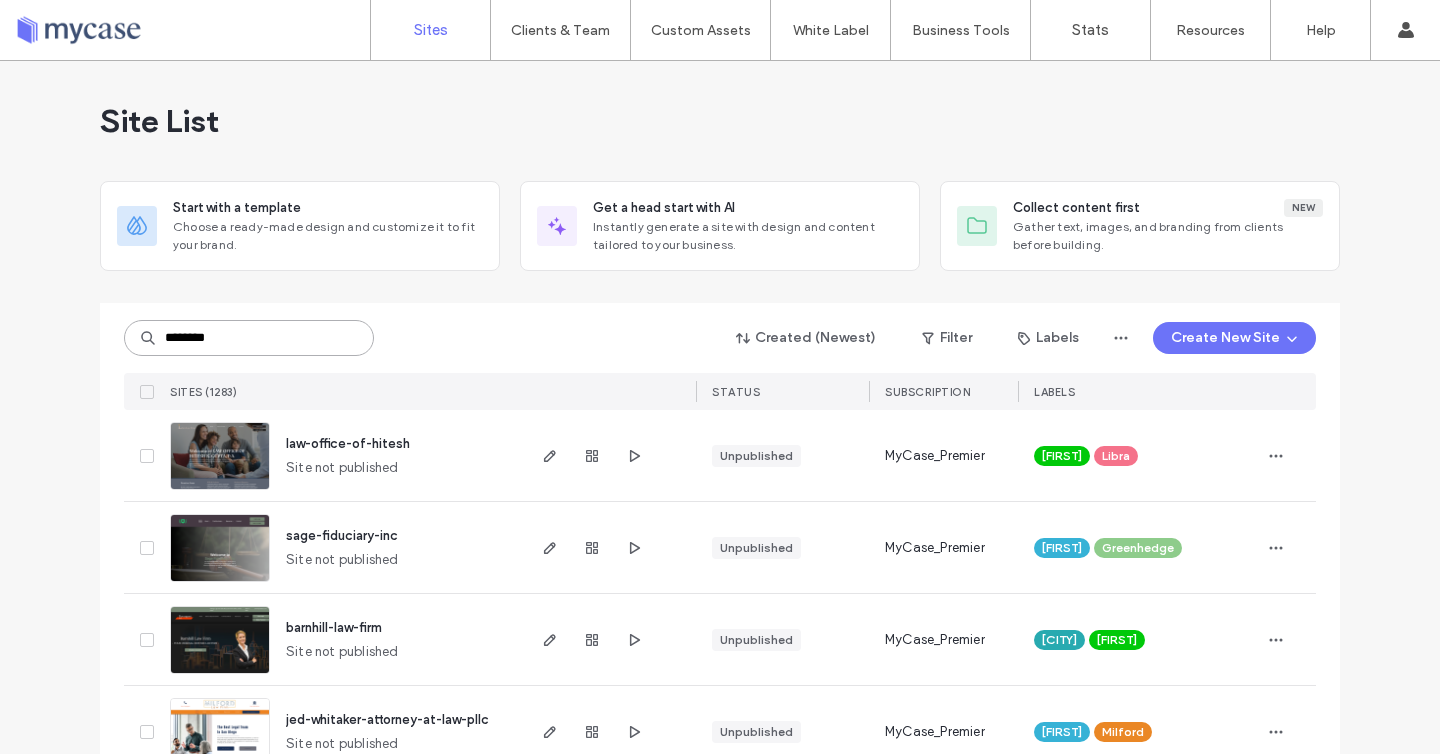 type on "********" 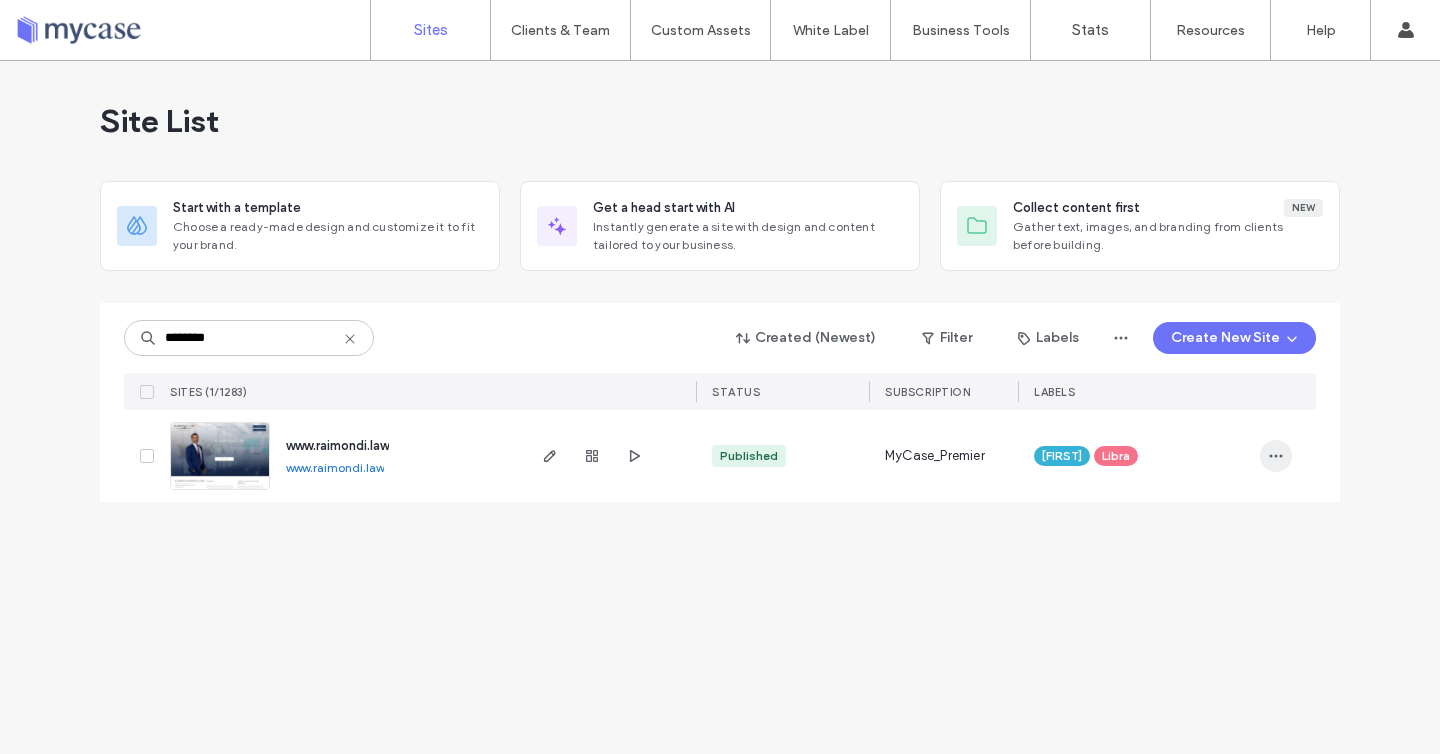 click at bounding box center [1276, 456] 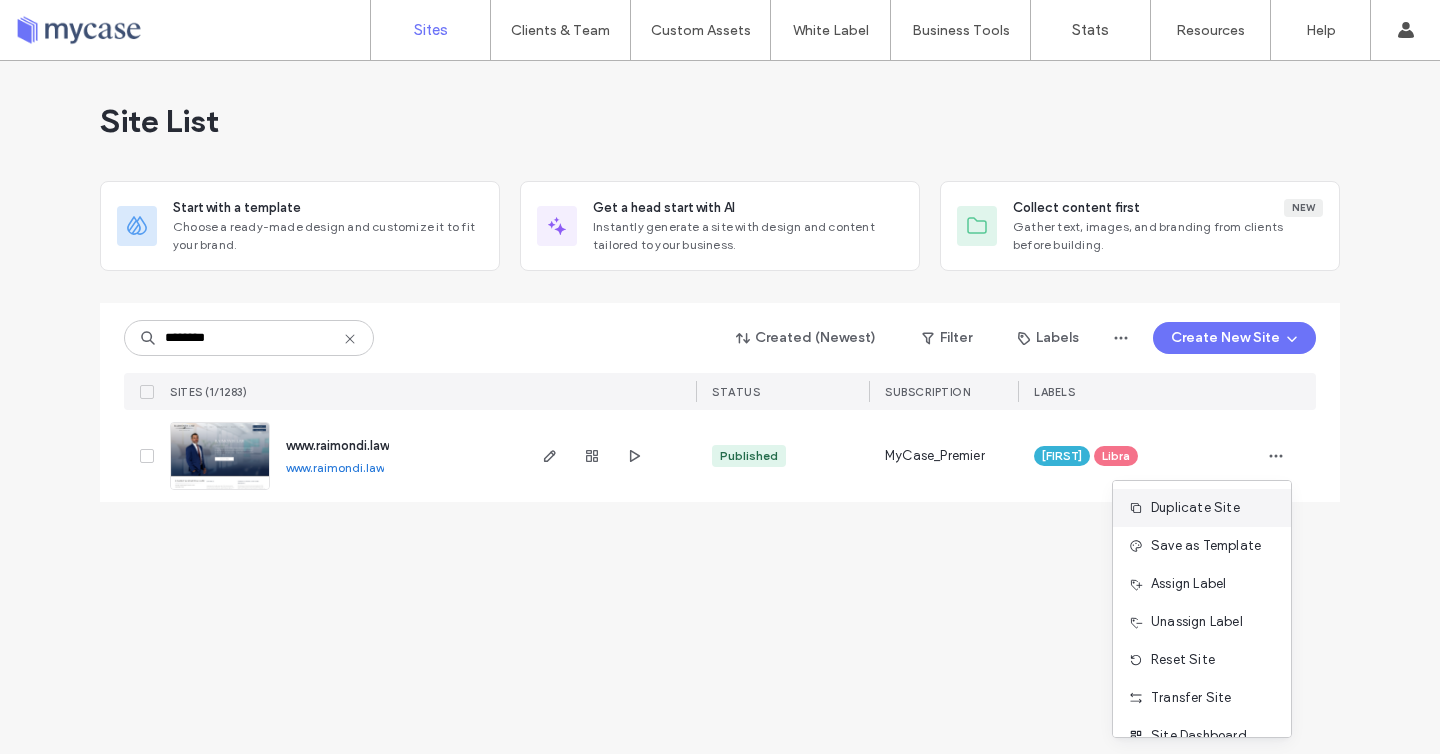 click on "Duplicate Site" at bounding box center (1195, 508) 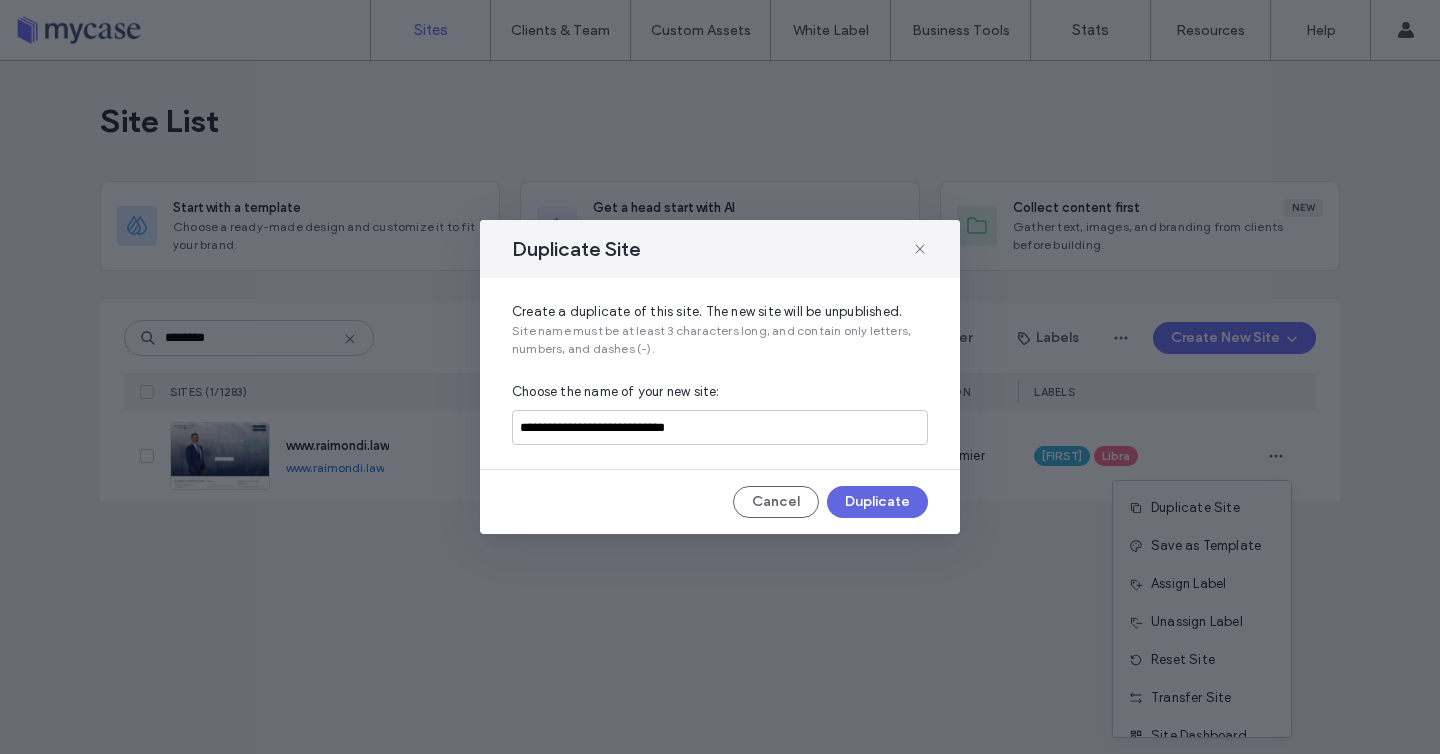click on "Duplicate" at bounding box center (877, 502) 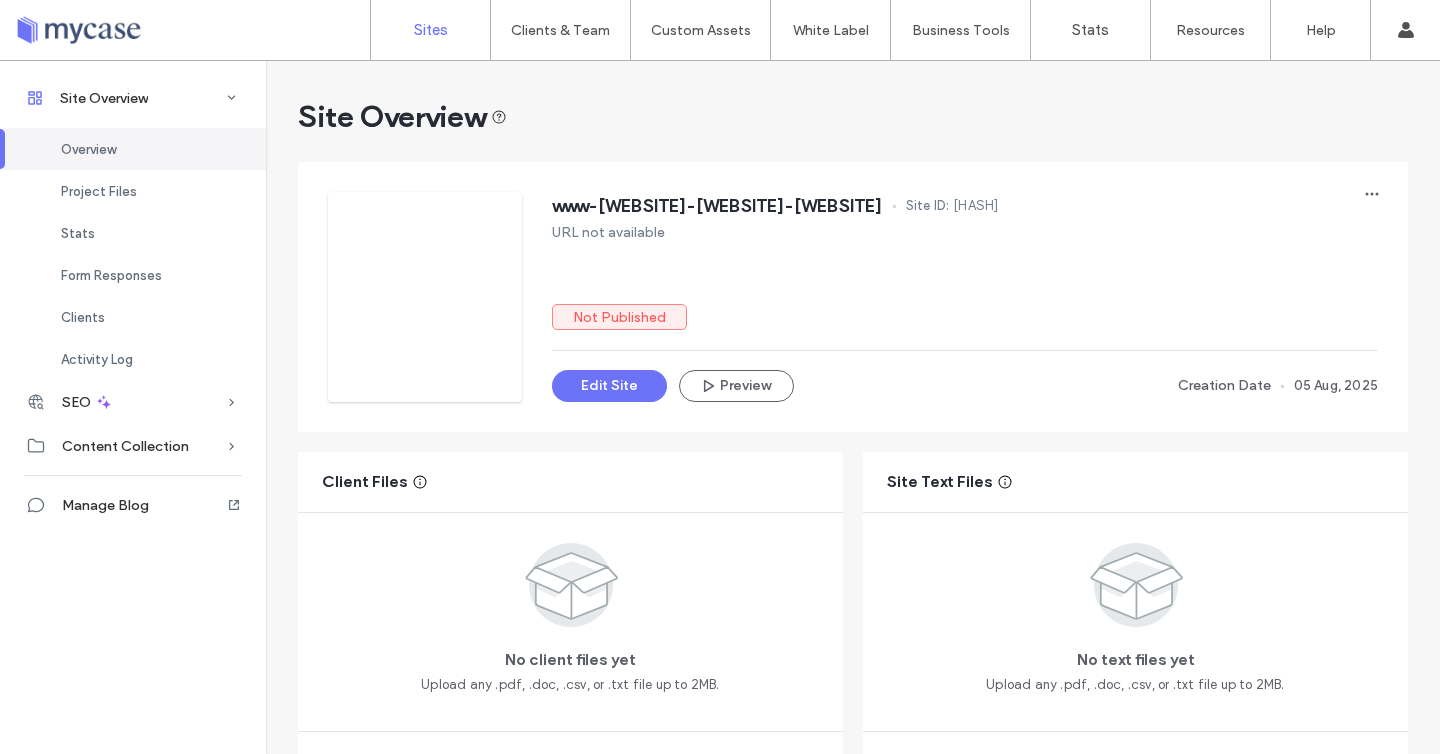 click on "Sites" at bounding box center [430, 30] 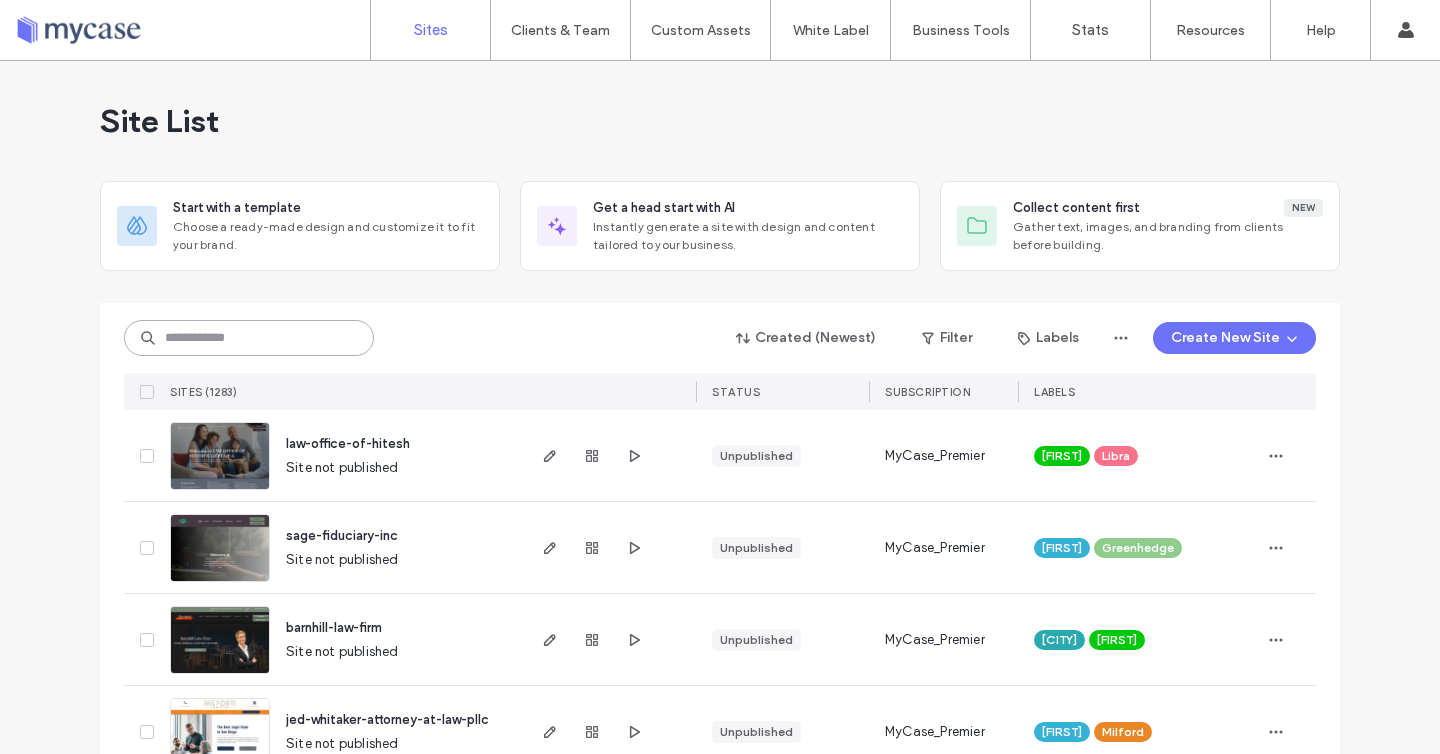 click at bounding box center (249, 338) 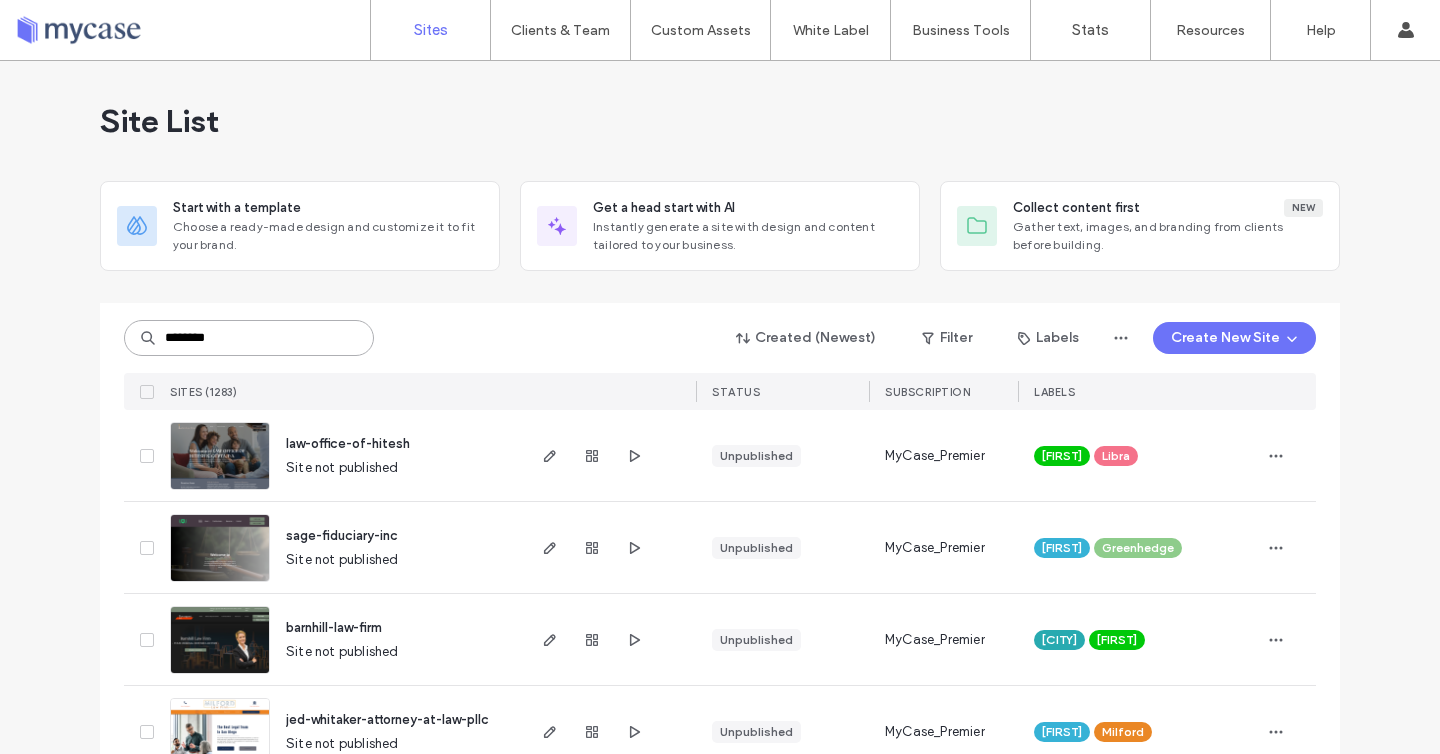 type on "********" 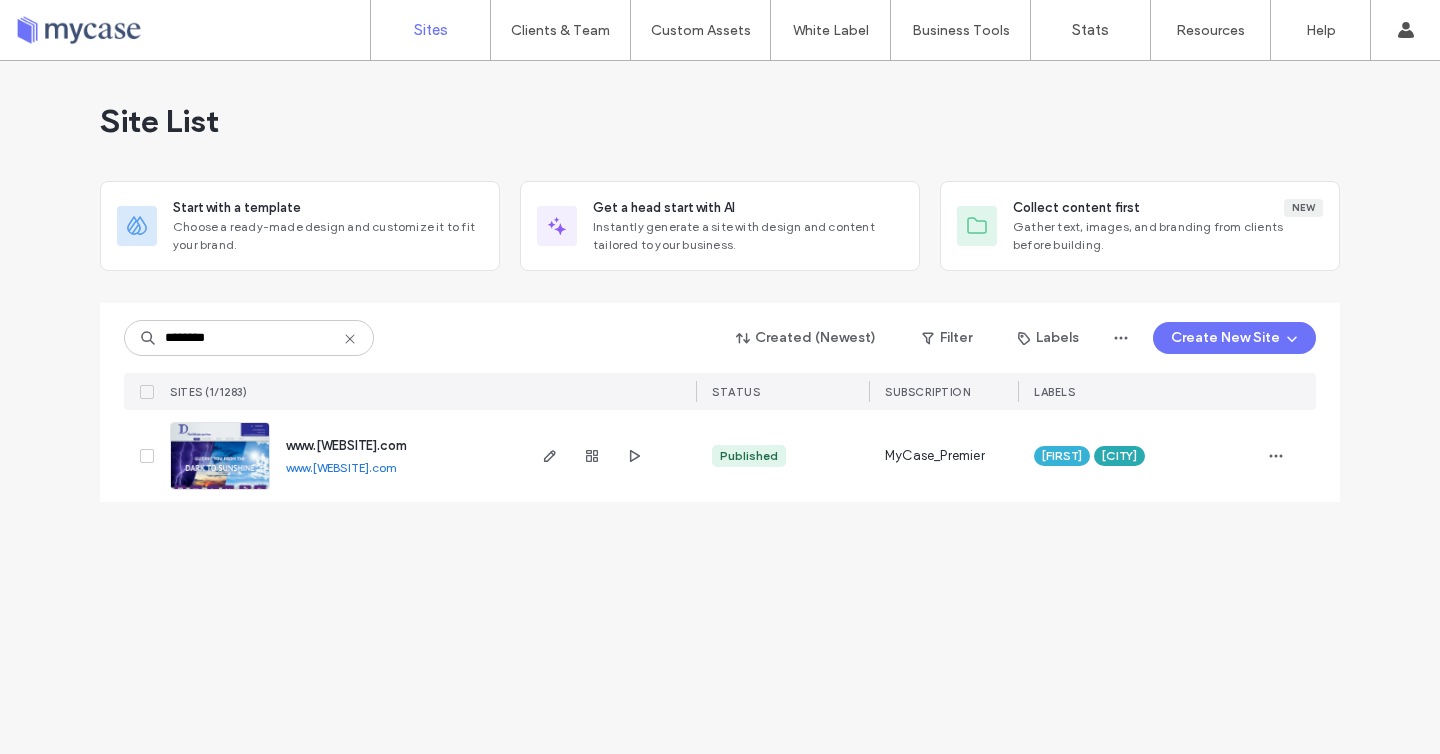 click at bounding box center [1288, 456] 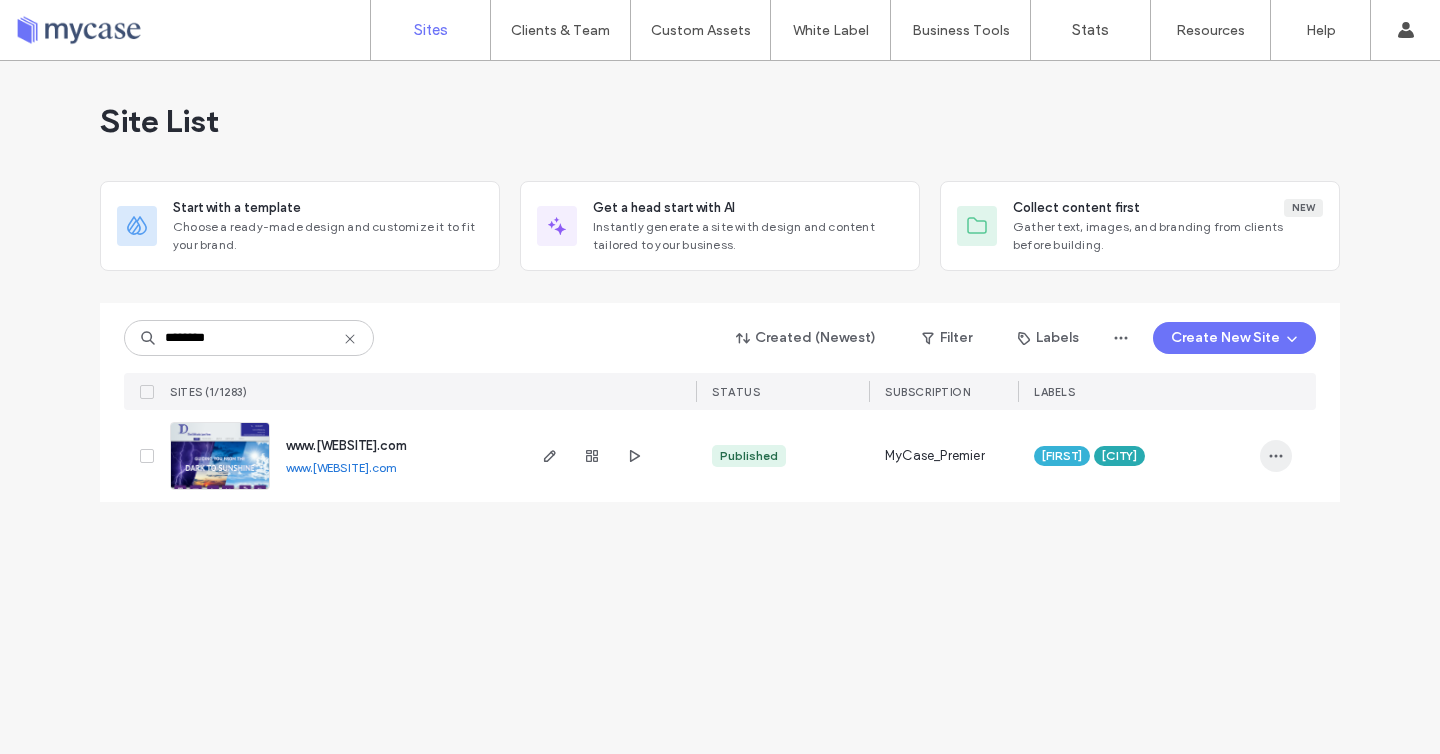 click 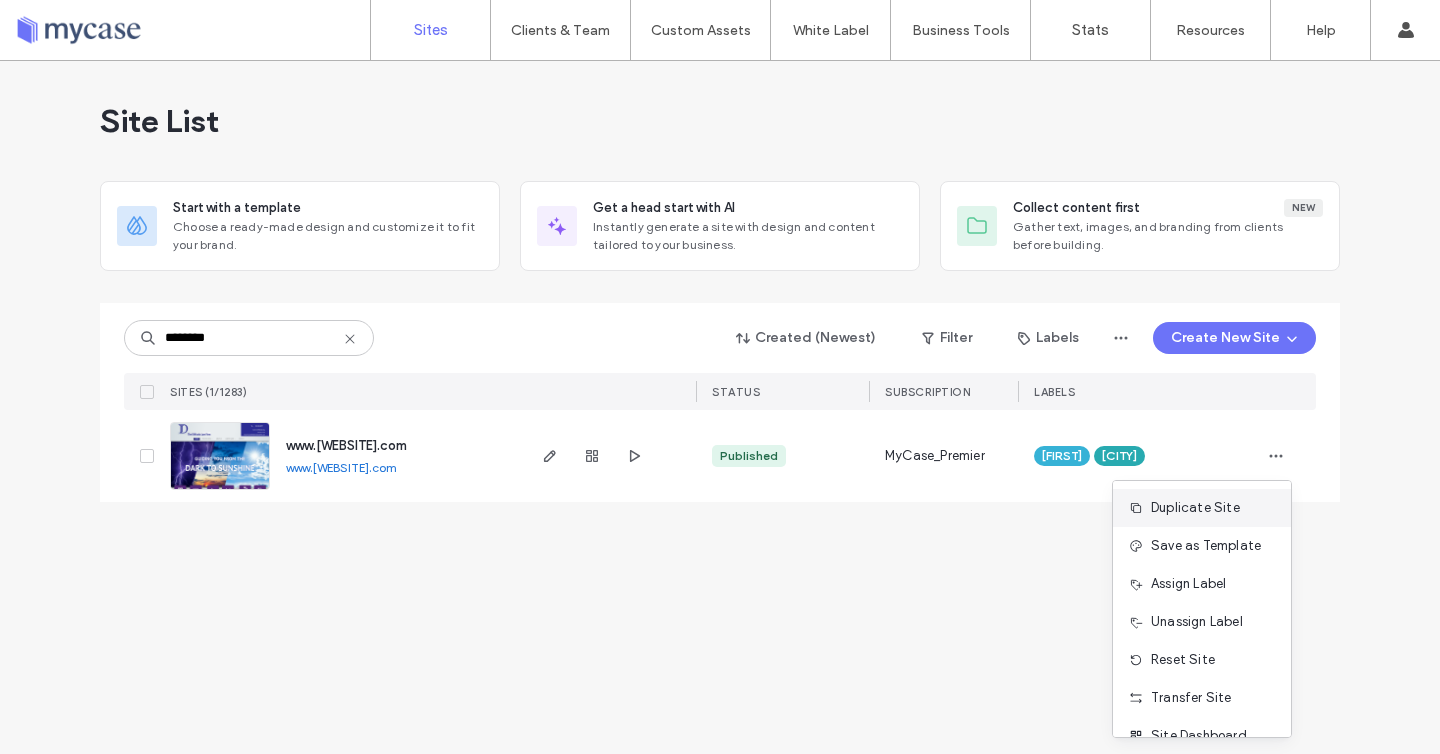 click on "Duplicate Site" at bounding box center (1195, 508) 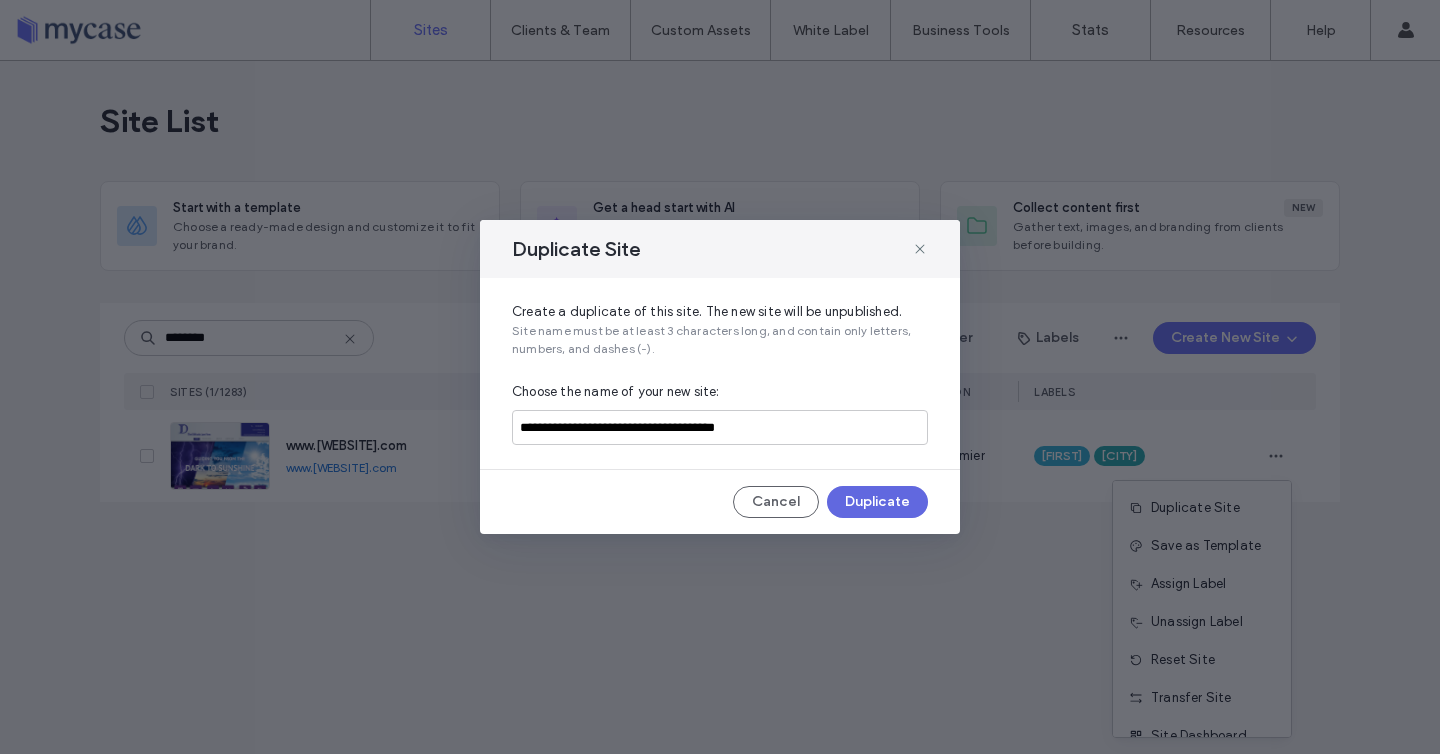 click on "Duplicate" at bounding box center [877, 502] 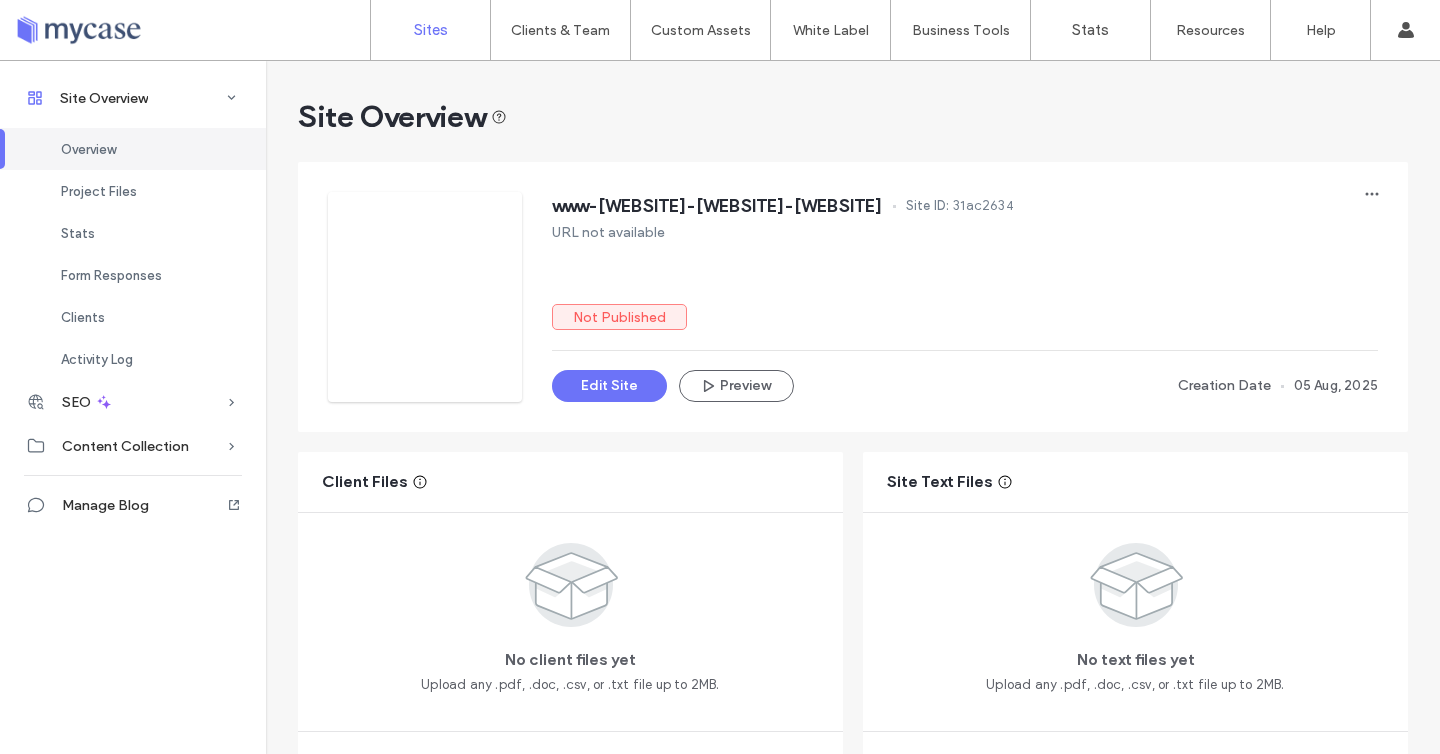 click on "Sites" at bounding box center [431, 30] 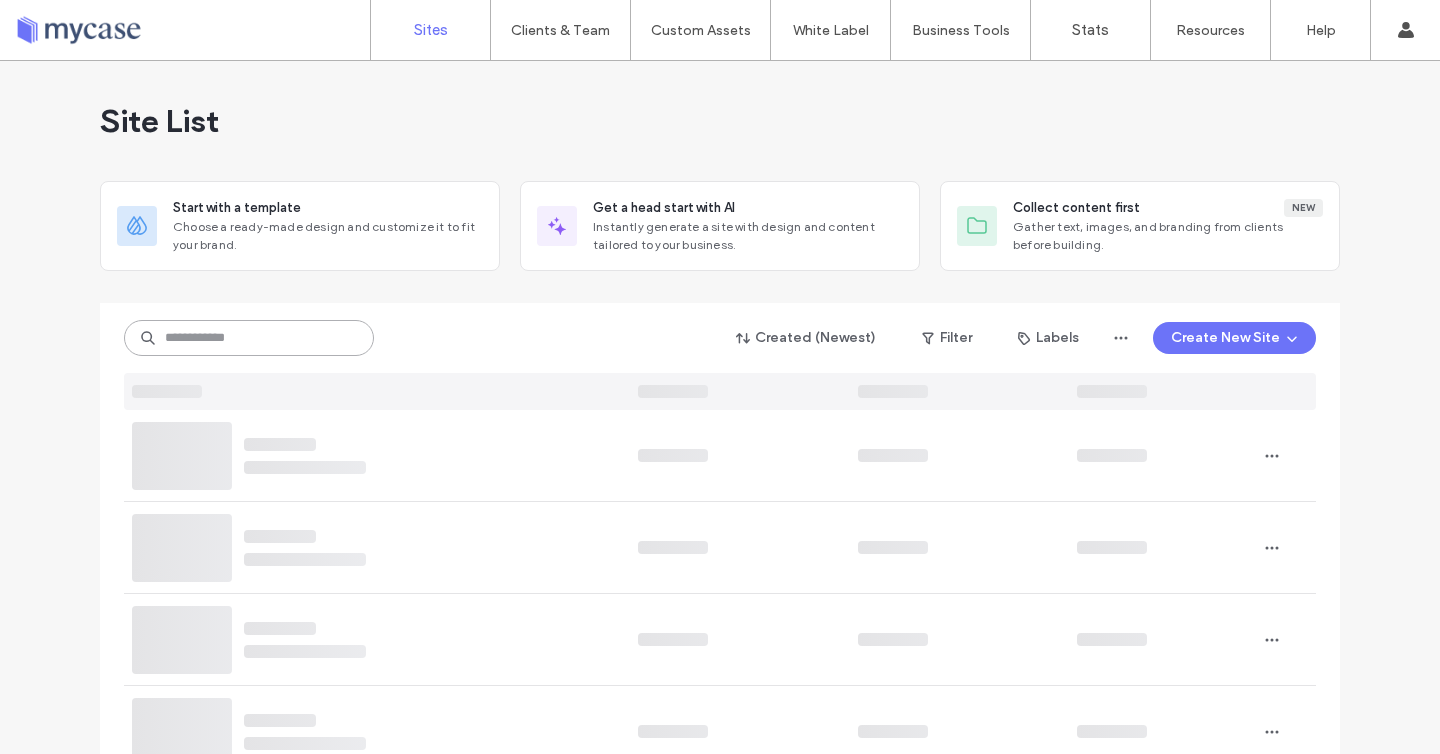 click at bounding box center [249, 338] 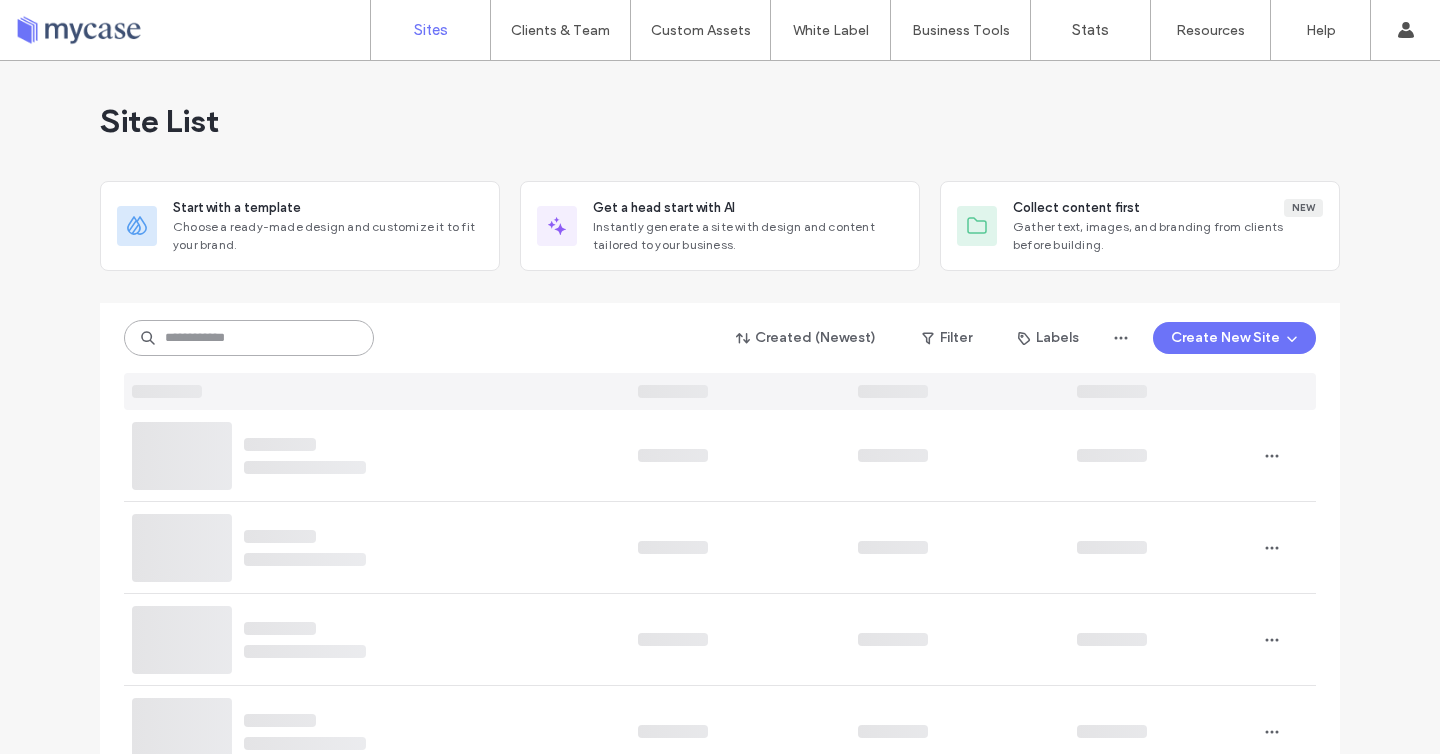 paste on "**********" 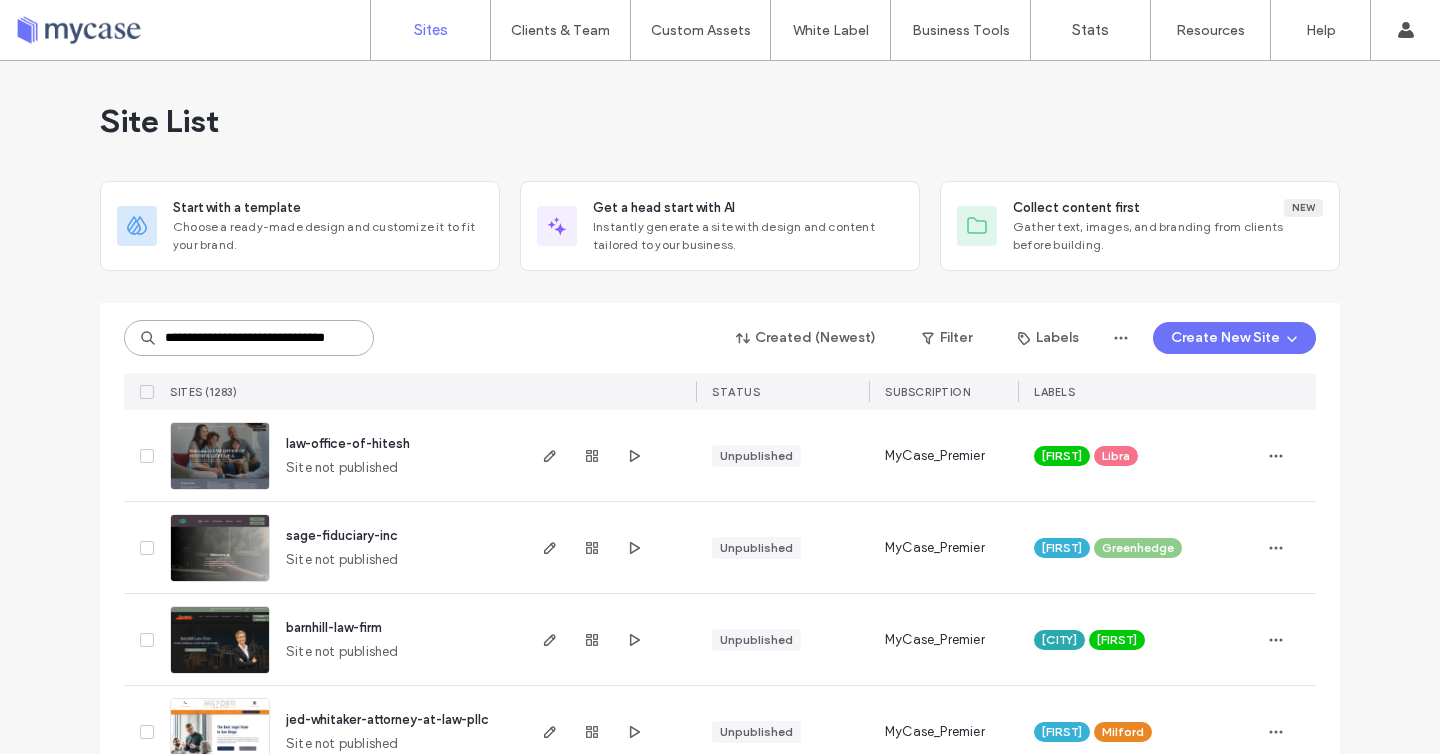 type on "**********" 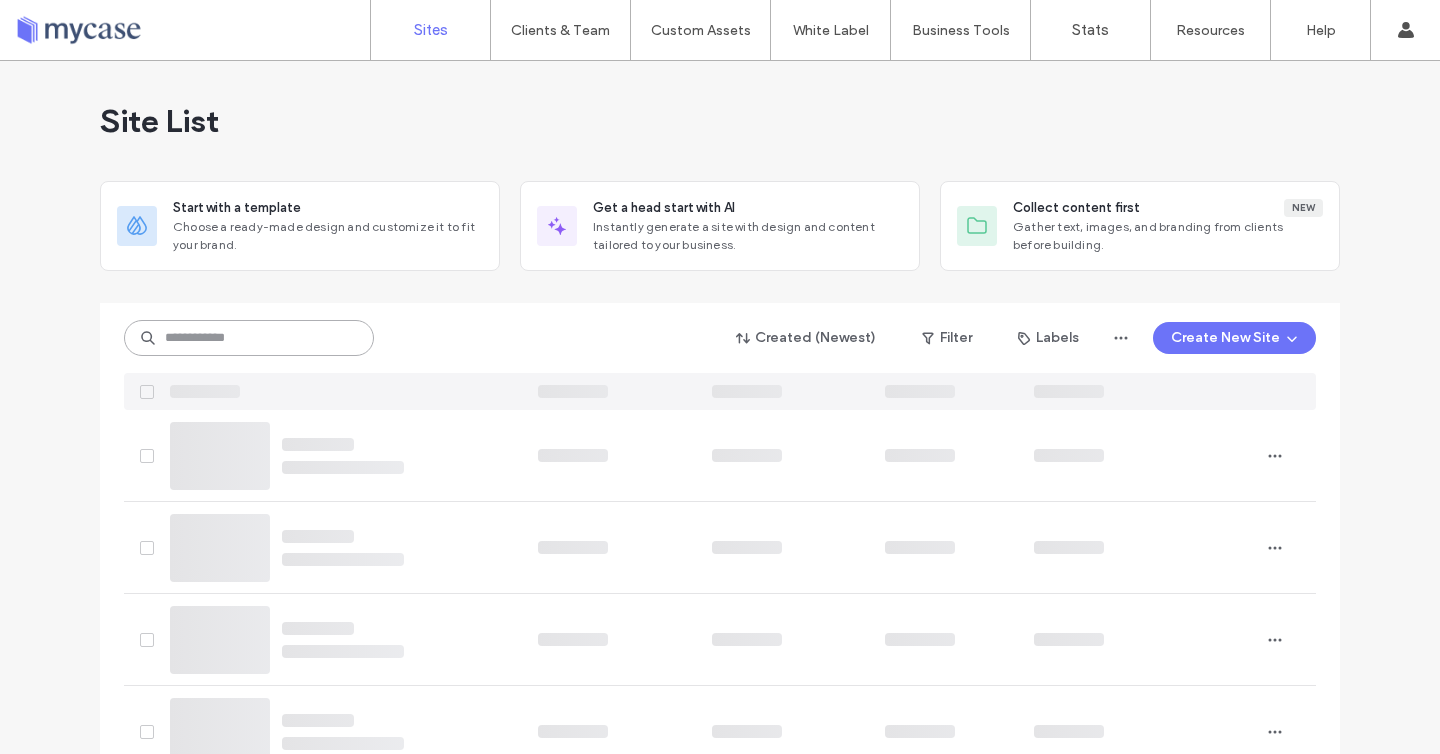 scroll, scrollTop: 0, scrollLeft: 0, axis: both 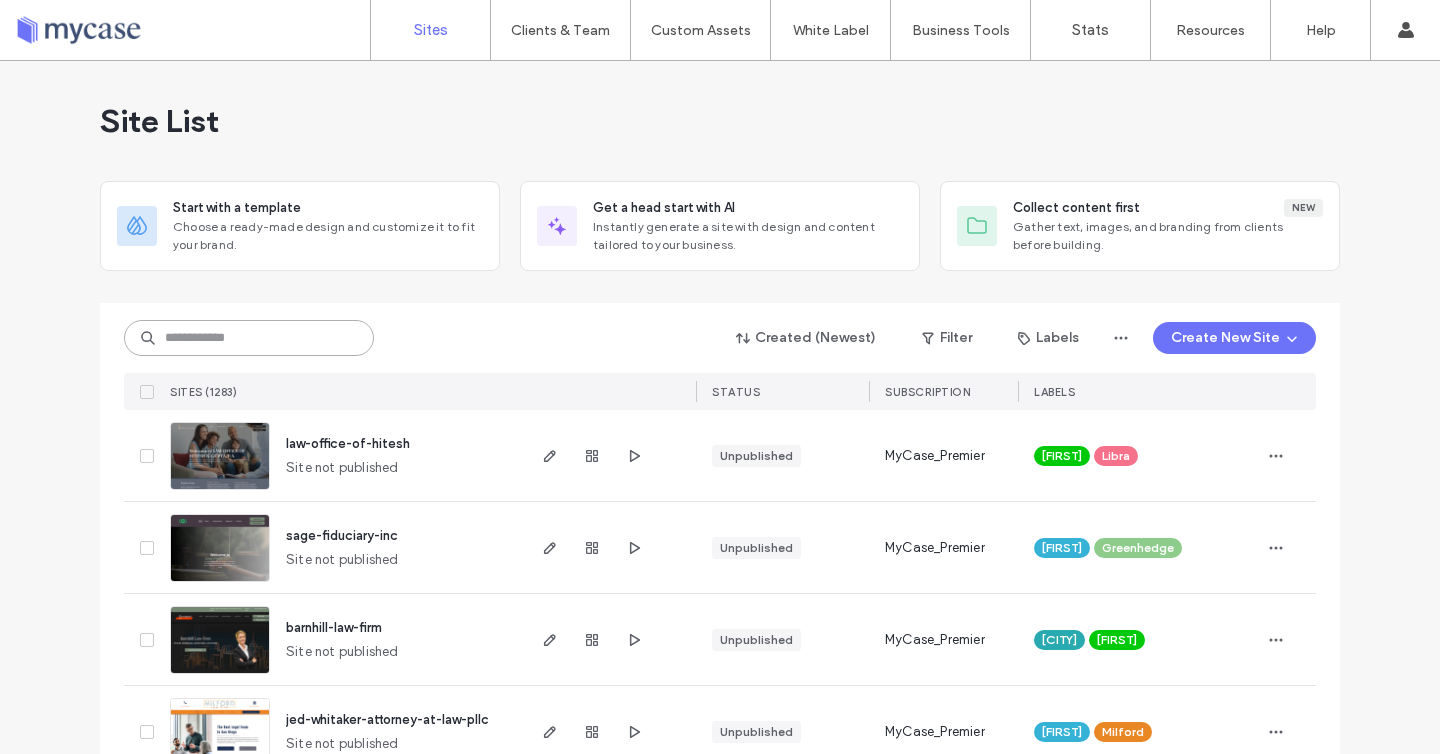 click at bounding box center (249, 338) 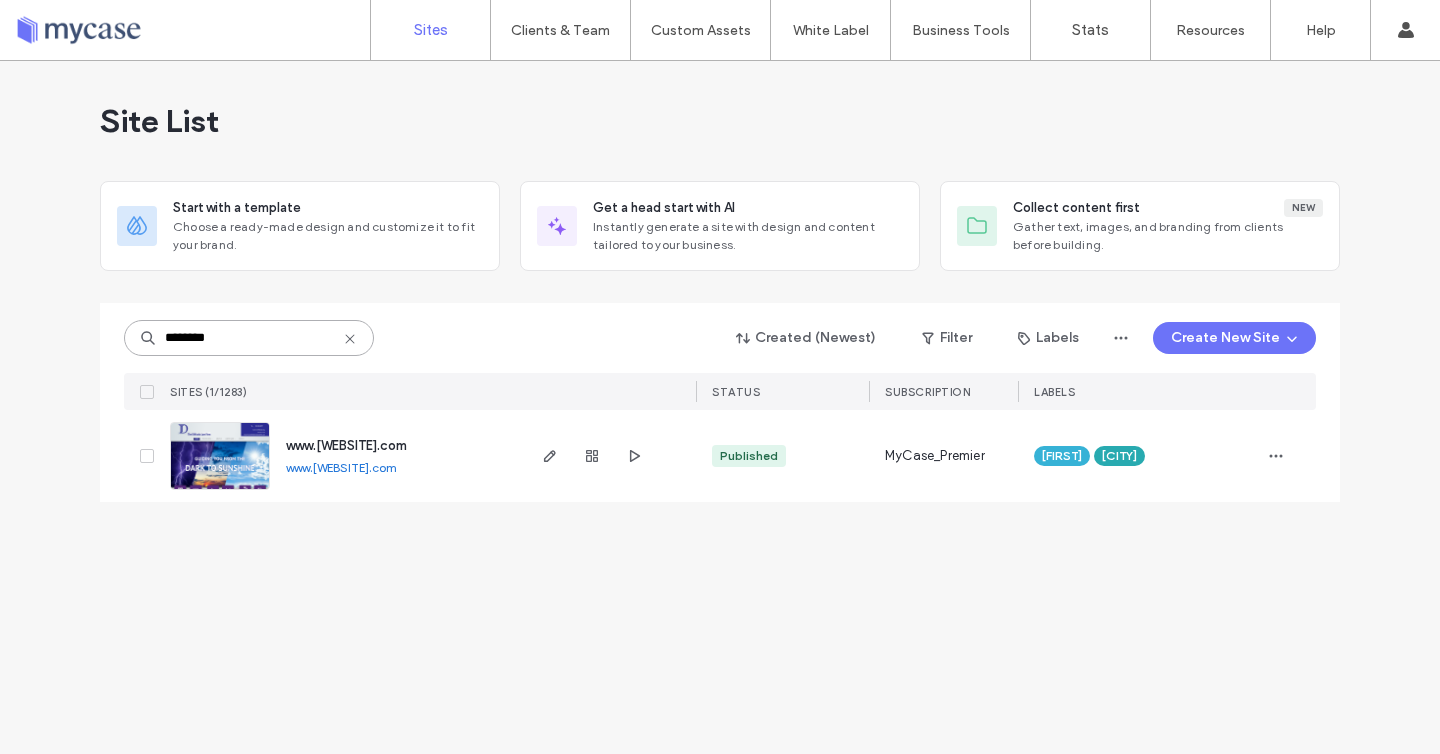 paste on "********" 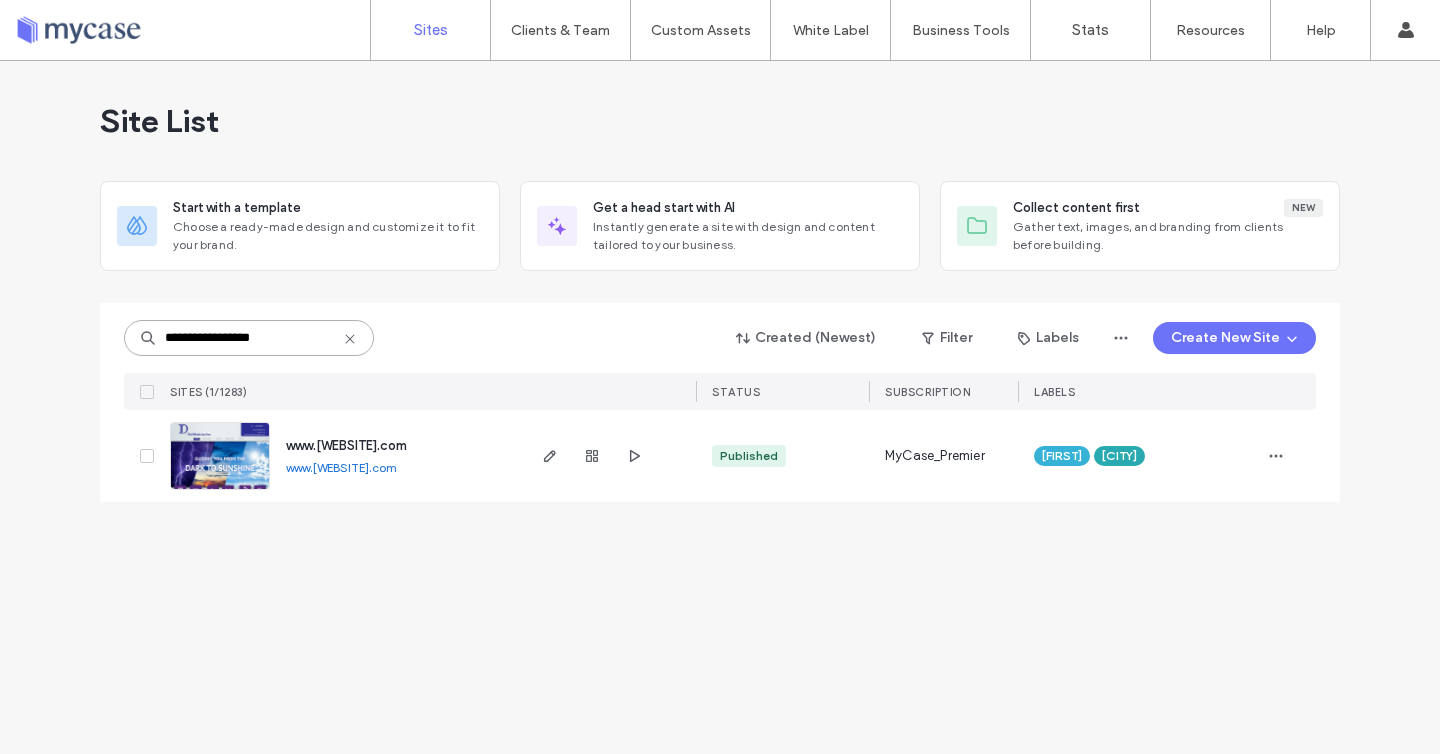paste 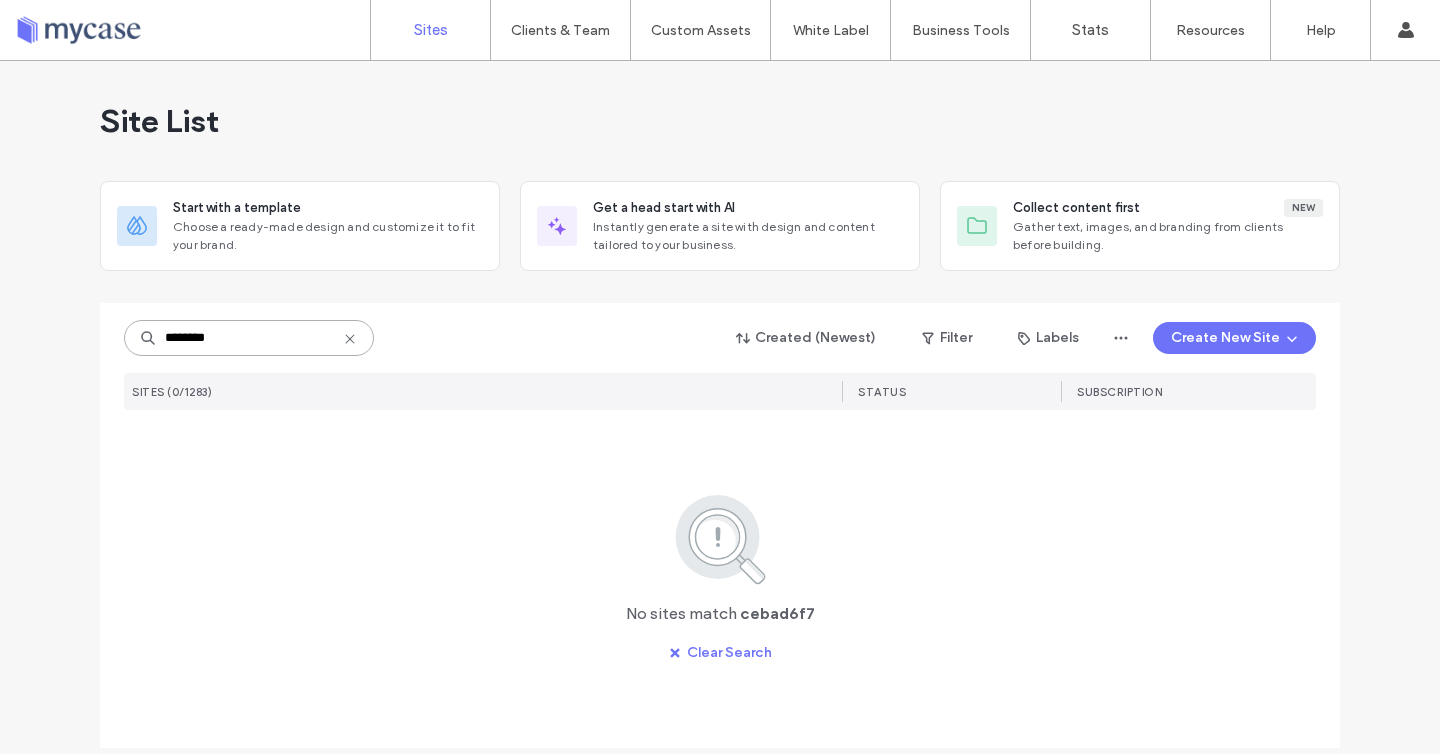 type on "********" 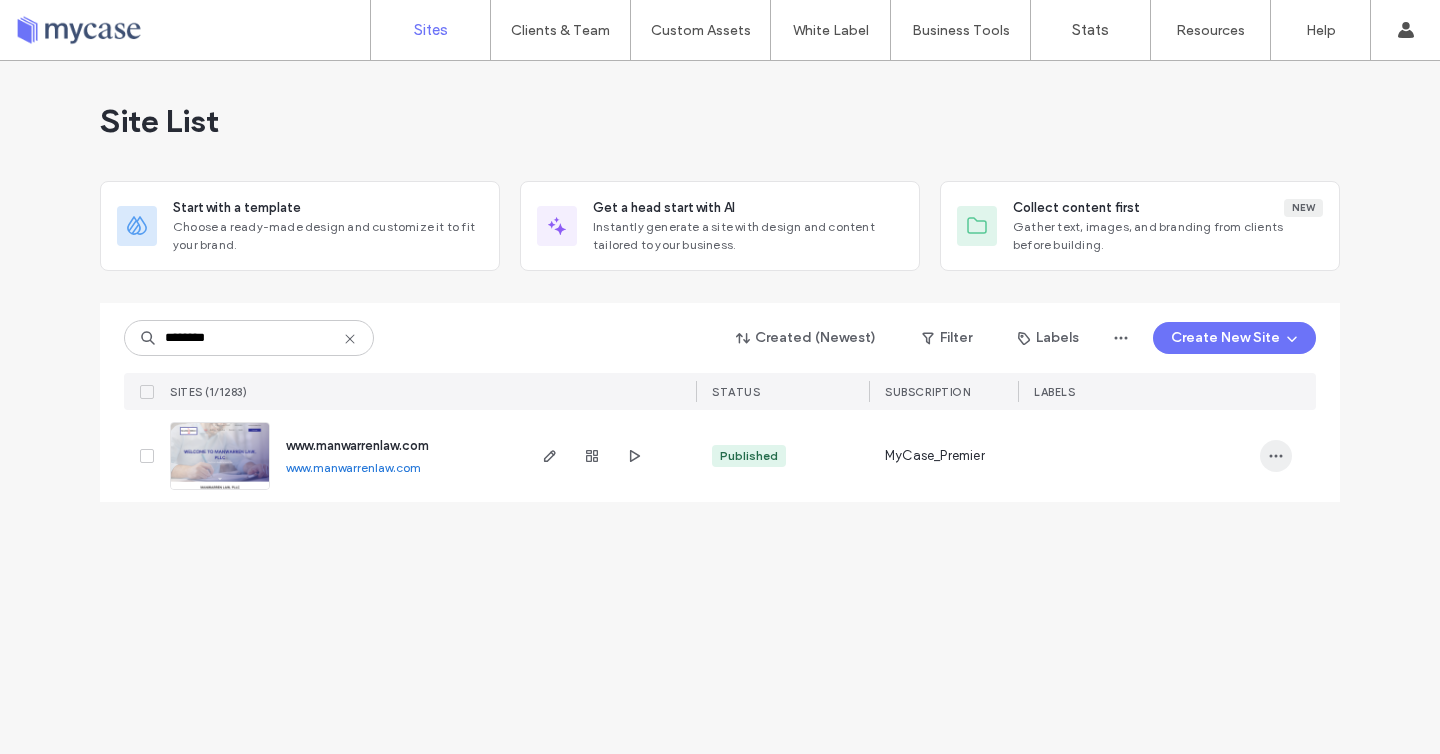click 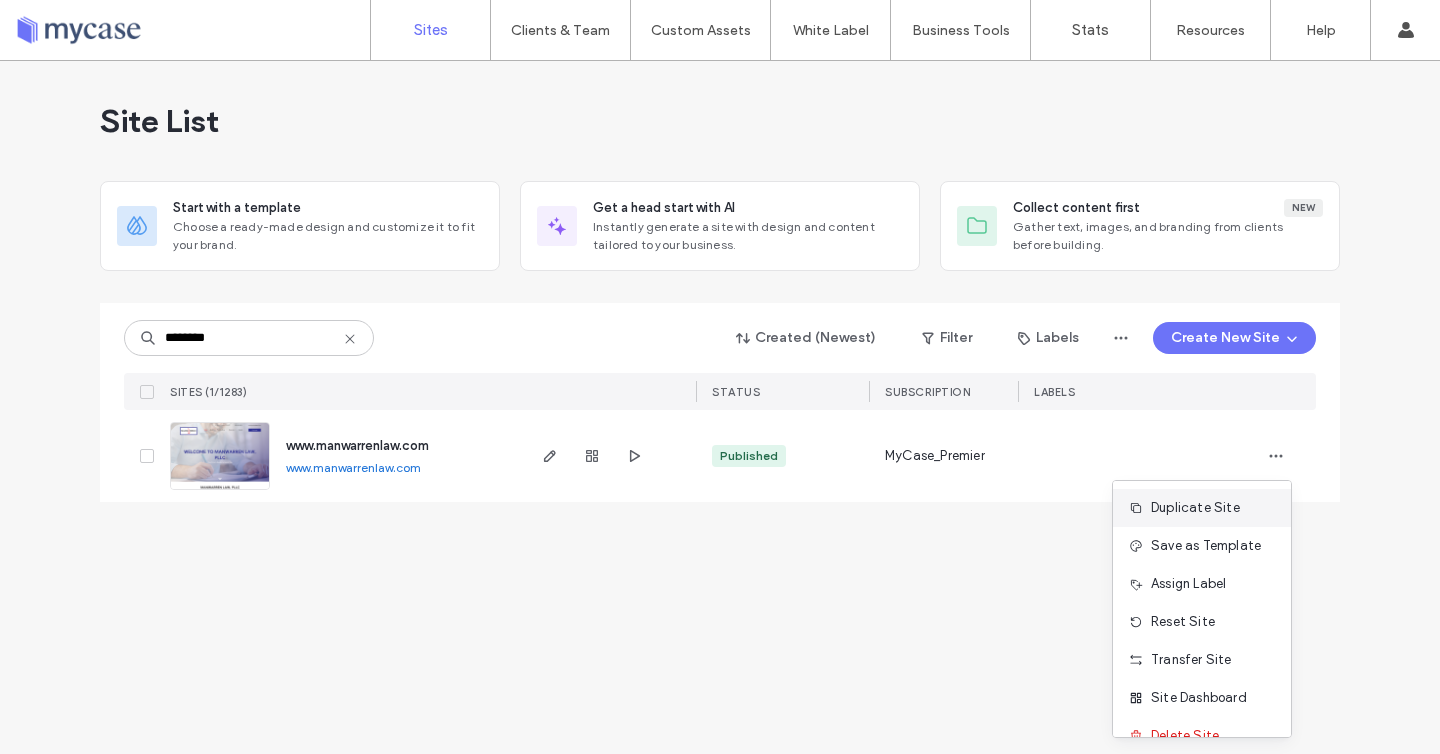 click on "Duplicate Site" at bounding box center (1202, 508) 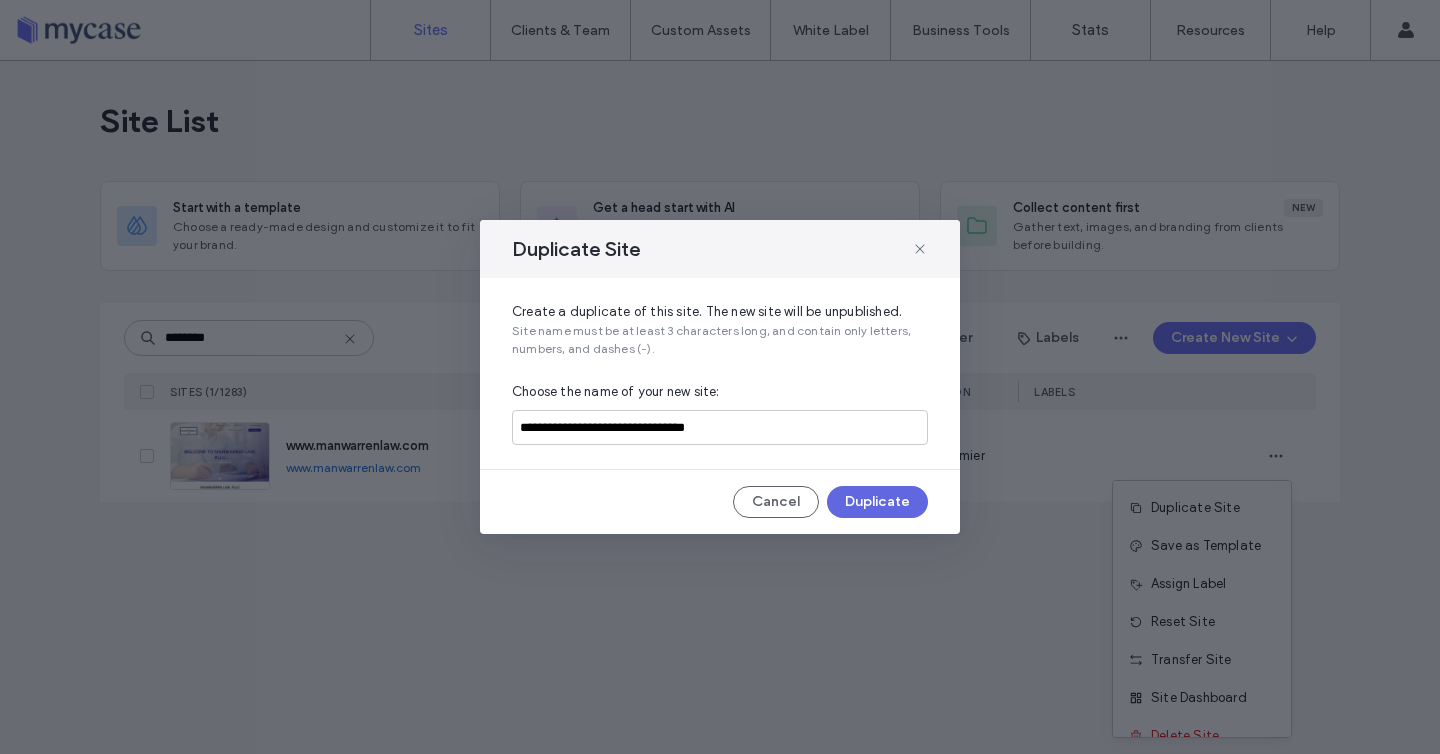 click on "Duplicate" at bounding box center [877, 502] 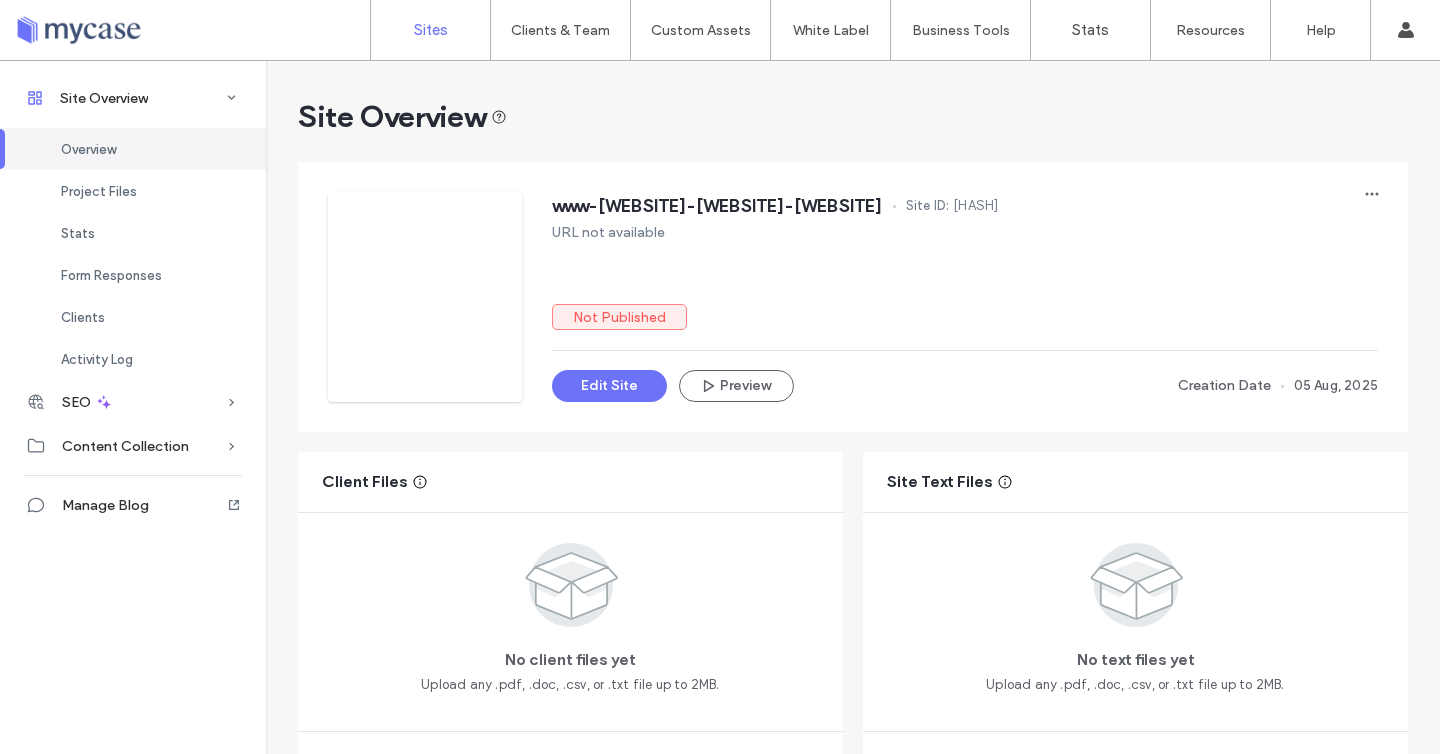 click on "Sites" at bounding box center [431, 30] 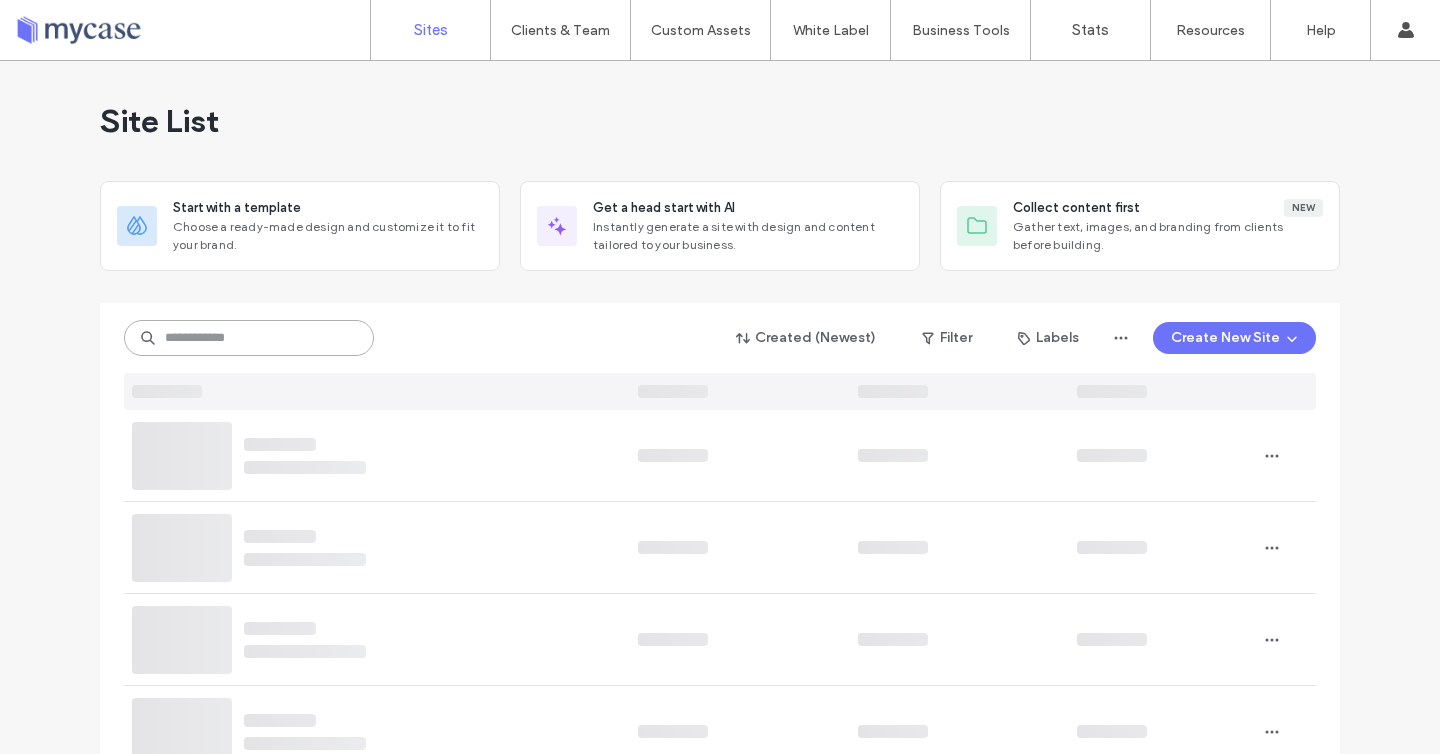click at bounding box center (249, 338) 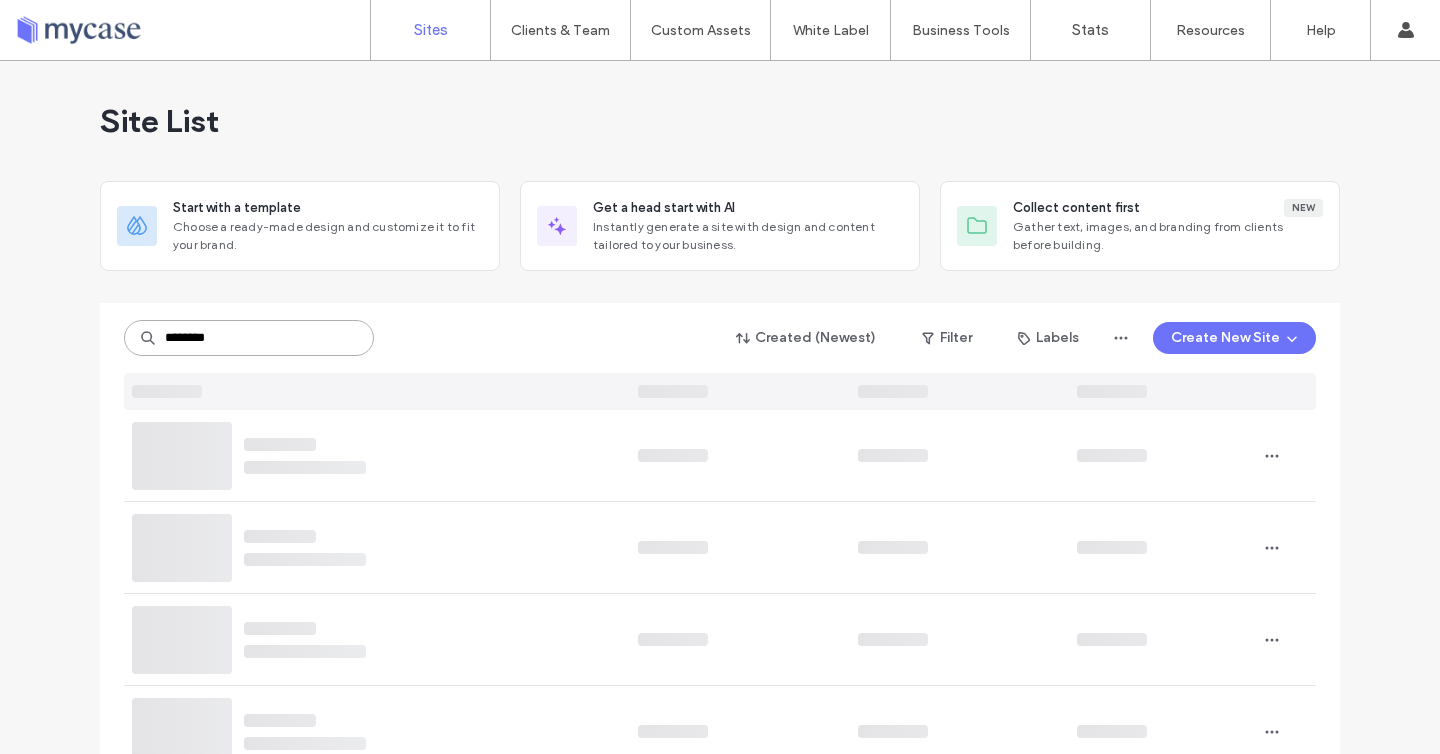 type on "********" 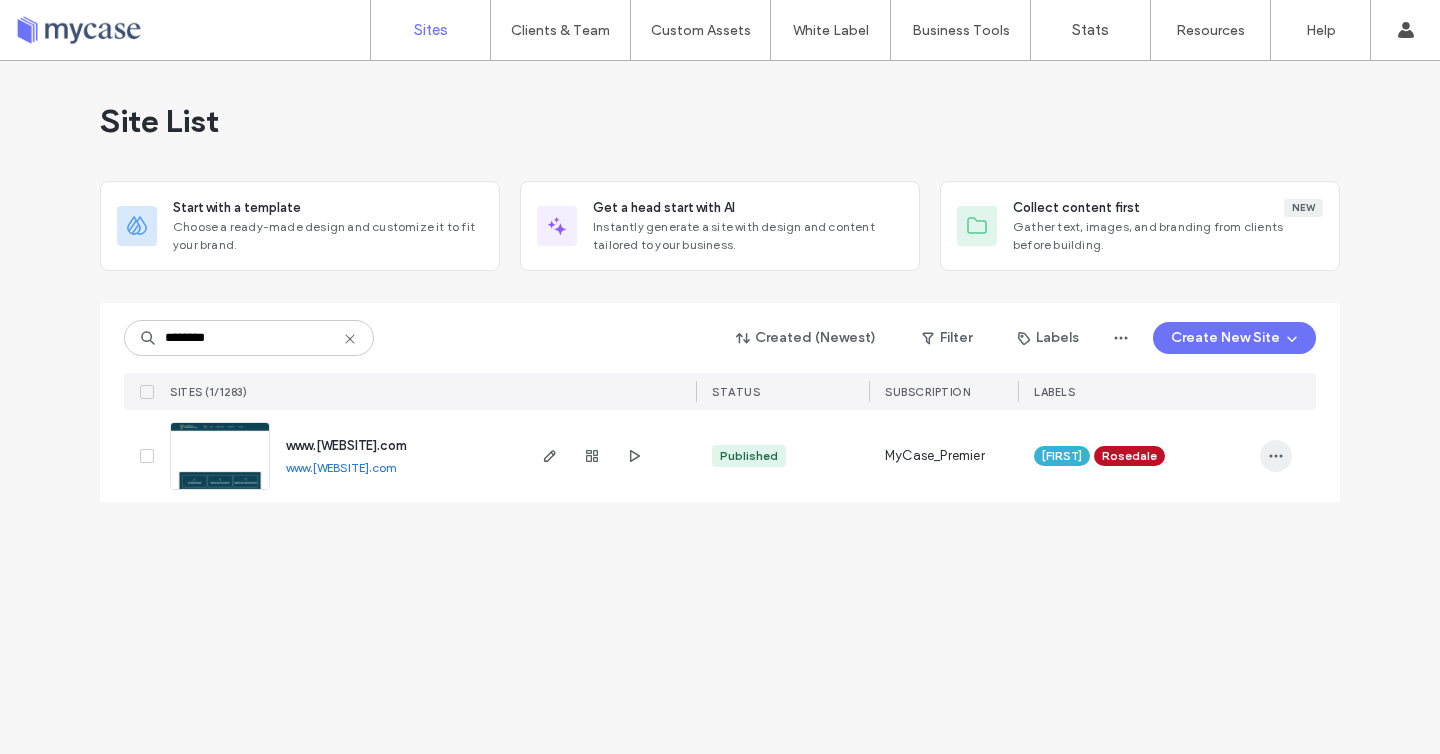 click 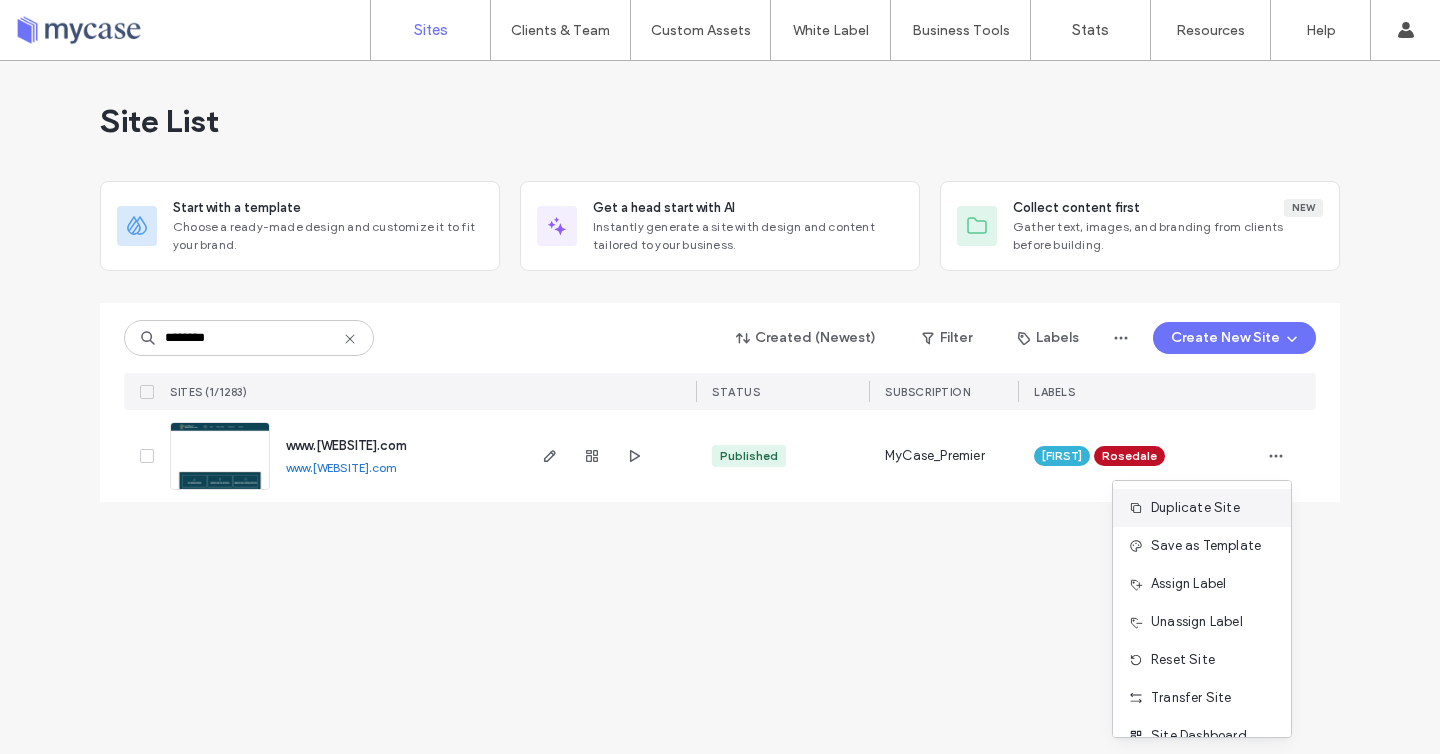 click on "Duplicate Site" at bounding box center [1202, 508] 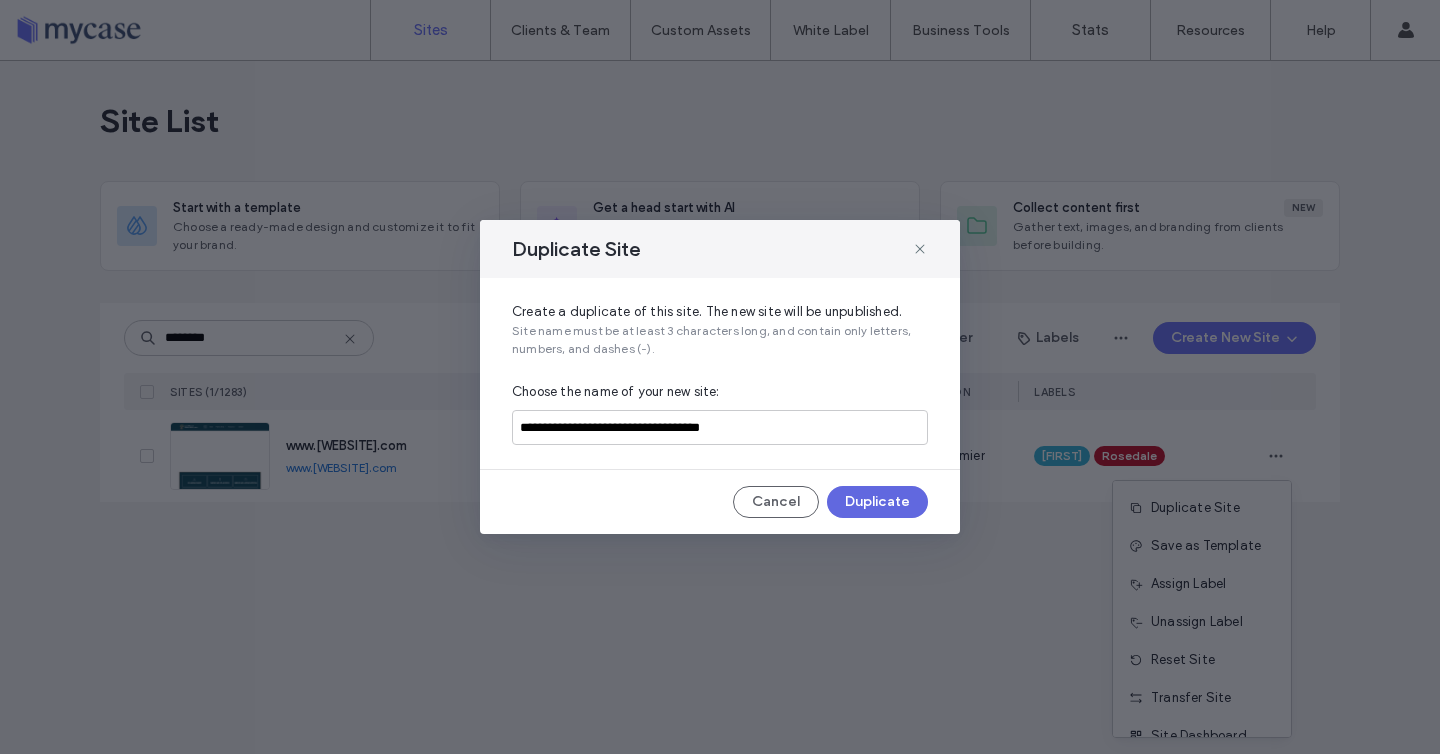 click on "Duplicate" at bounding box center [877, 502] 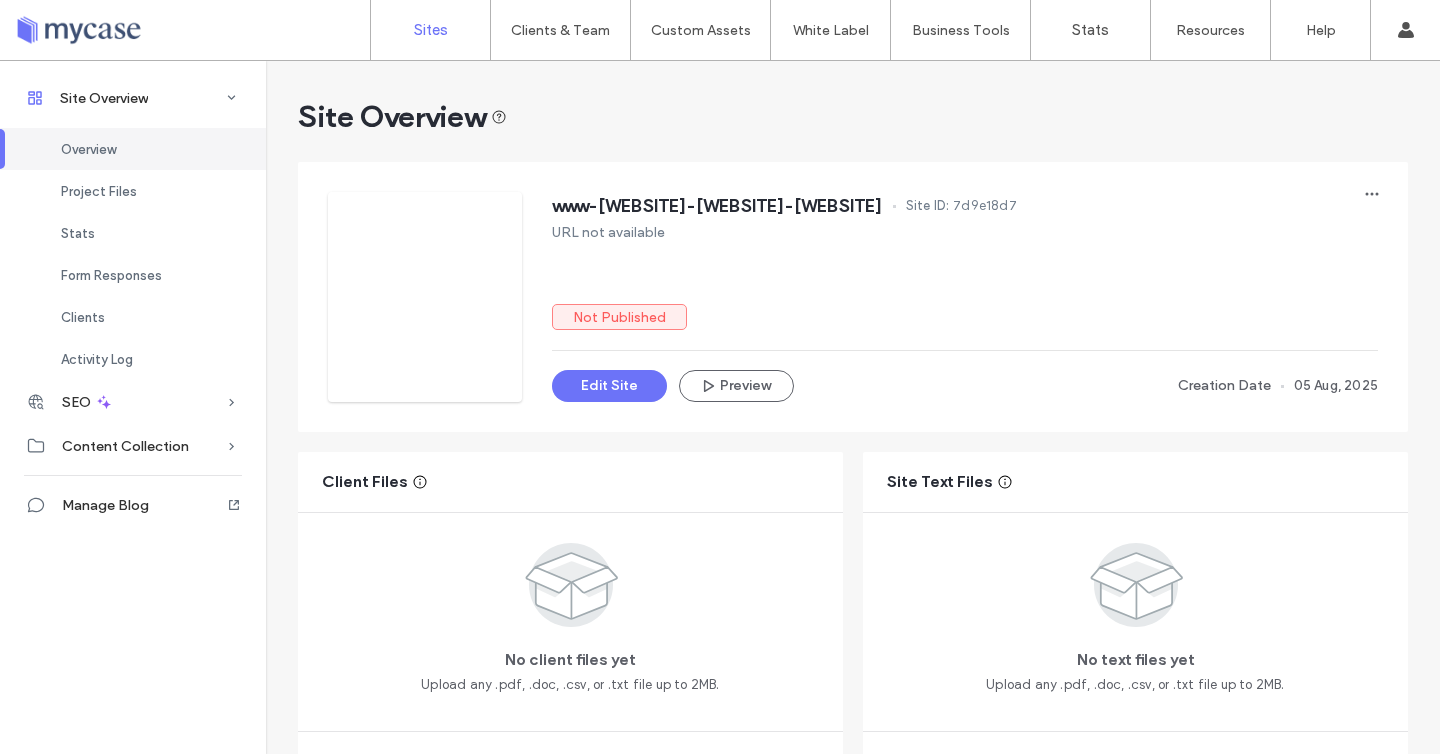 click on "Sites" at bounding box center [431, 30] 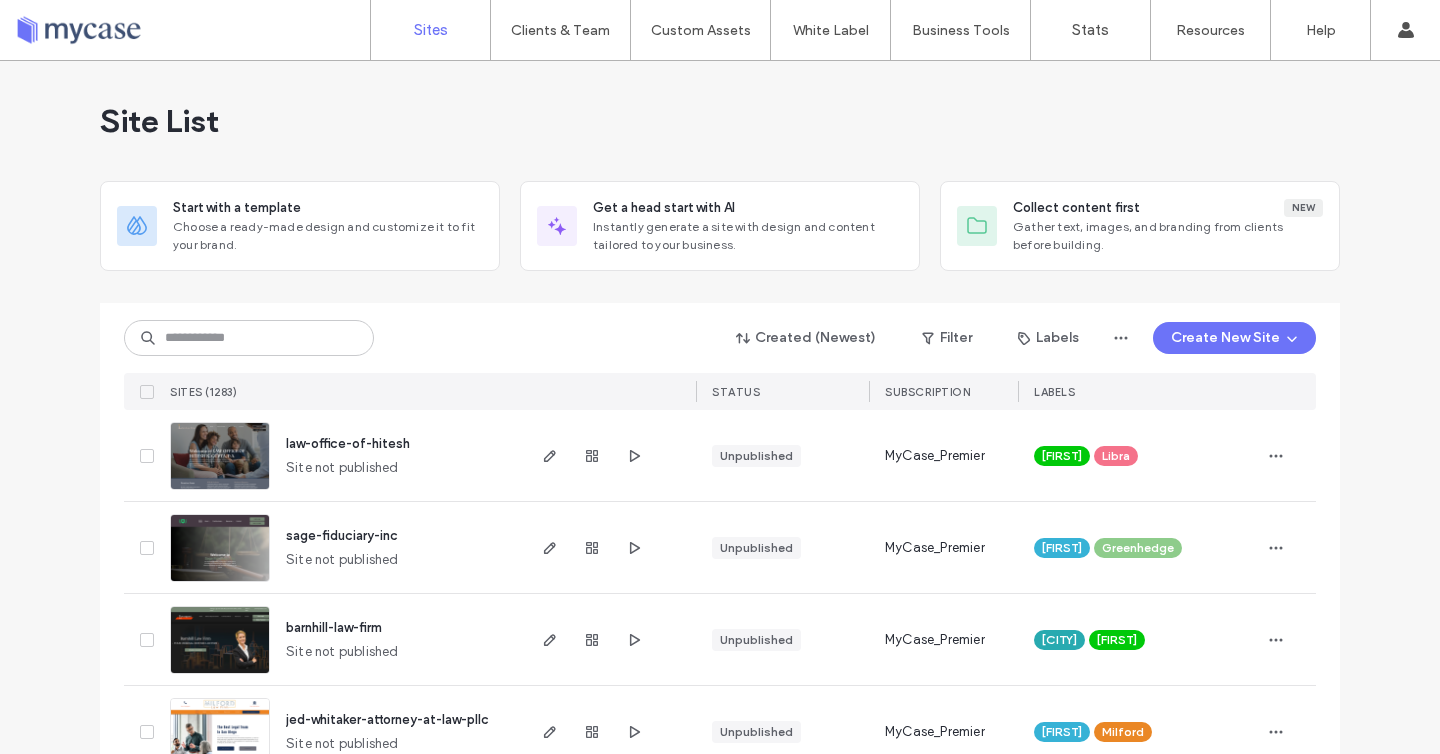 scroll, scrollTop: 0, scrollLeft: 0, axis: both 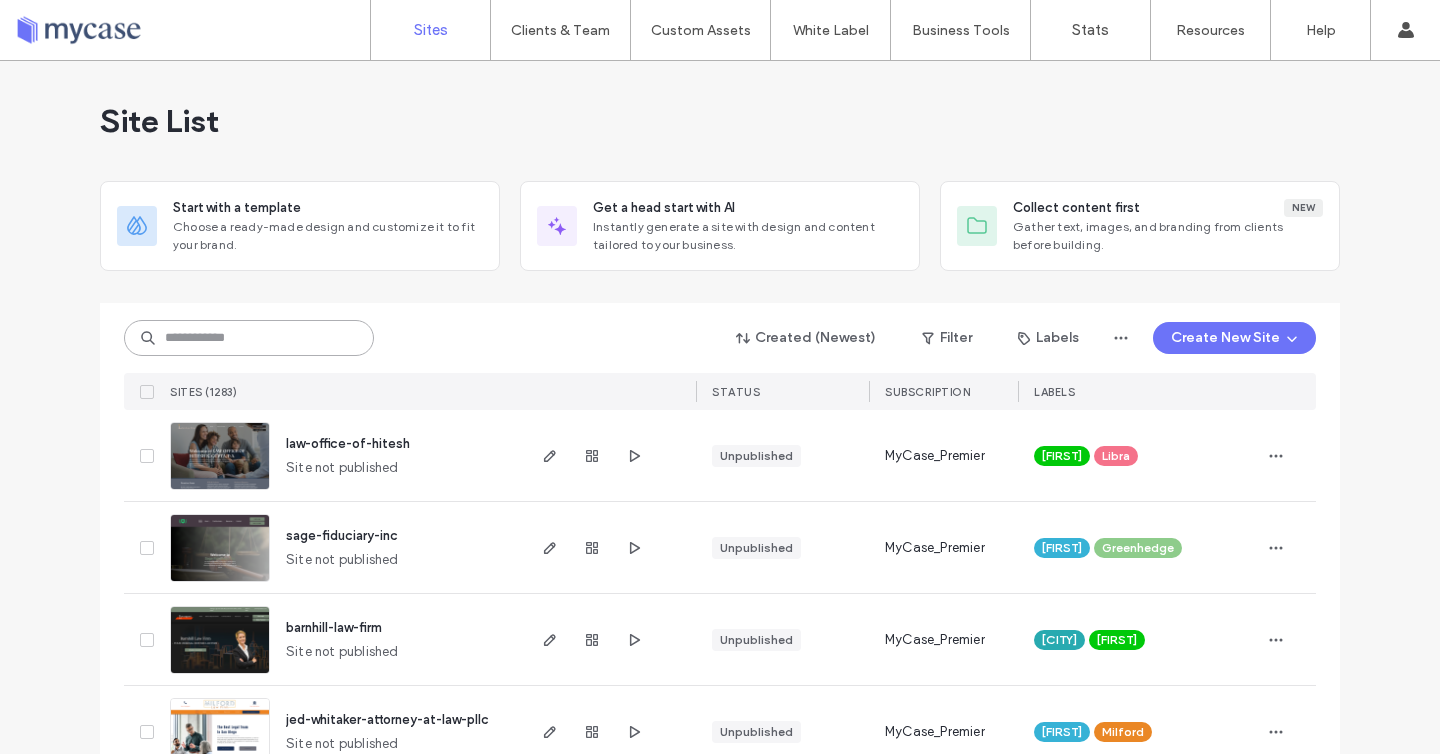 click at bounding box center (249, 338) 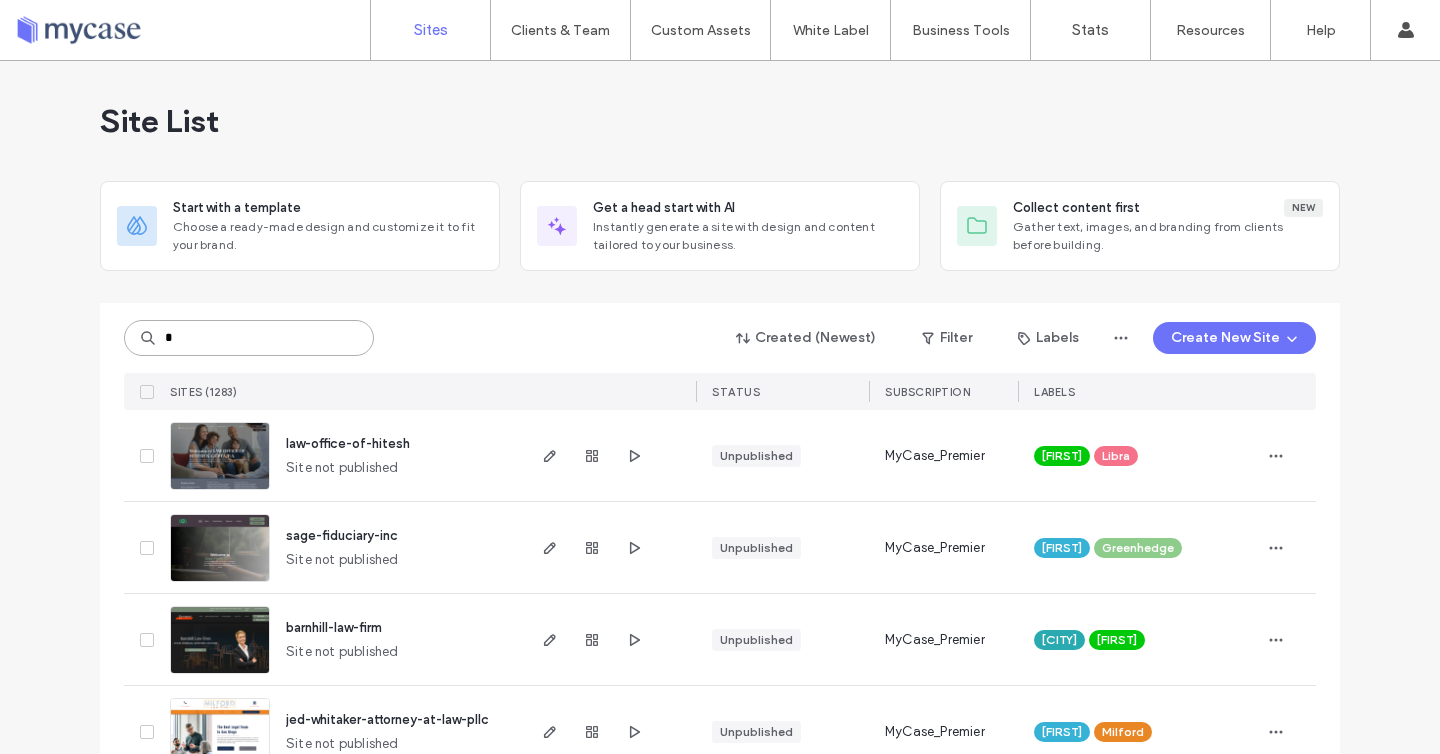 paste on "*******" 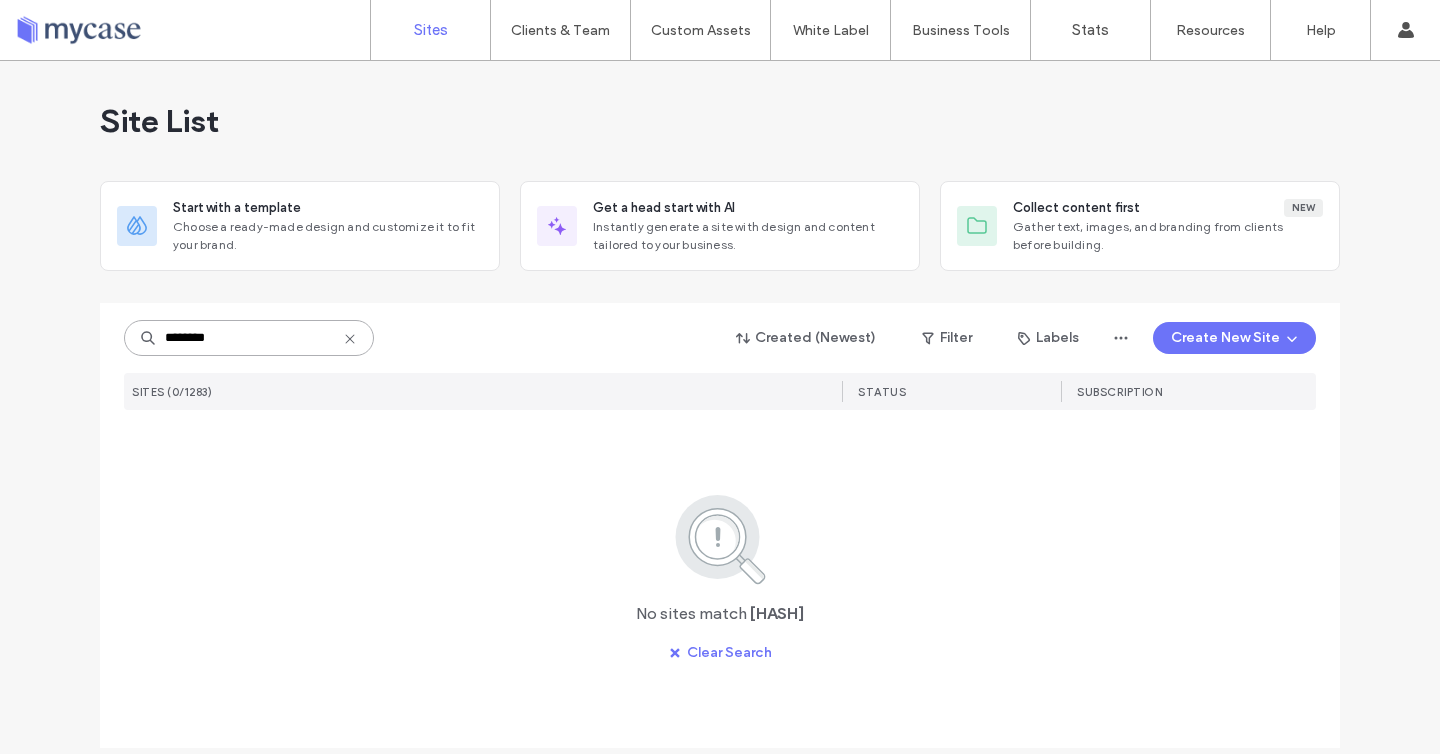 type on "********" 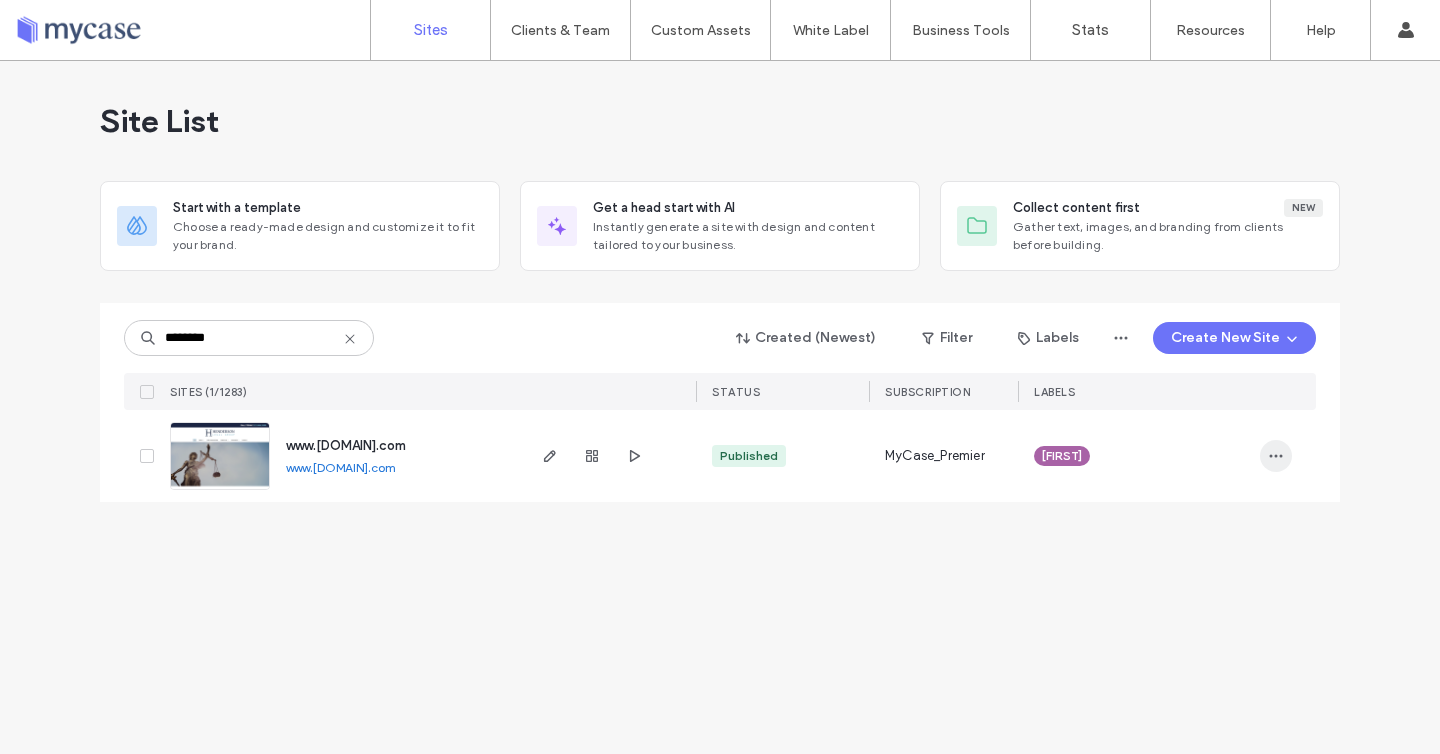 click 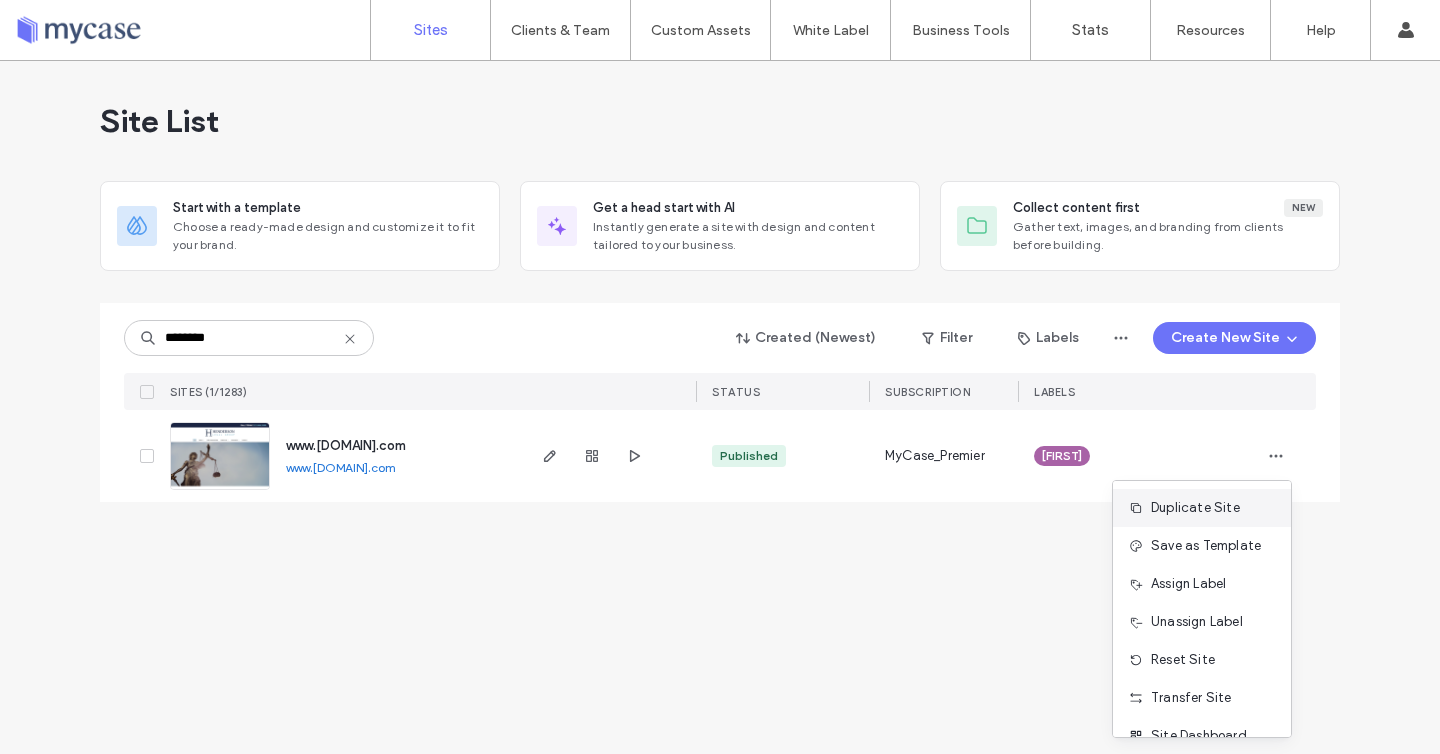 click on "Duplicate Site" at bounding box center [1195, 508] 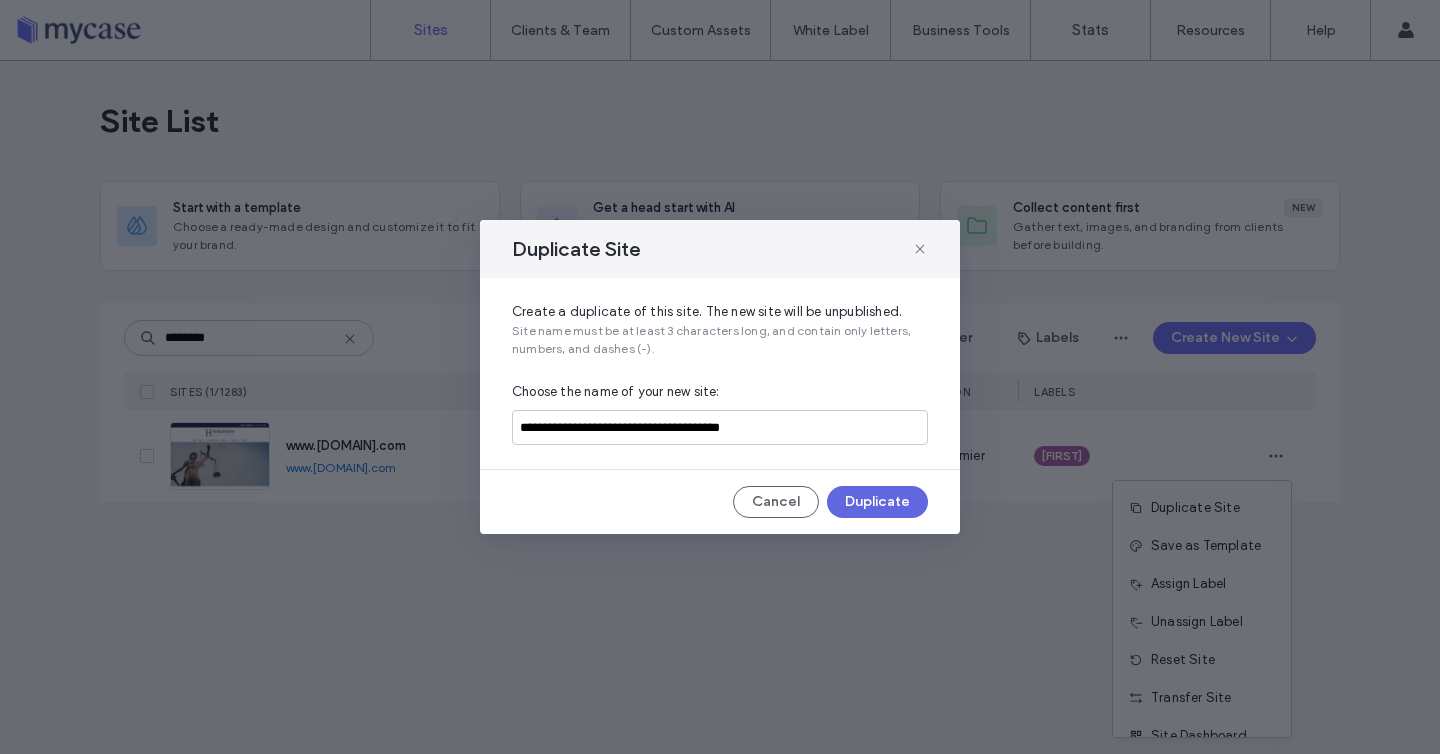 click on "Duplicate" at bounding box center (877, 502) 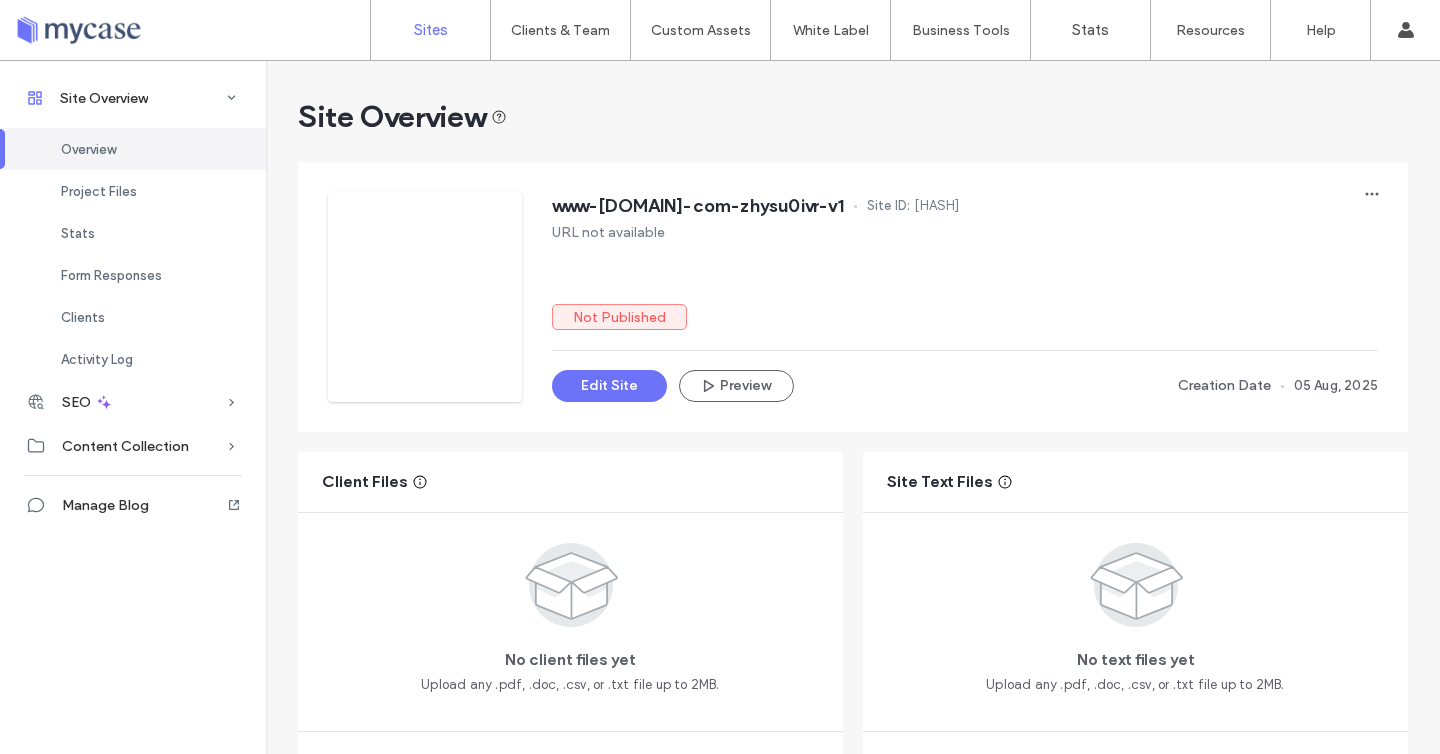 click on "Sites" at bounding box center [430, 30] 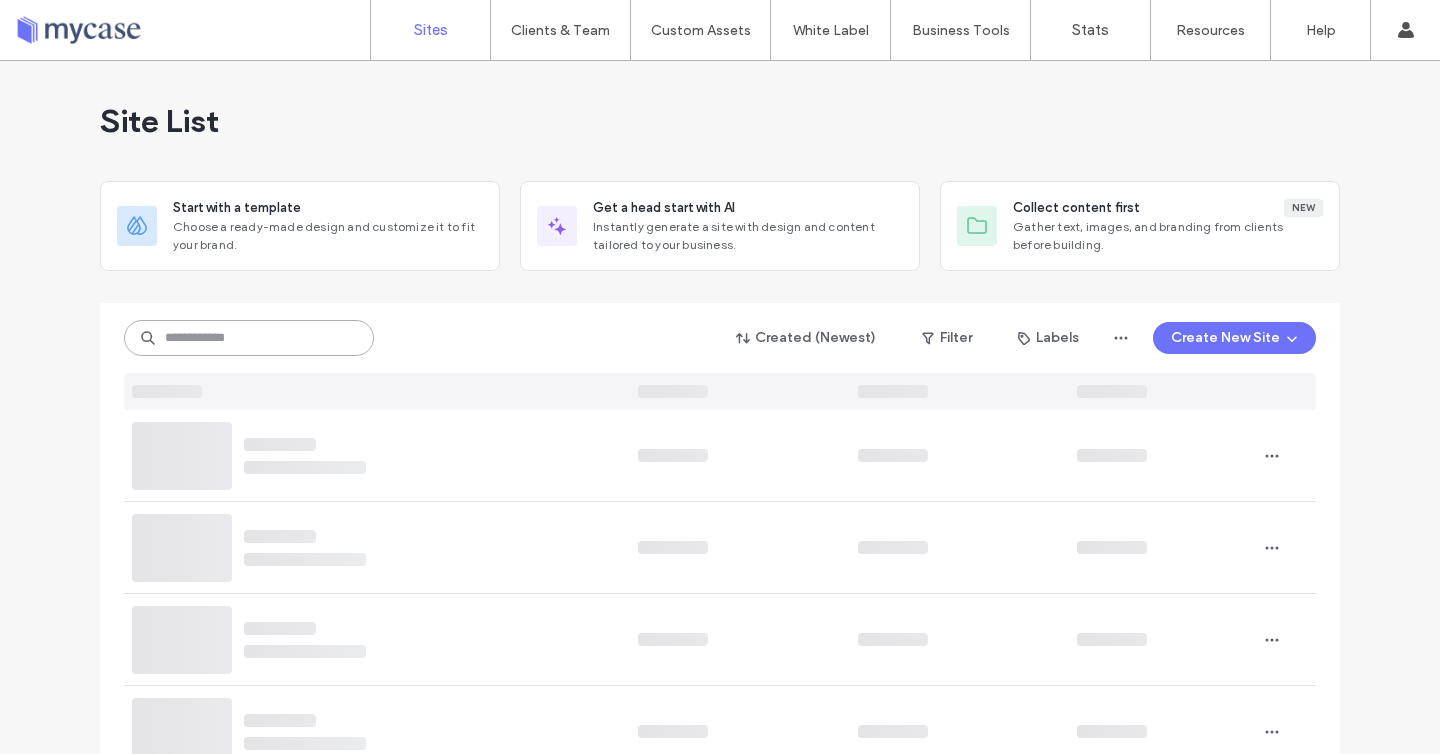 click at bounding box center (249, 338) 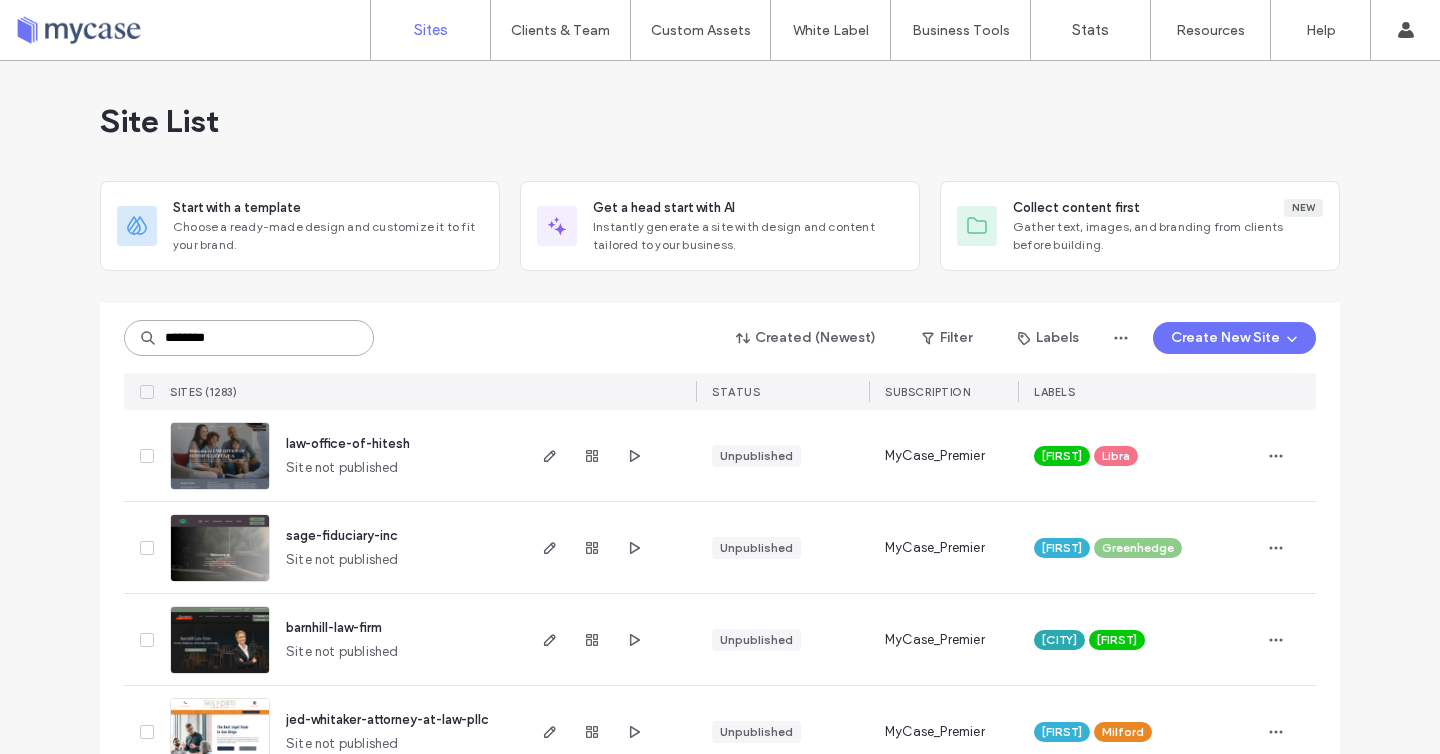 type on "********" 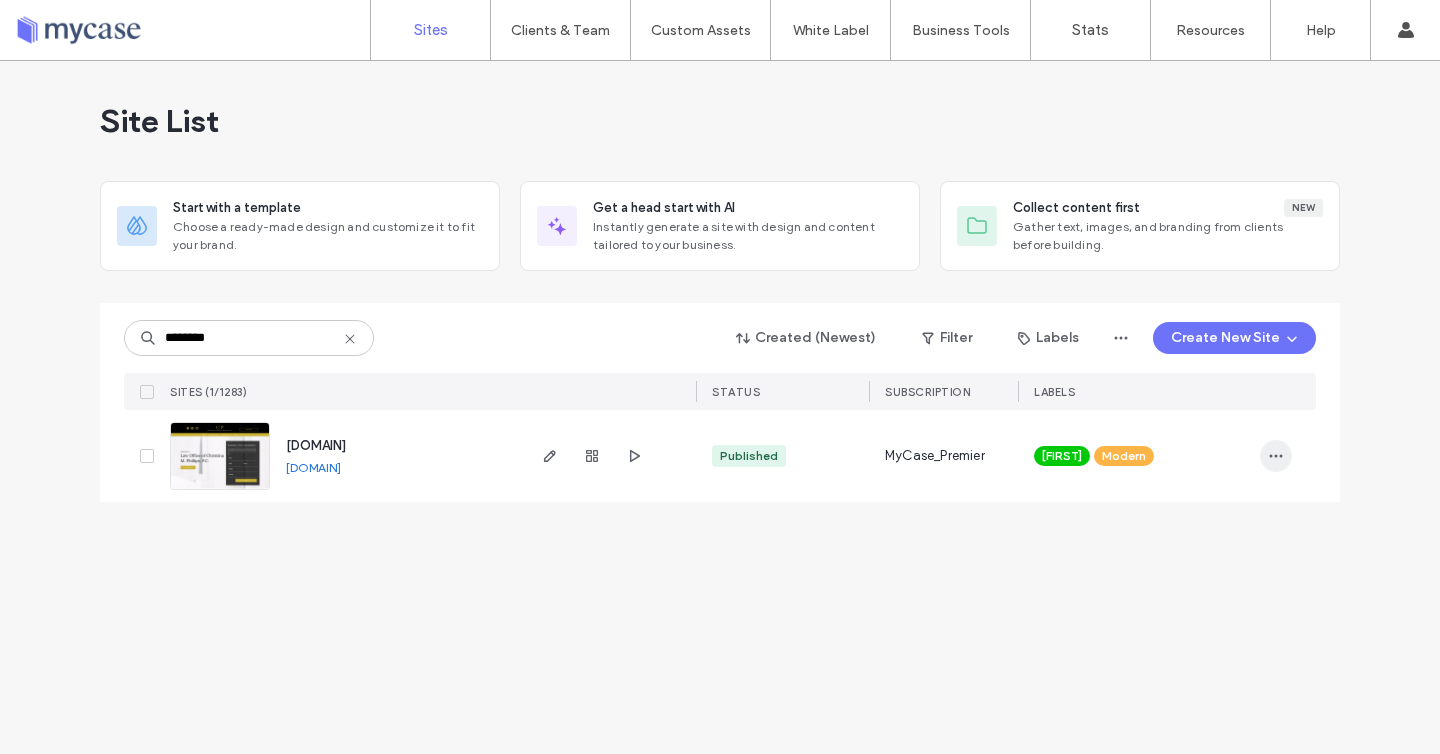 click 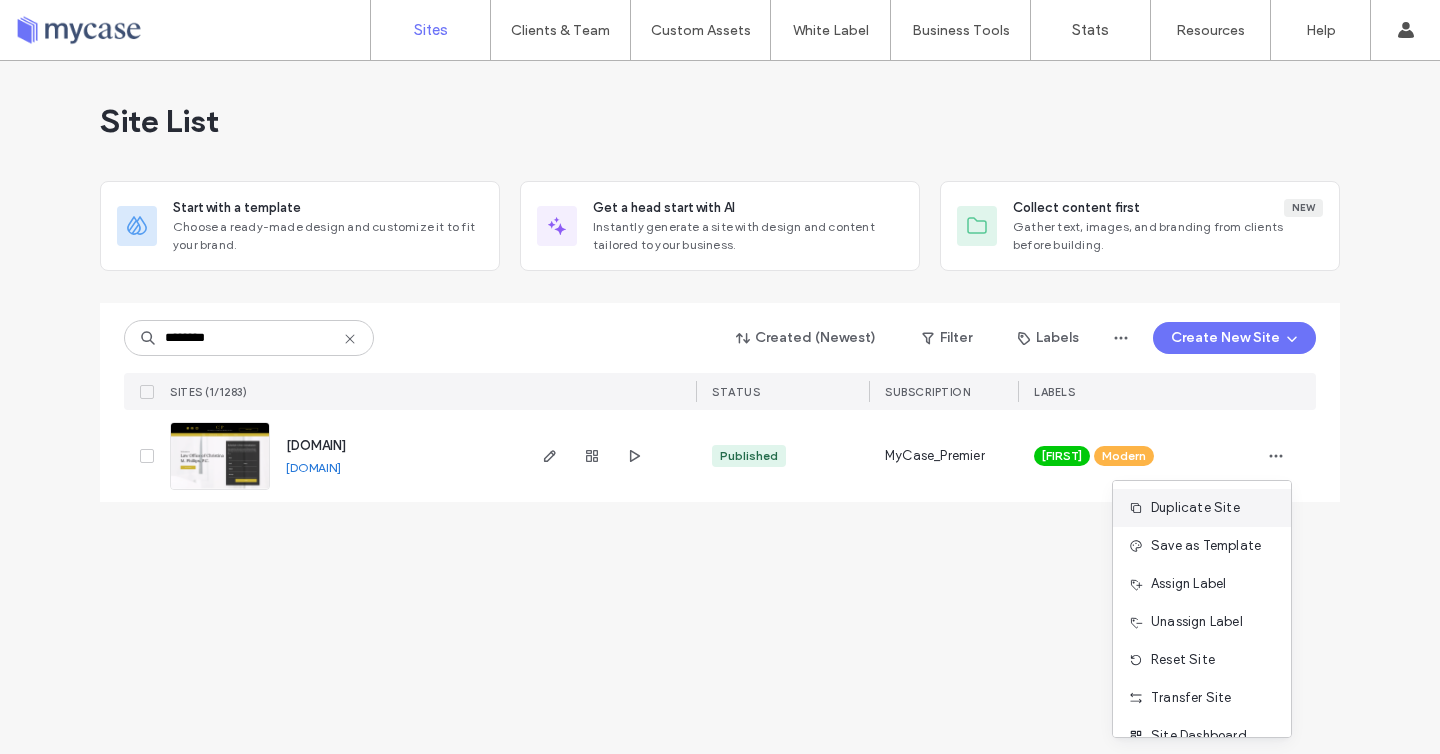 click on "Duplicate Site" at bounding box center (1195, 508) 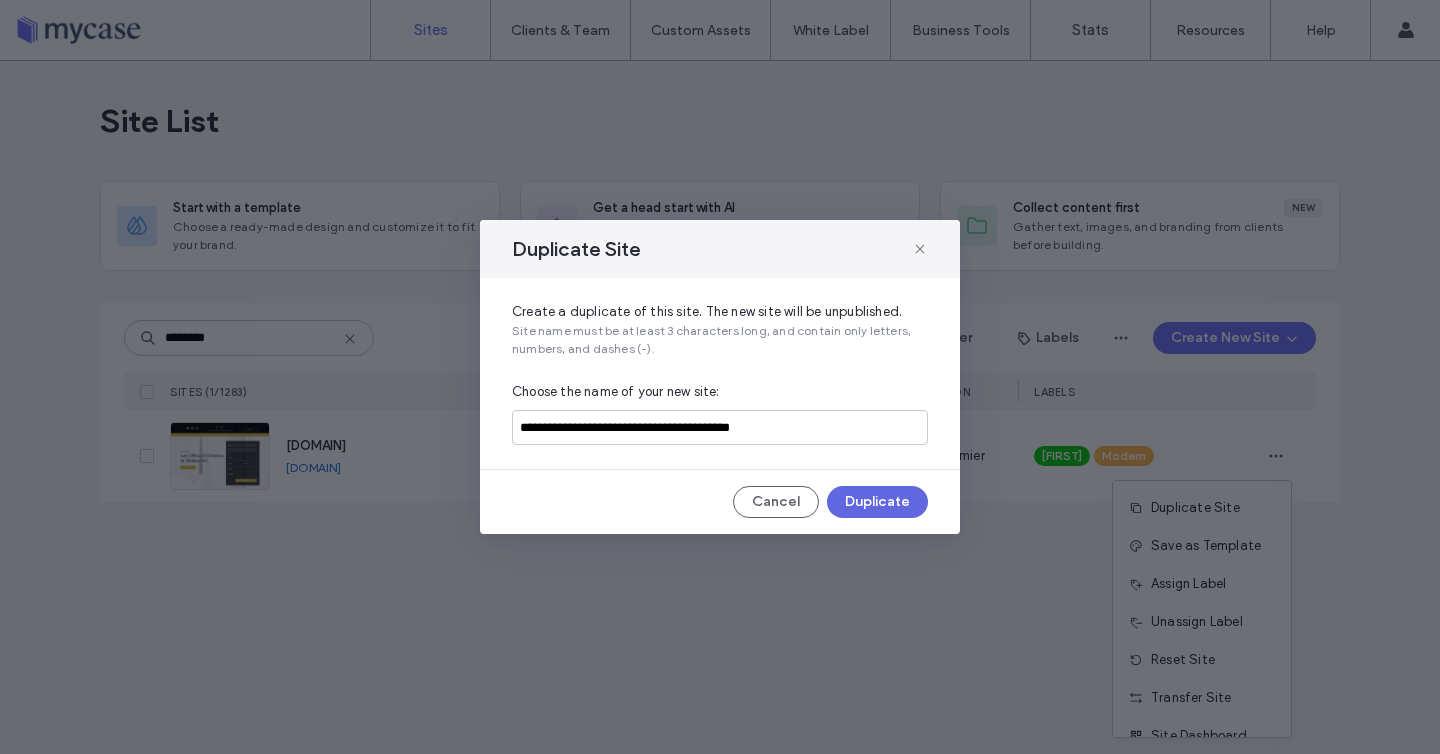 click on "Duplicate" at bounding box center [877, 502] 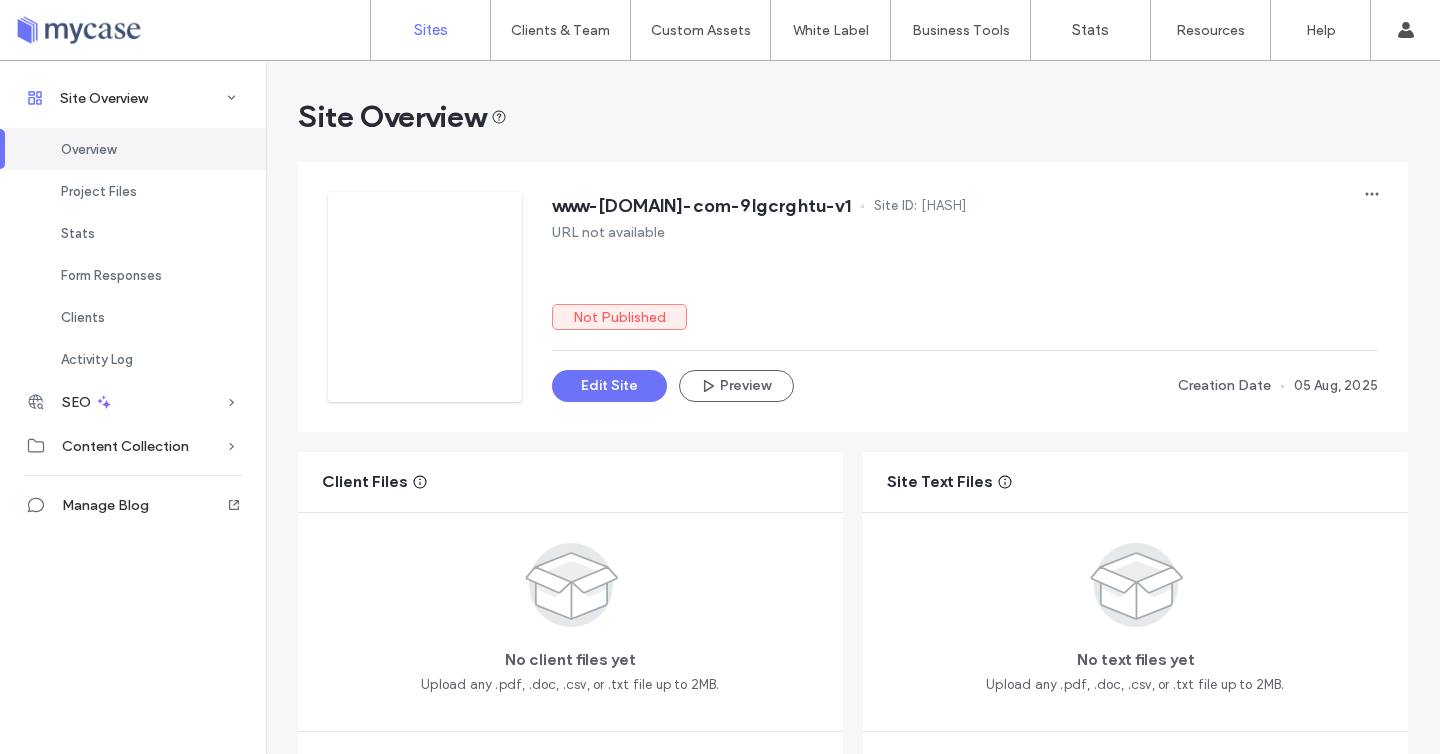click on "Sites" at bounding box center (431, 30) 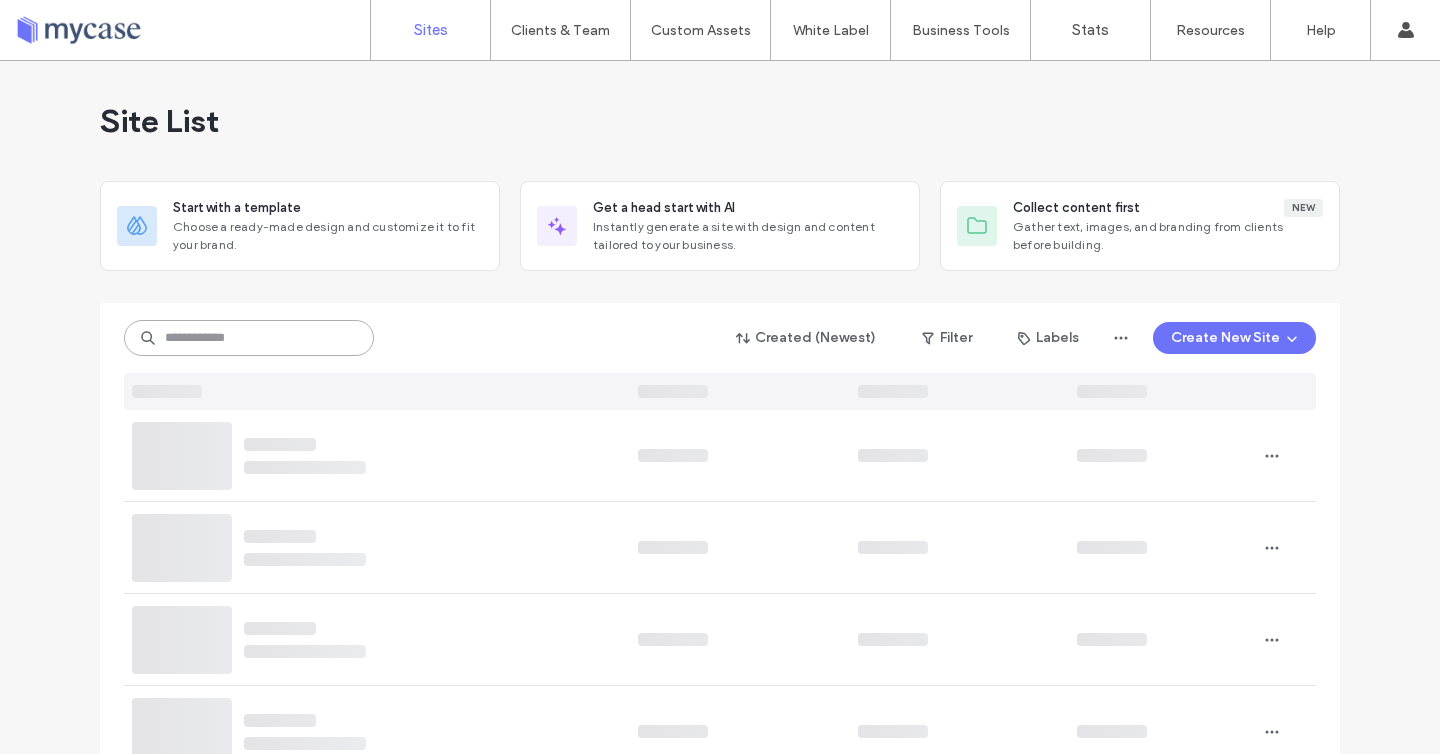 click at bounding box center (249, 338) 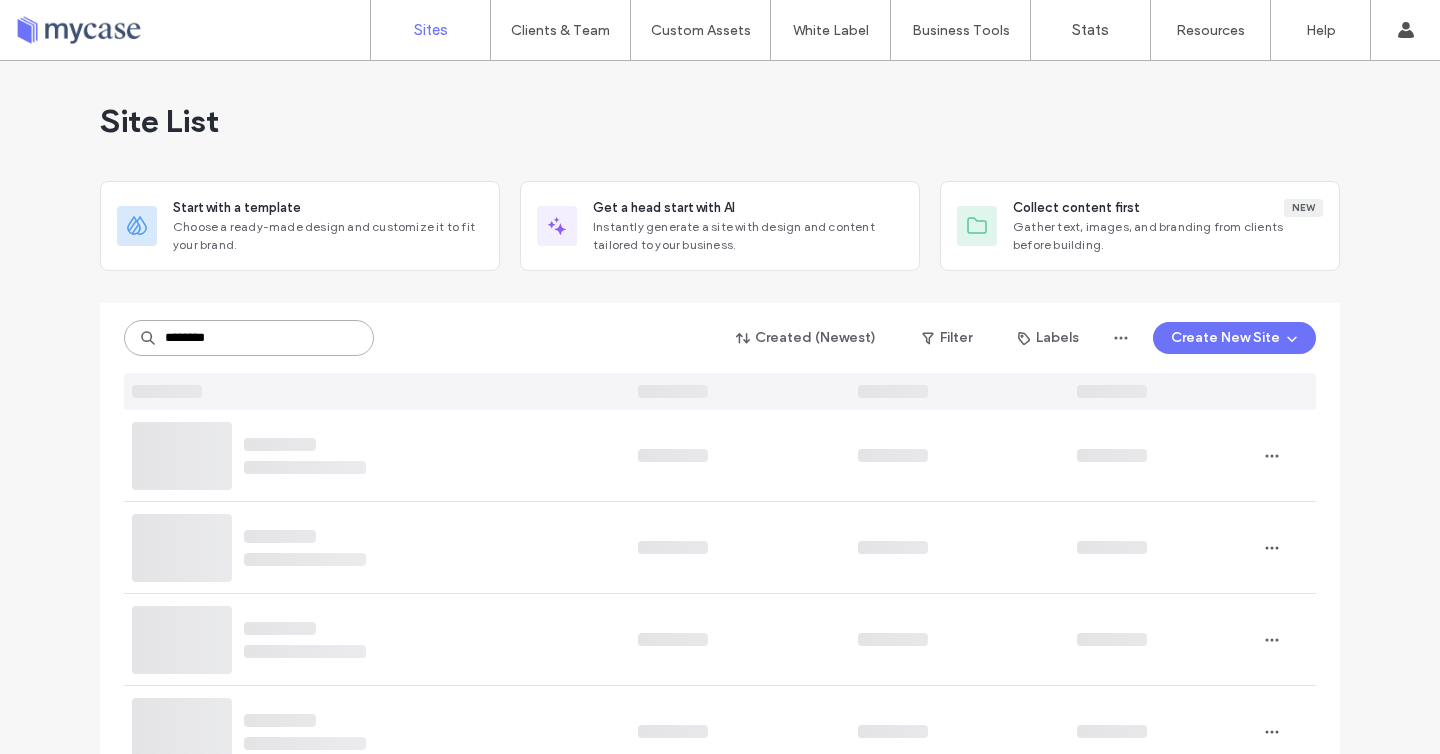 type on "********" 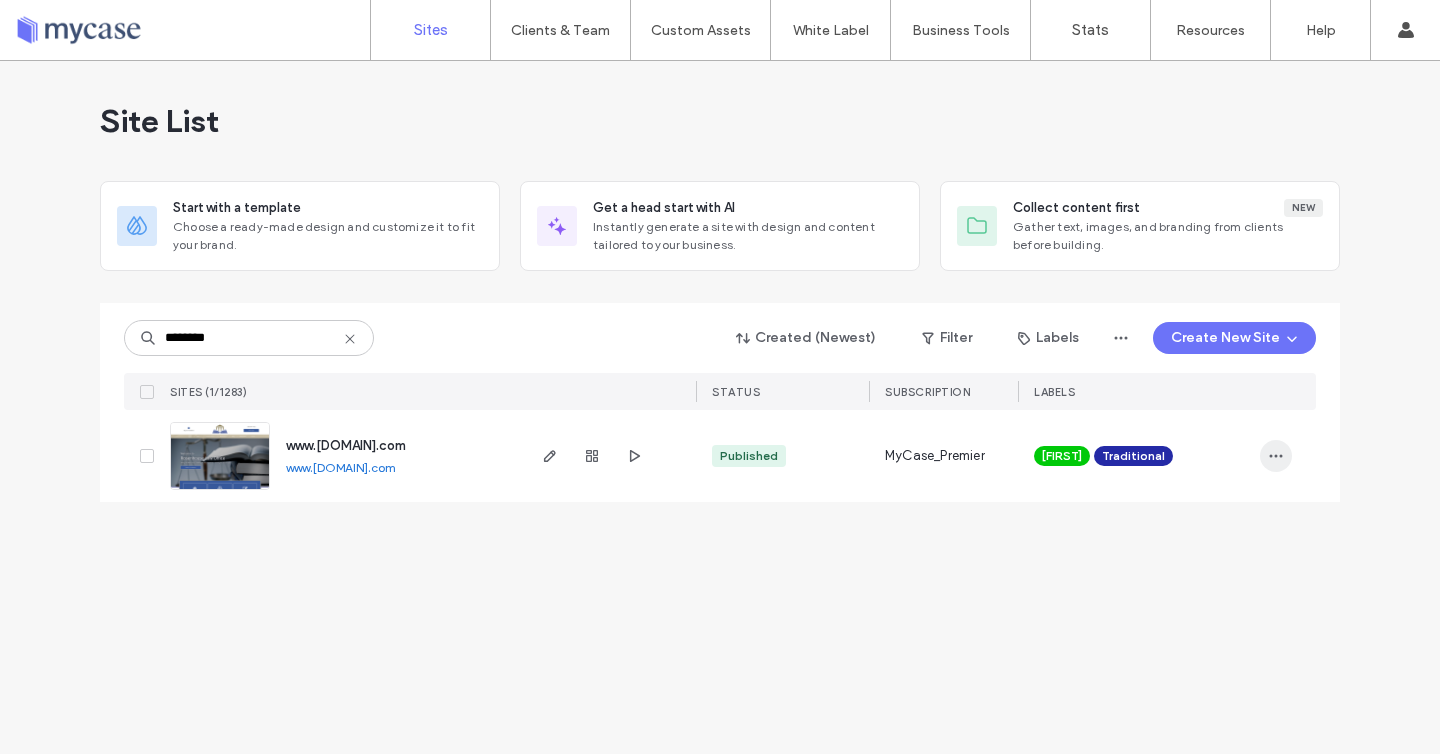 click at bounding box center [1276, 456] 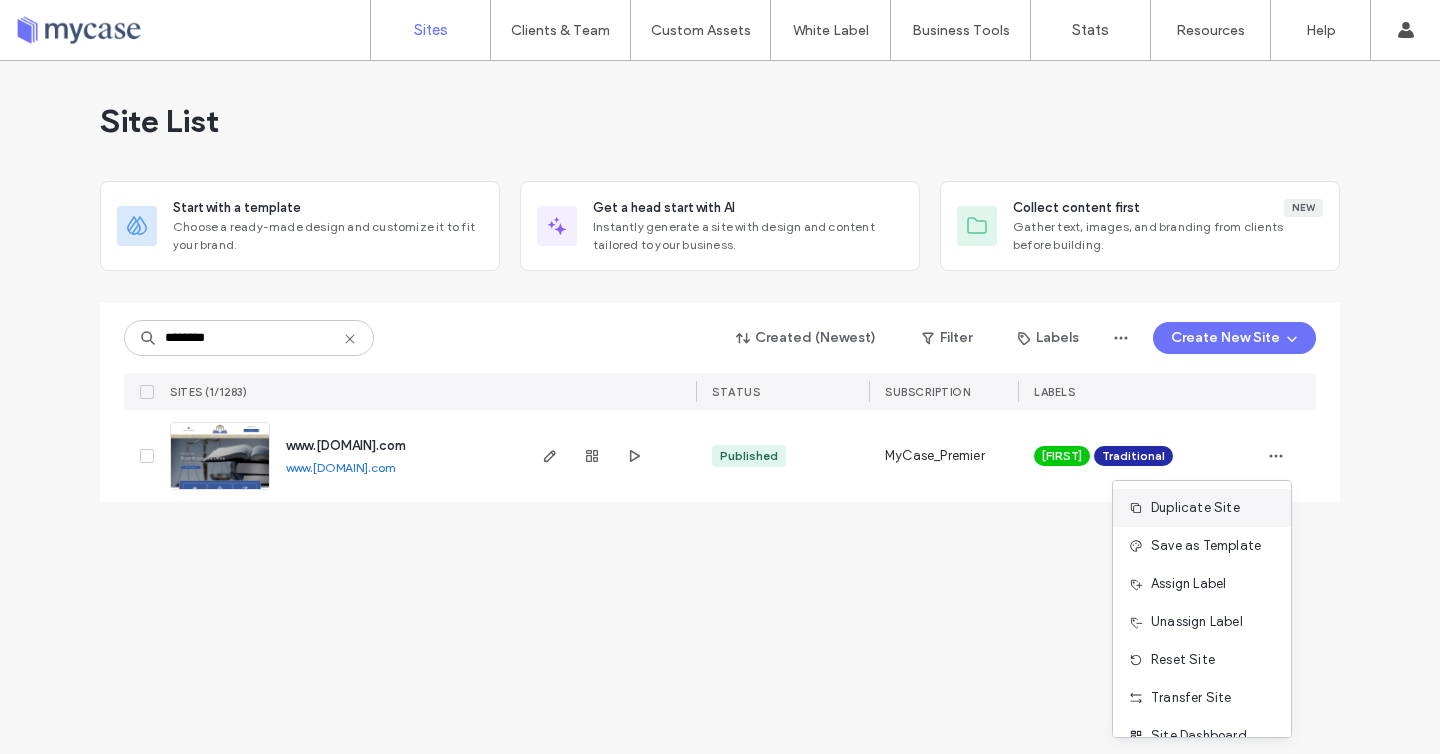 click on "Duplicate Site" at bounding box center (1195, 508) 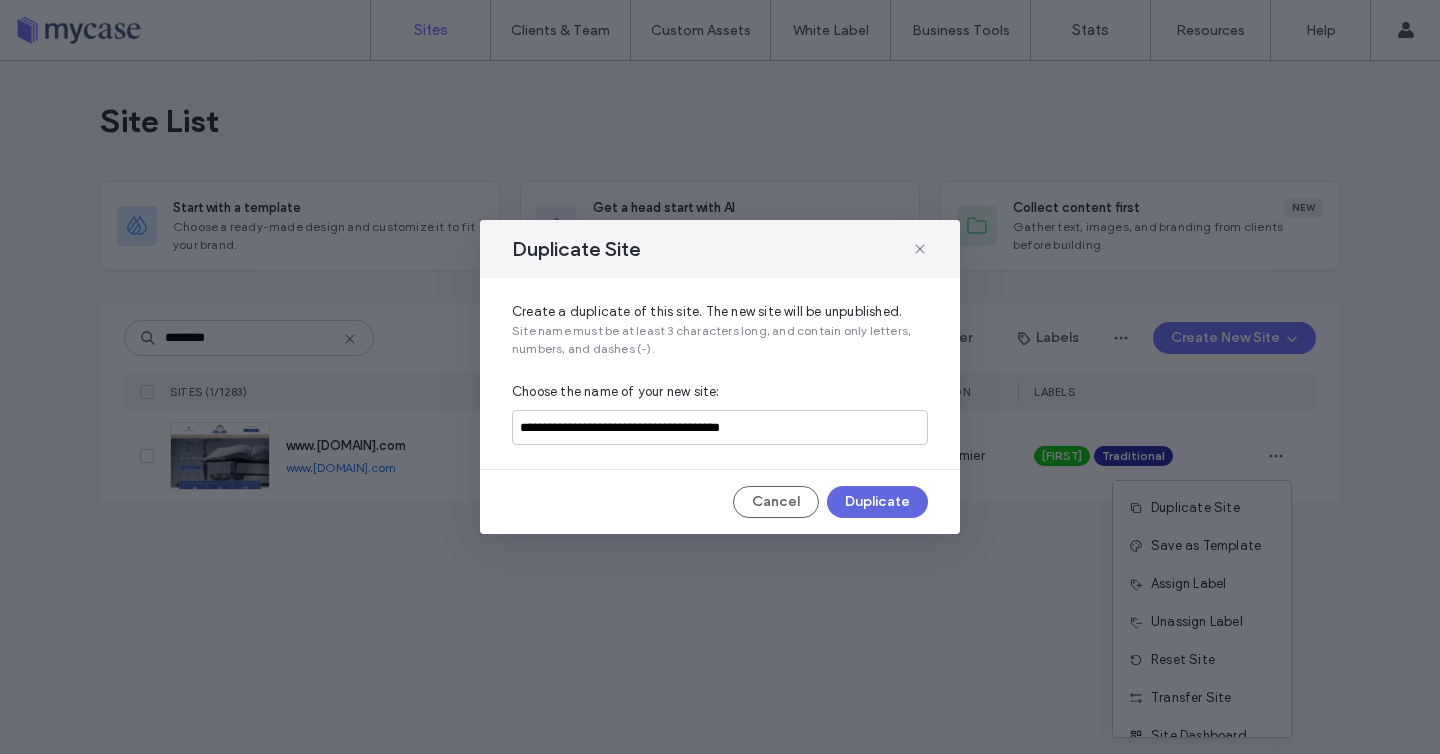 click on "Duplicate" at bounding box center (877, 502) 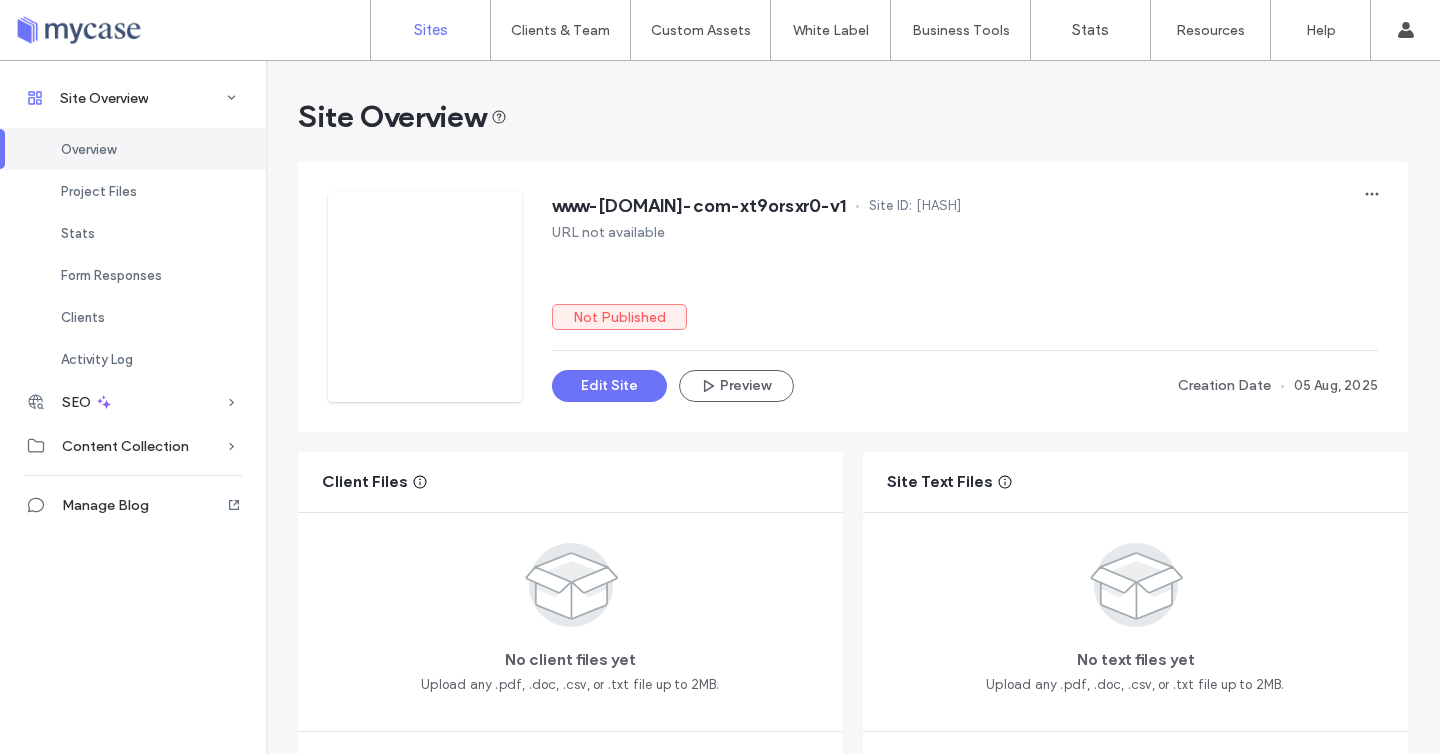 click on "Sites" at bounding box center (430, 30) 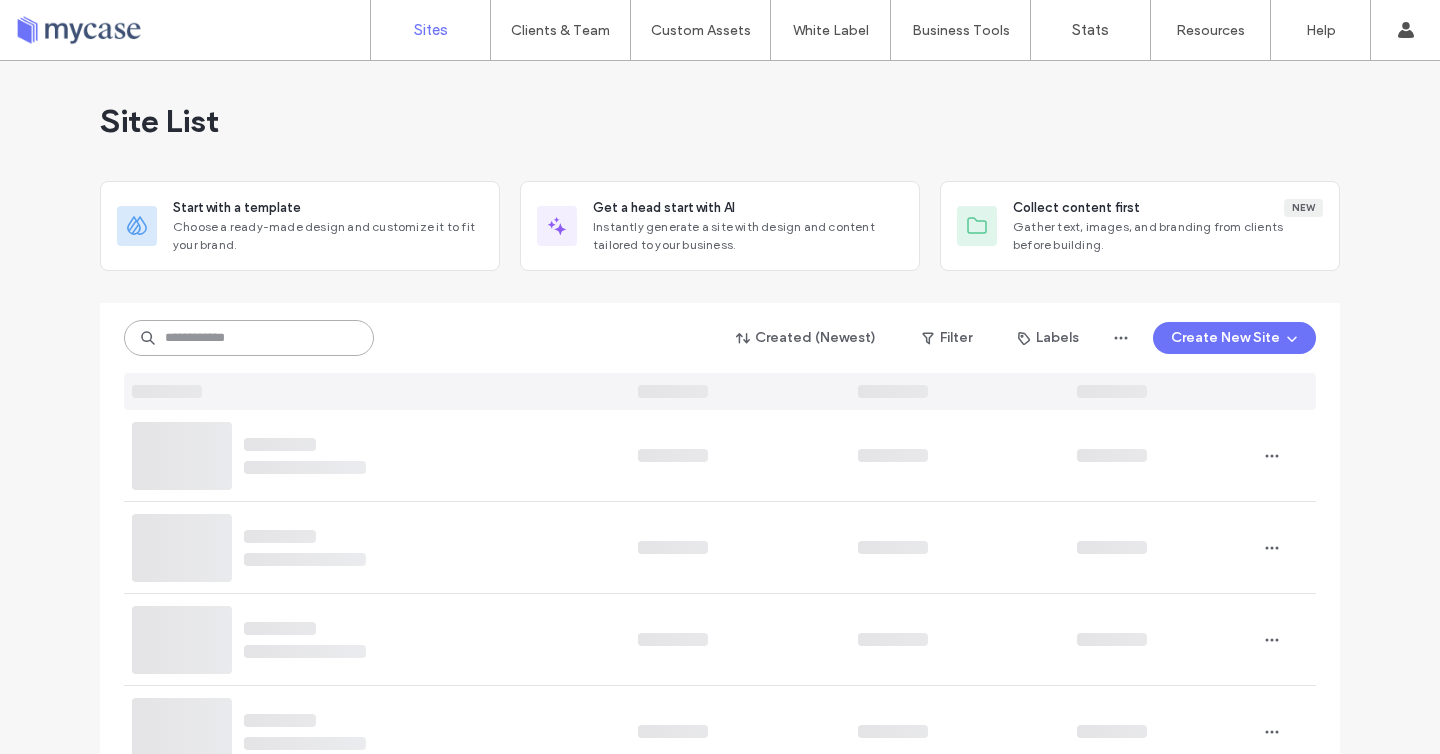 click at bounding box center (249, 338) 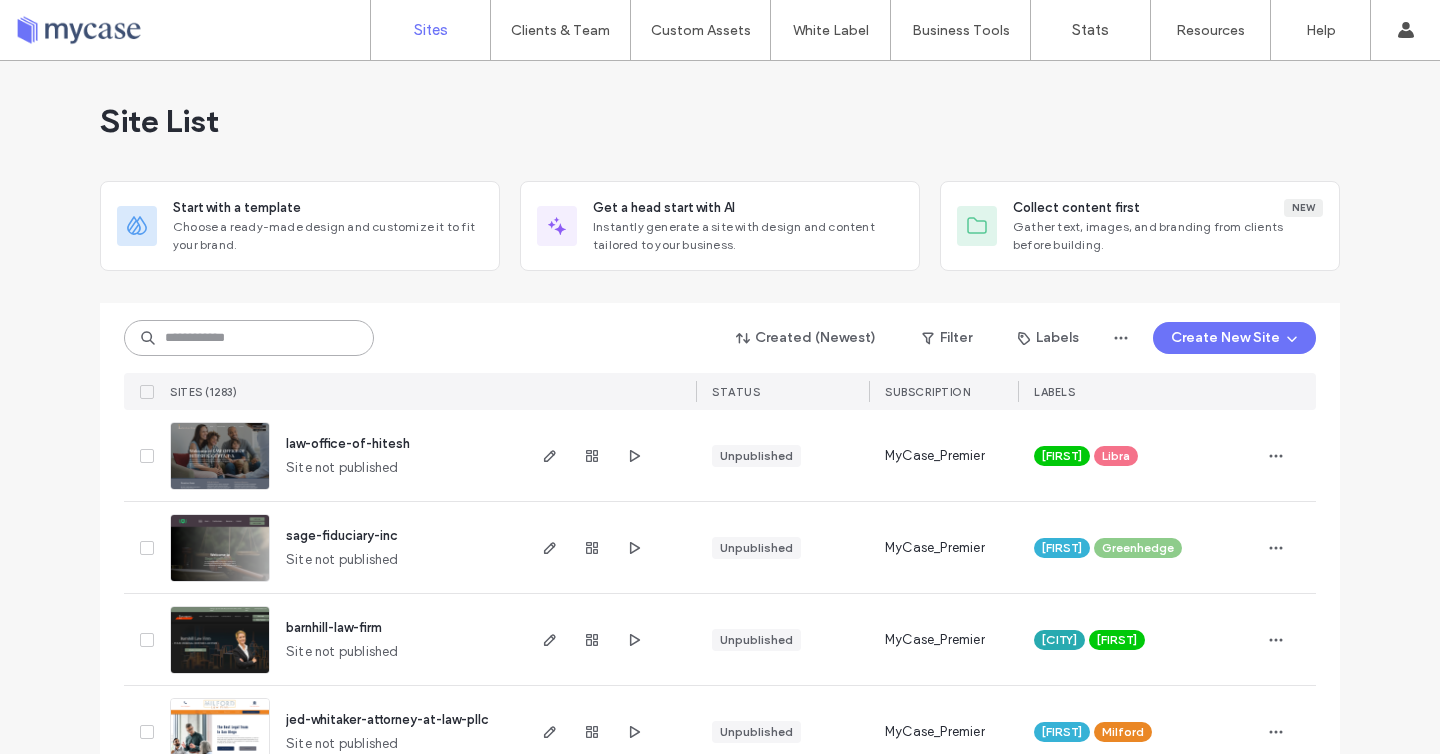paste on "********" 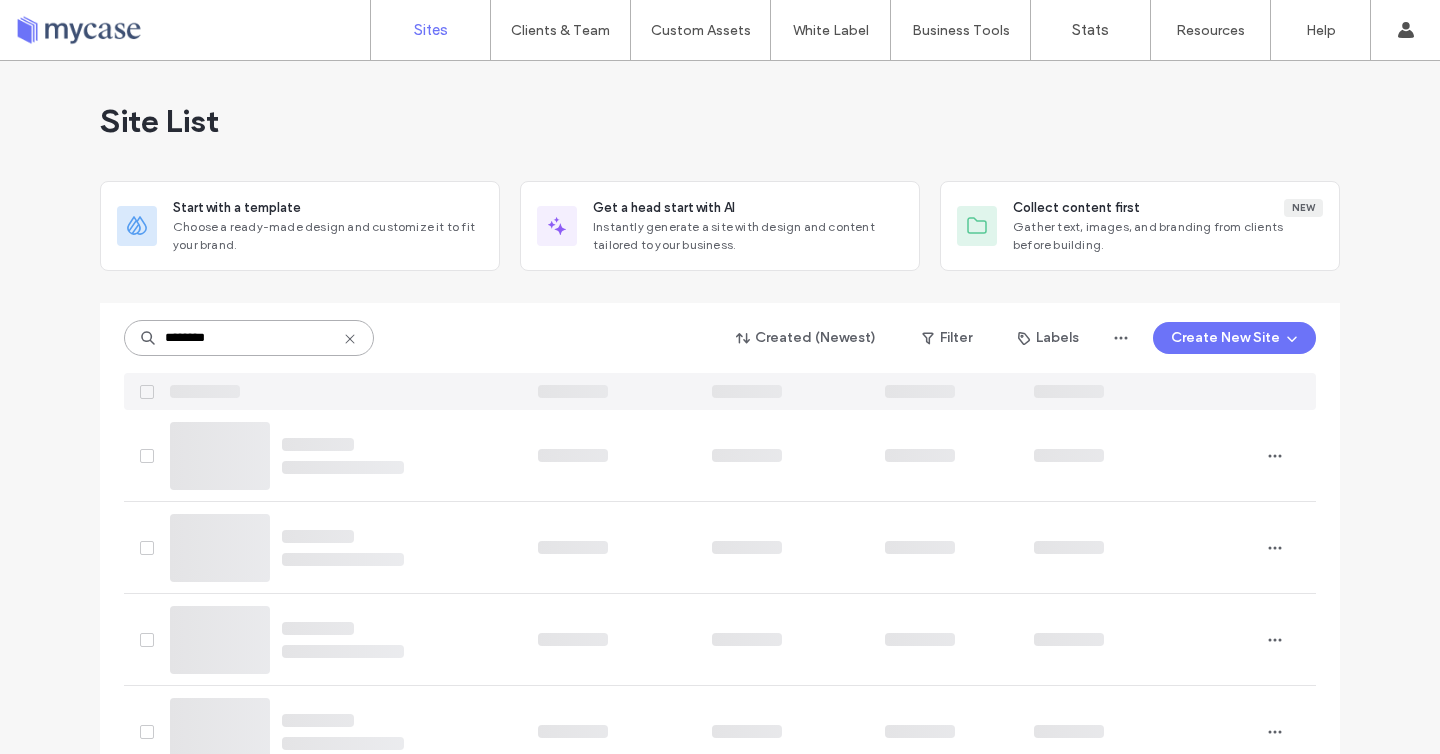 type on "********" 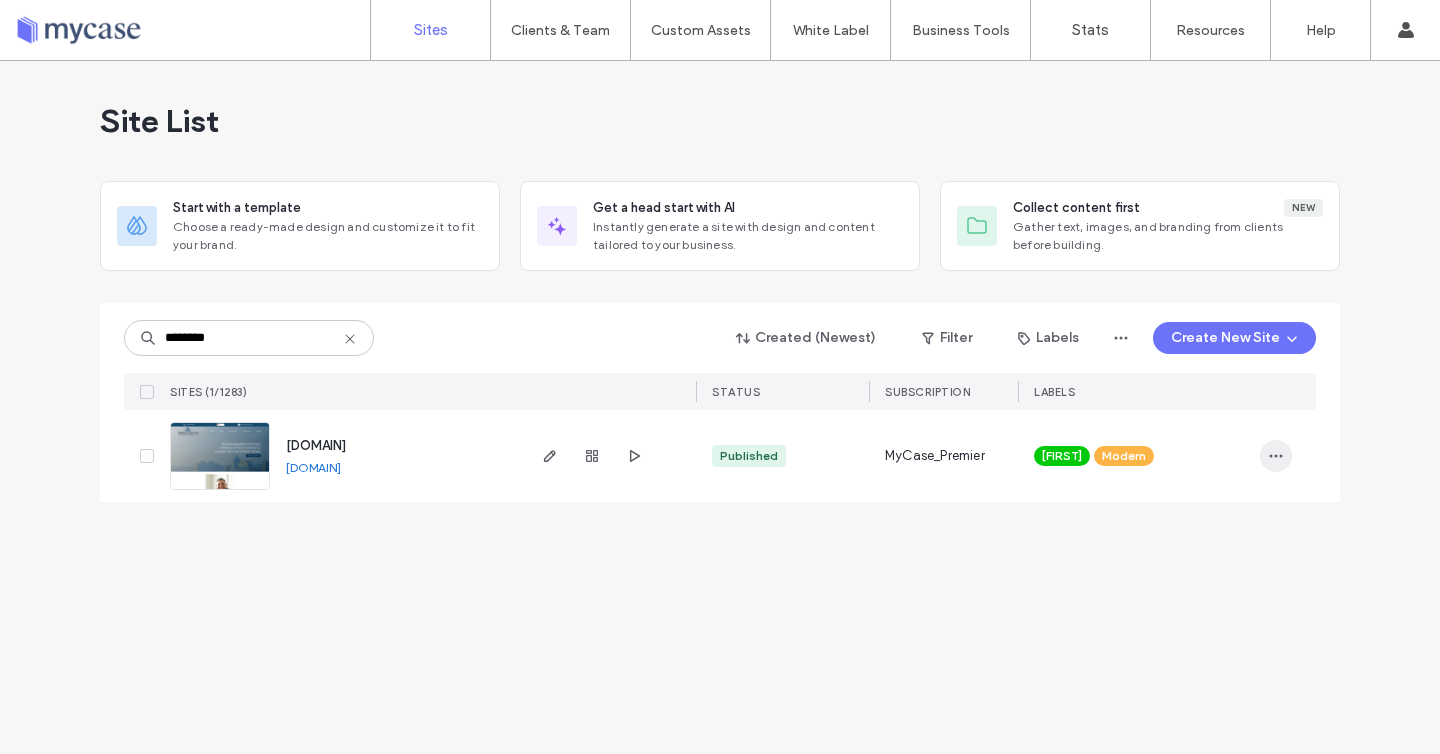 click at bounding box center (1276, 456) 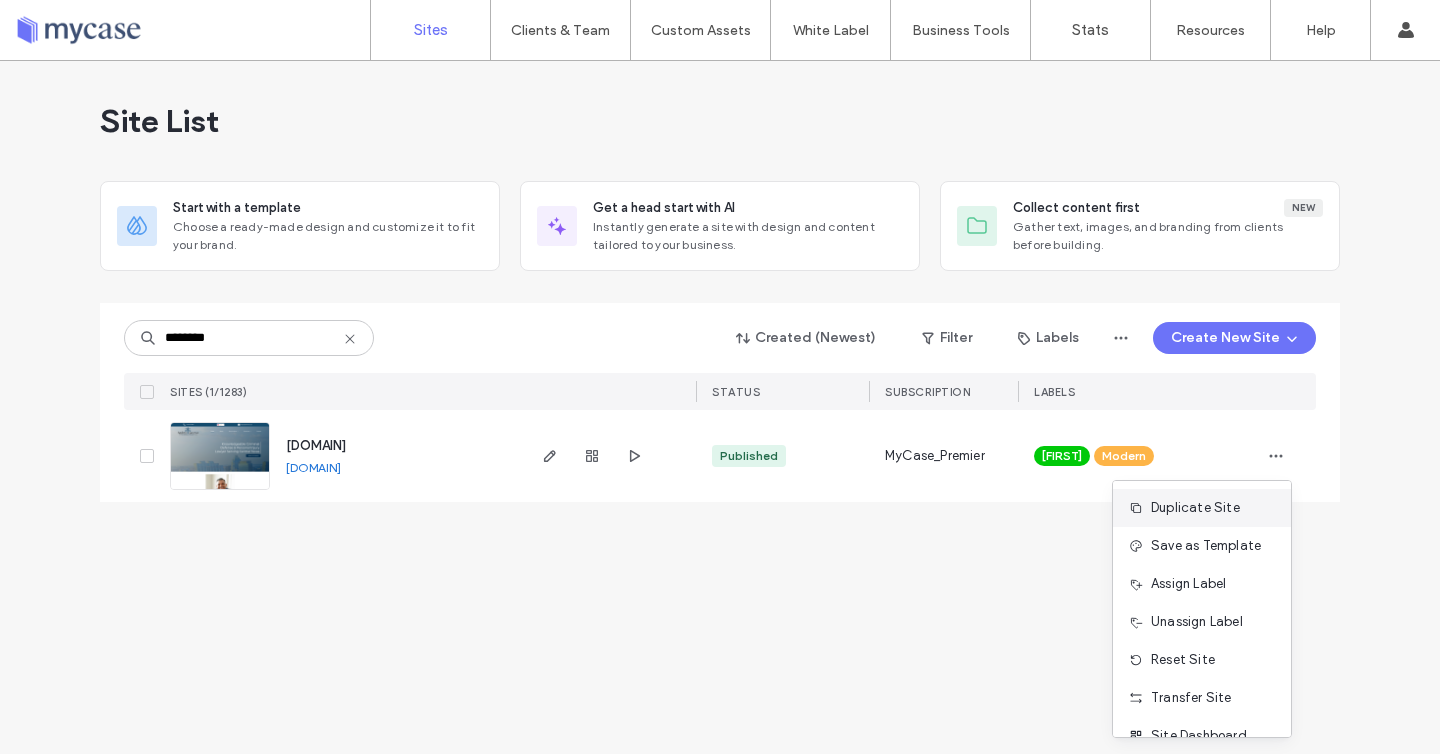 click on "Duplicate Site" at bounding box center [1202, 508] 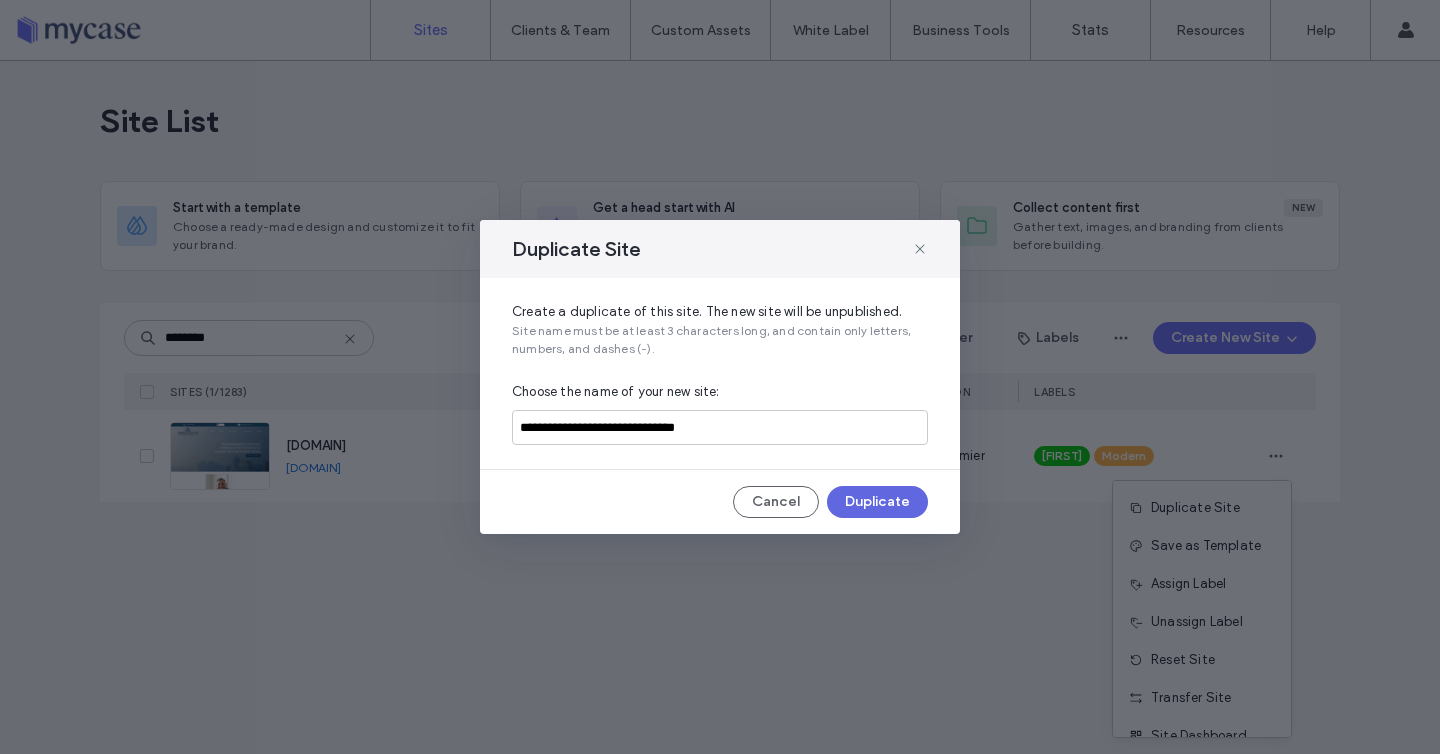 click on "Duplicate" at bounding box center [877, 502] 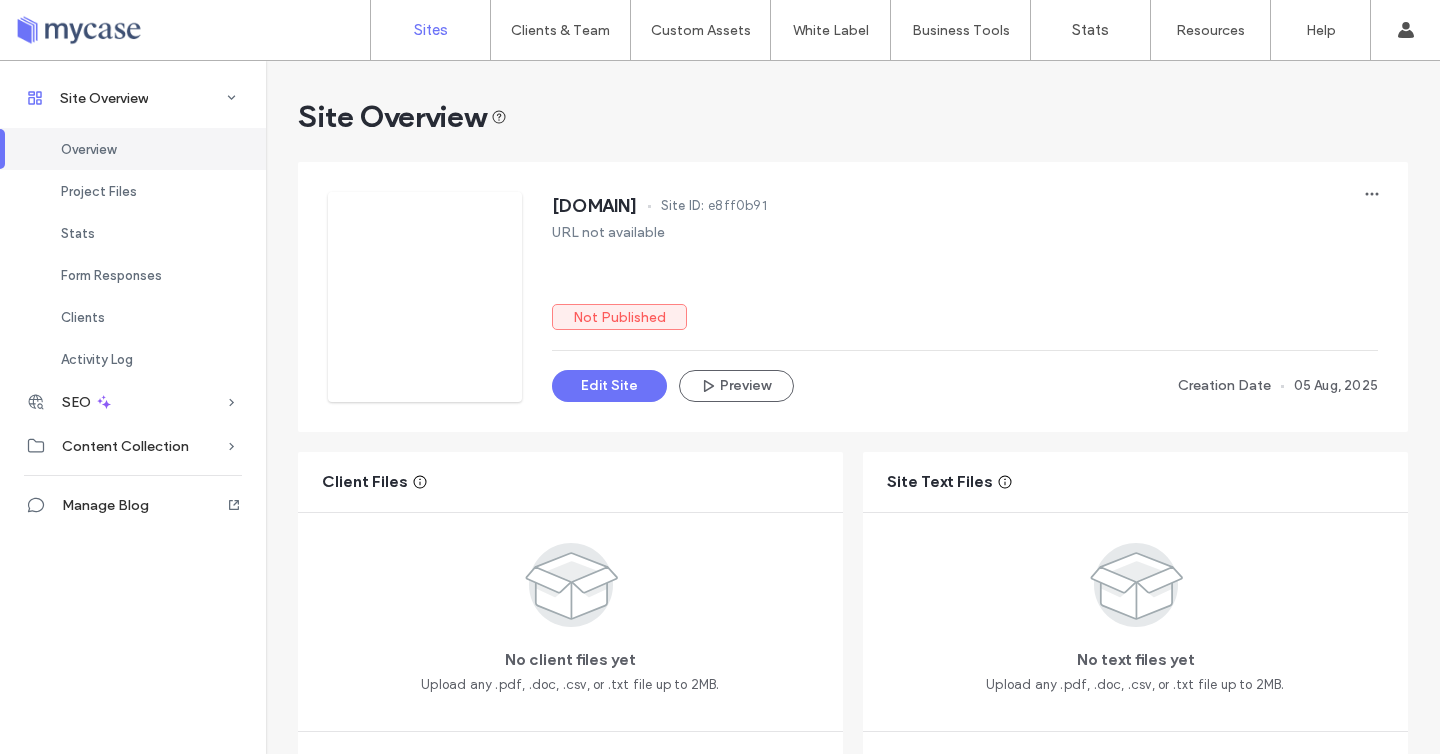 click on "Sites" at bounding box center (431, 30) 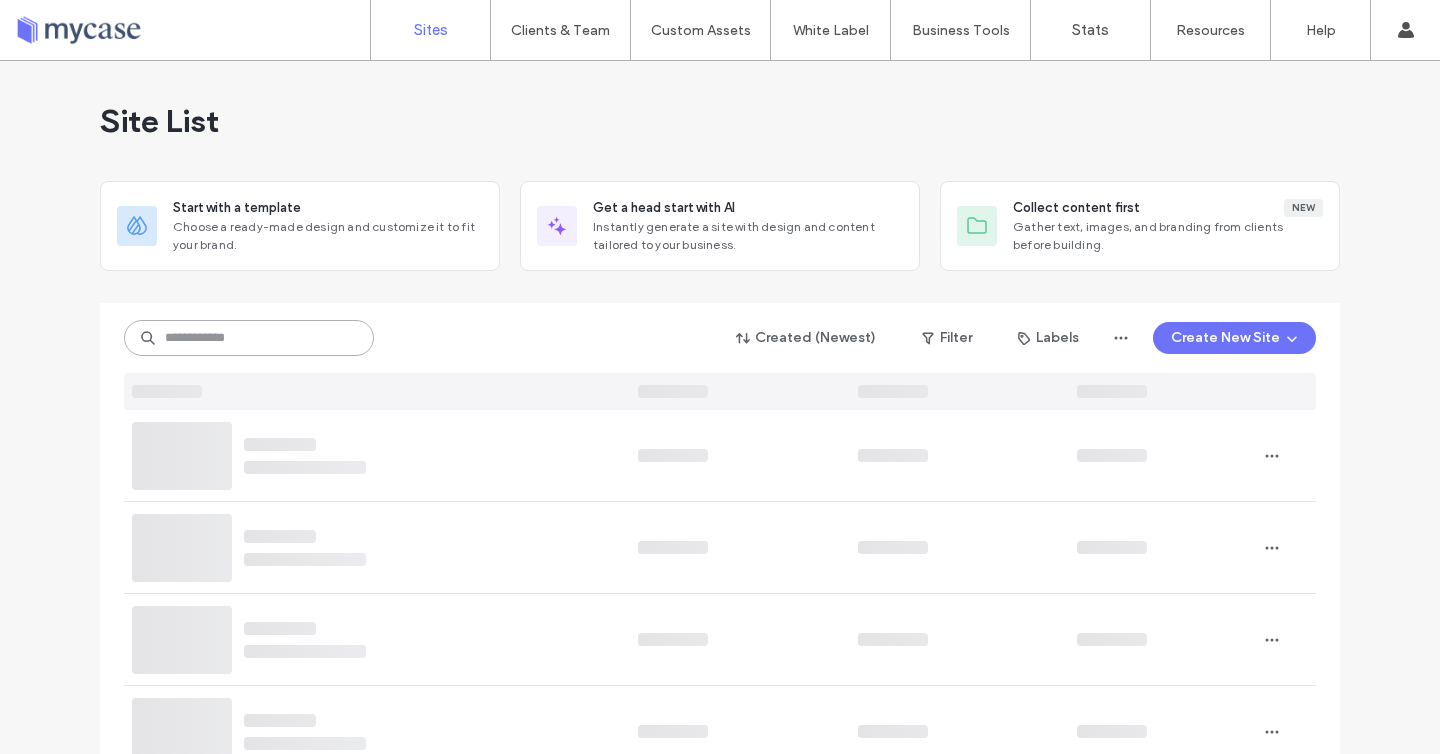 click at bounding box center (249, 338) 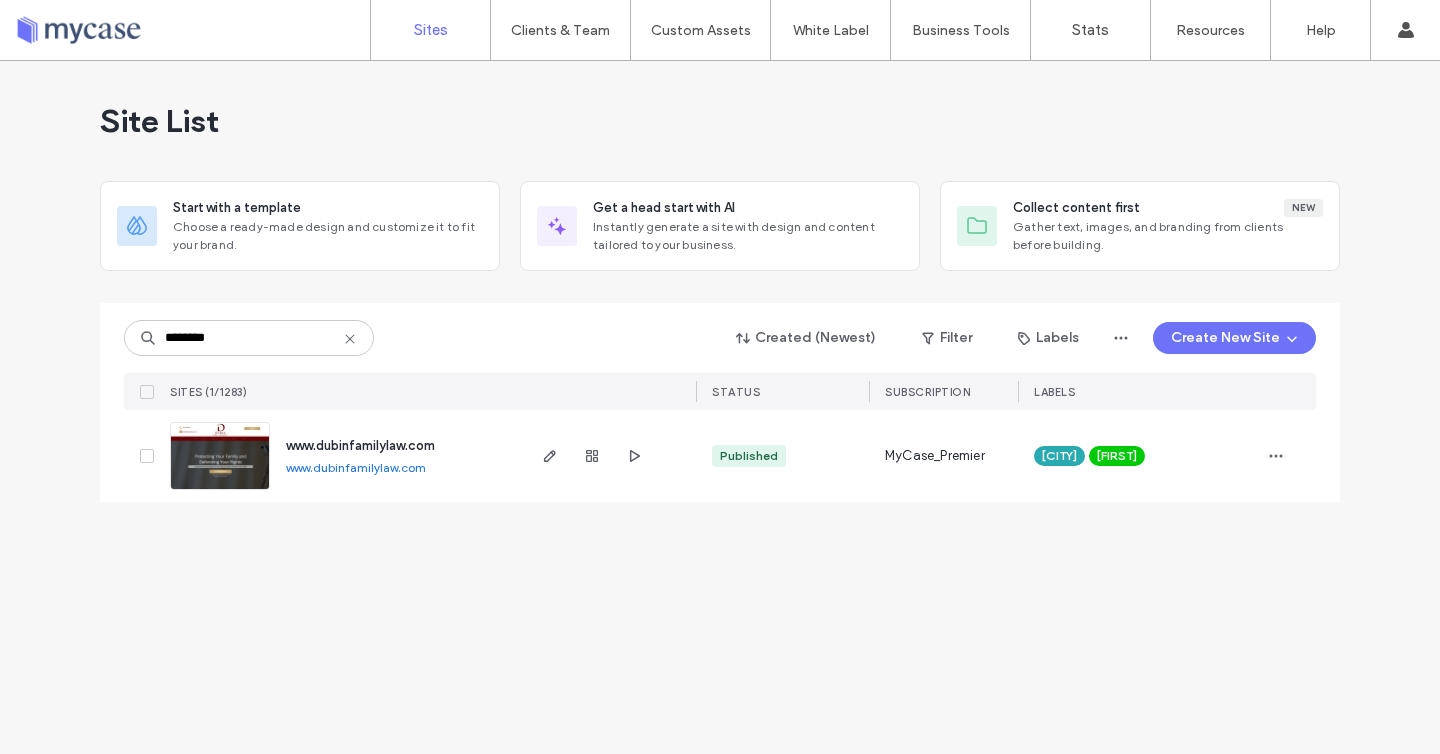 scroll, scrollTop: 0, scrollLeft: 0, axis: both 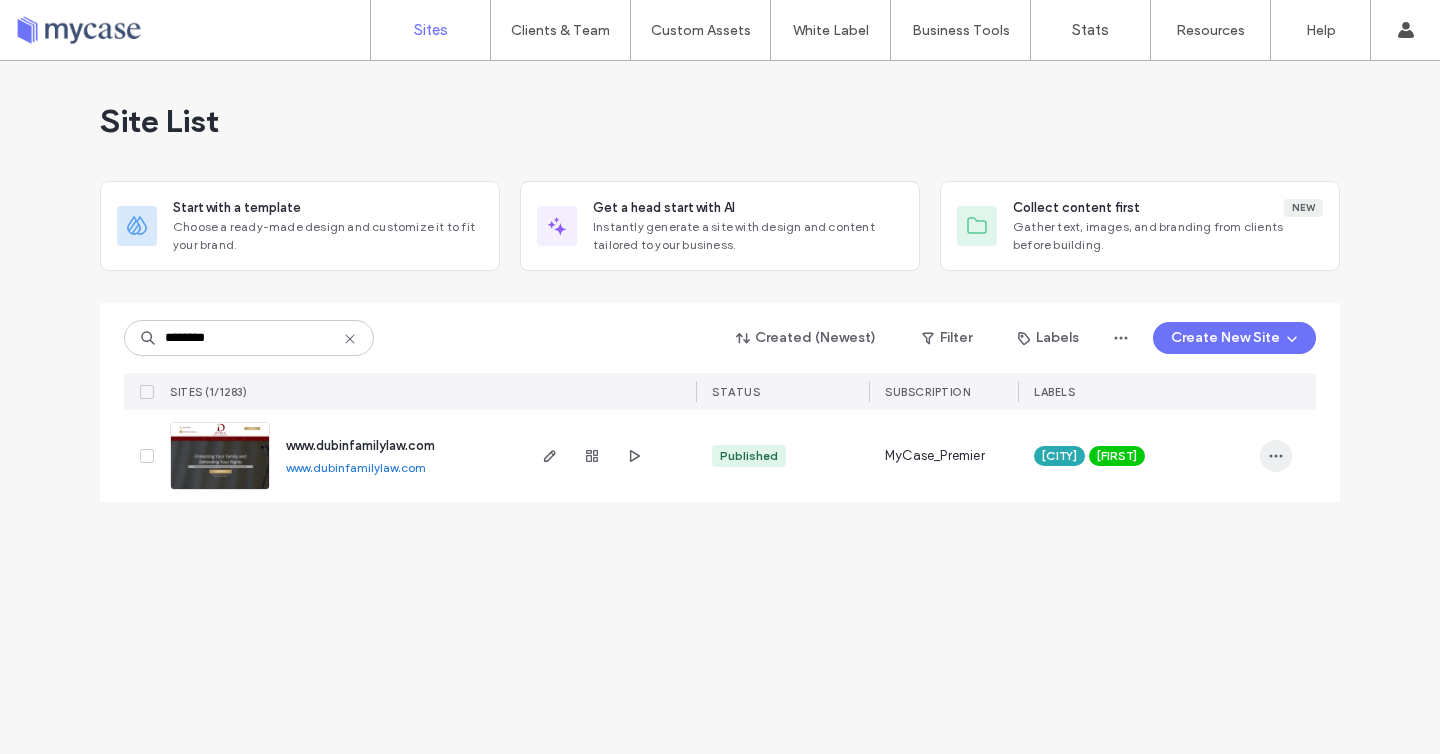 click at bounding box center (1276, 456) 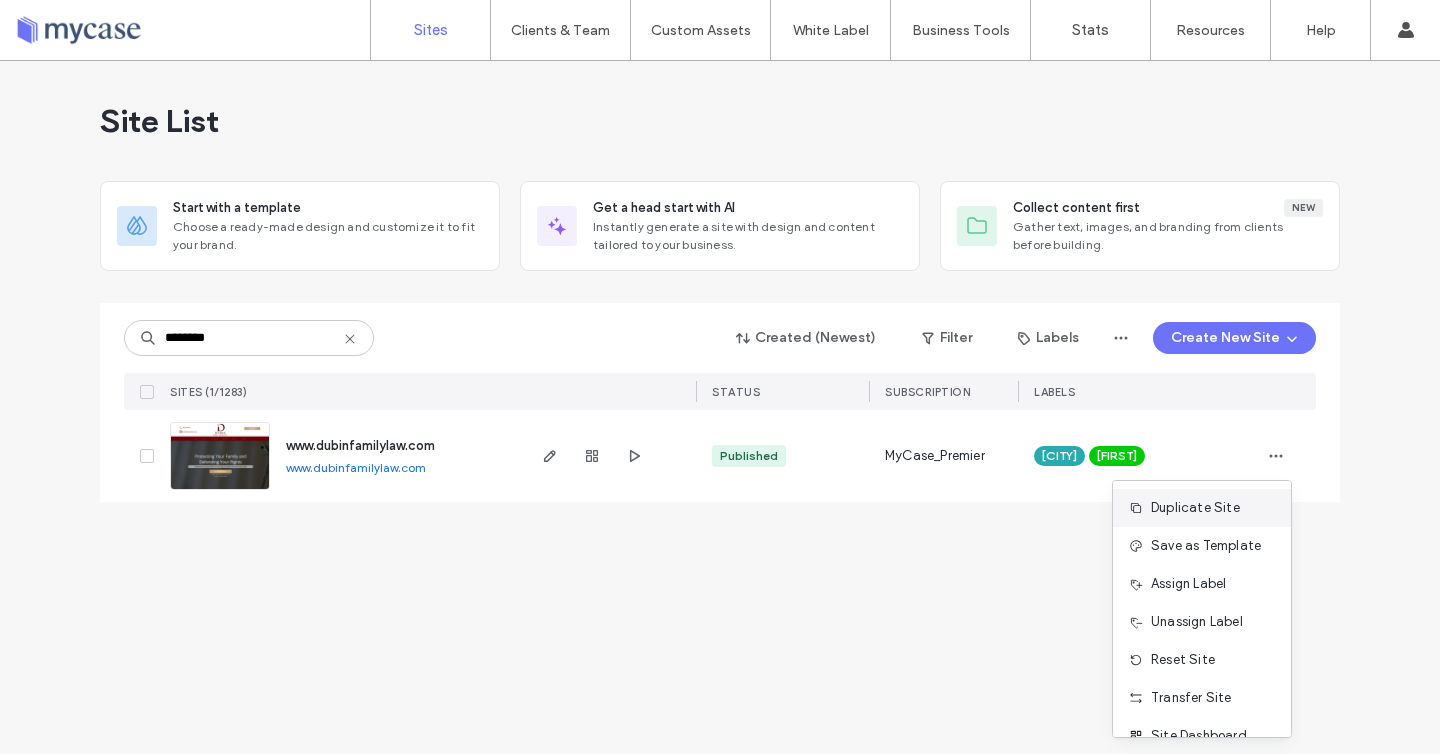 click on "Duplicate Site" at bounding box center [1195, 508] 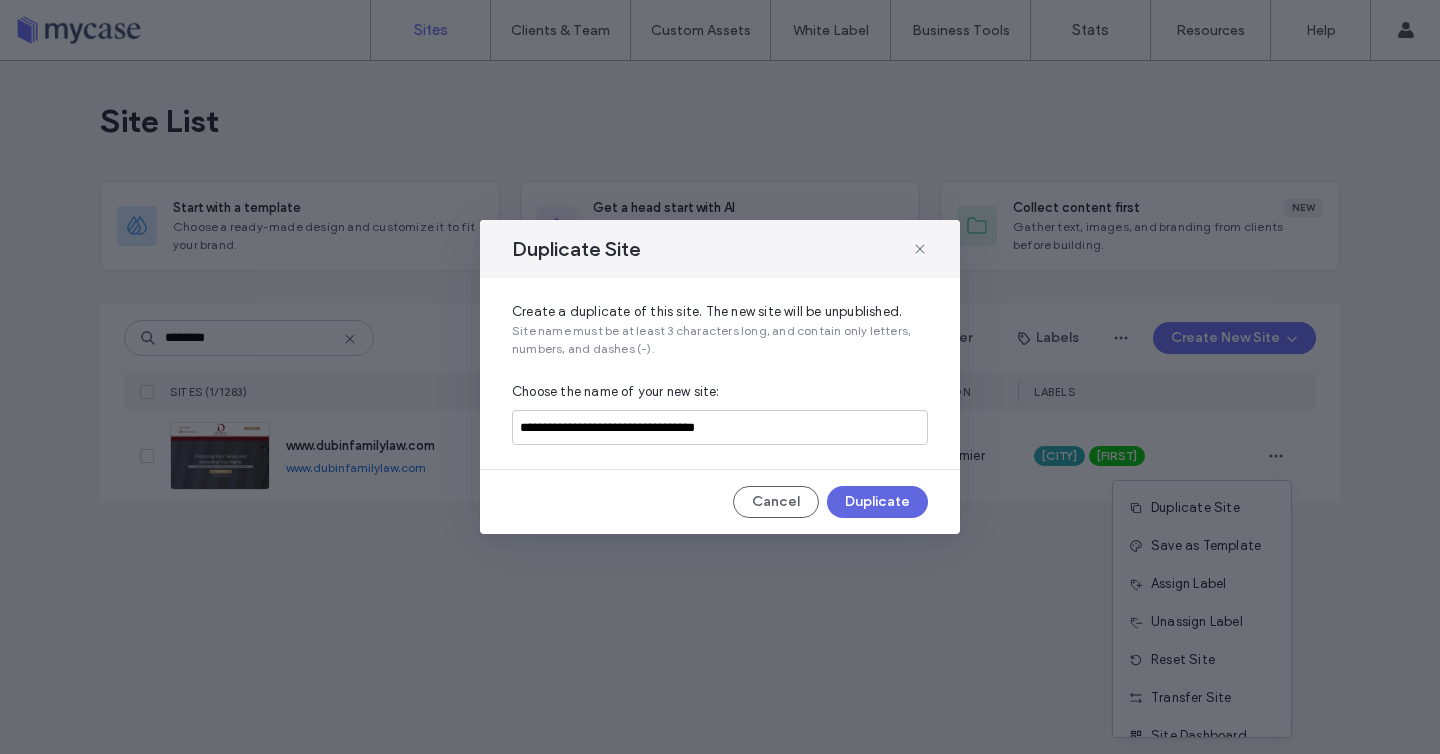 click on "Duplicate" at bounding box center (877, 502) 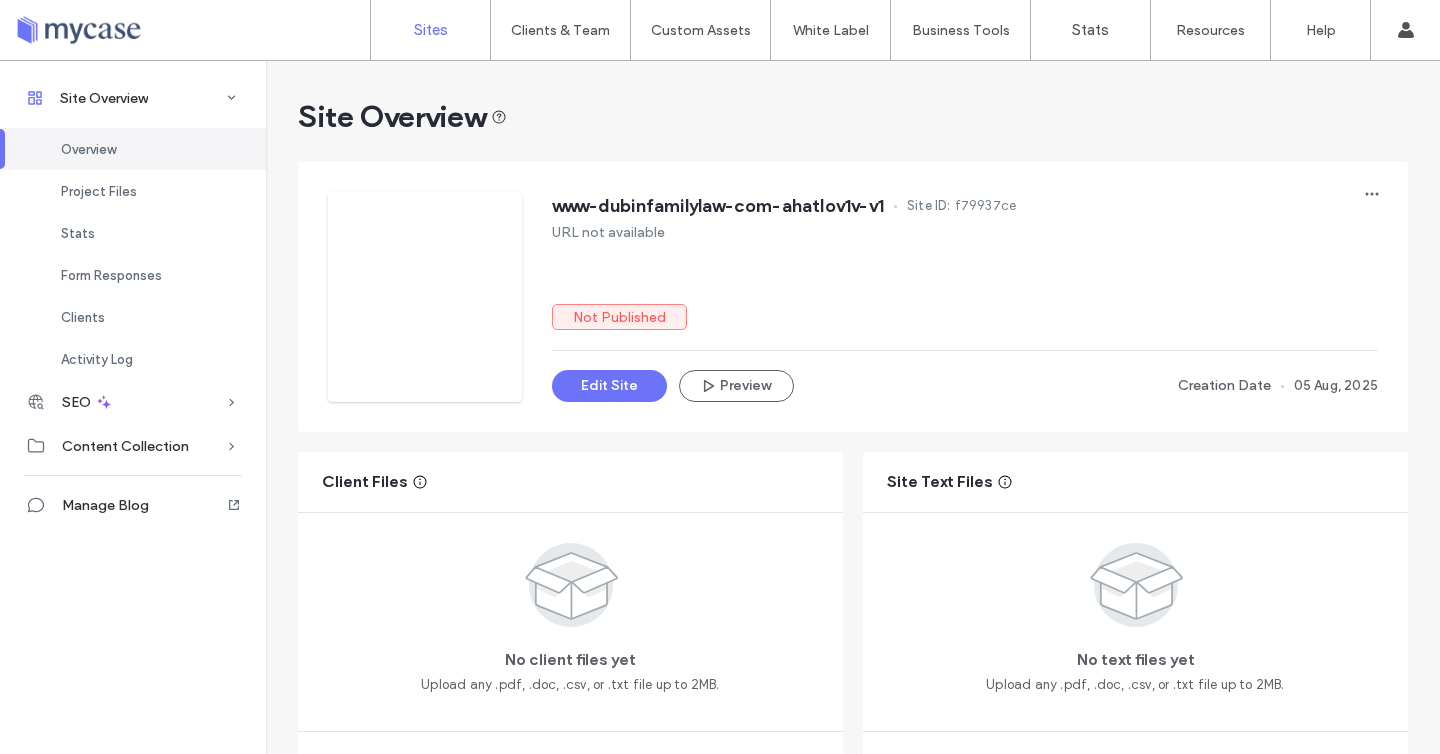 click on "Sites" at bounding box center (431, 30) 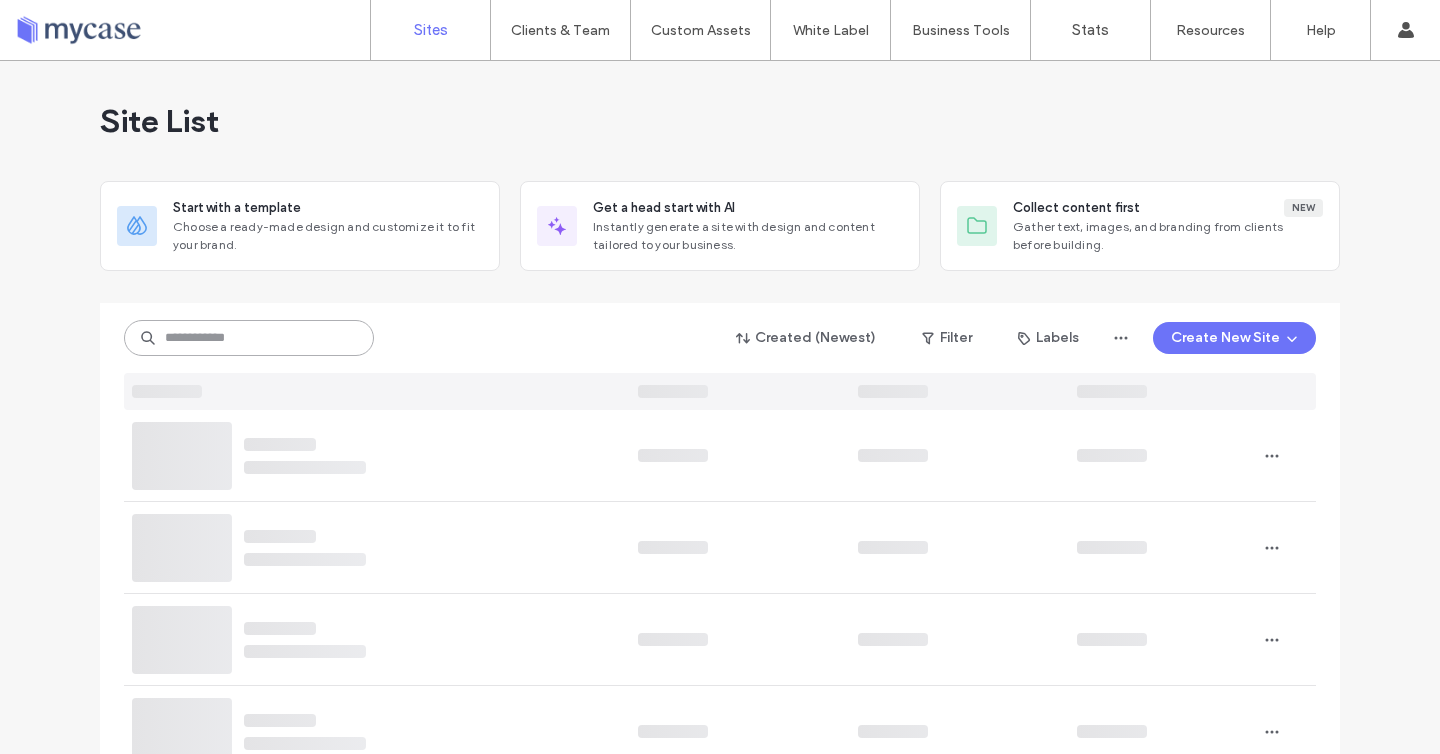 click at bounding box center [249, 338] 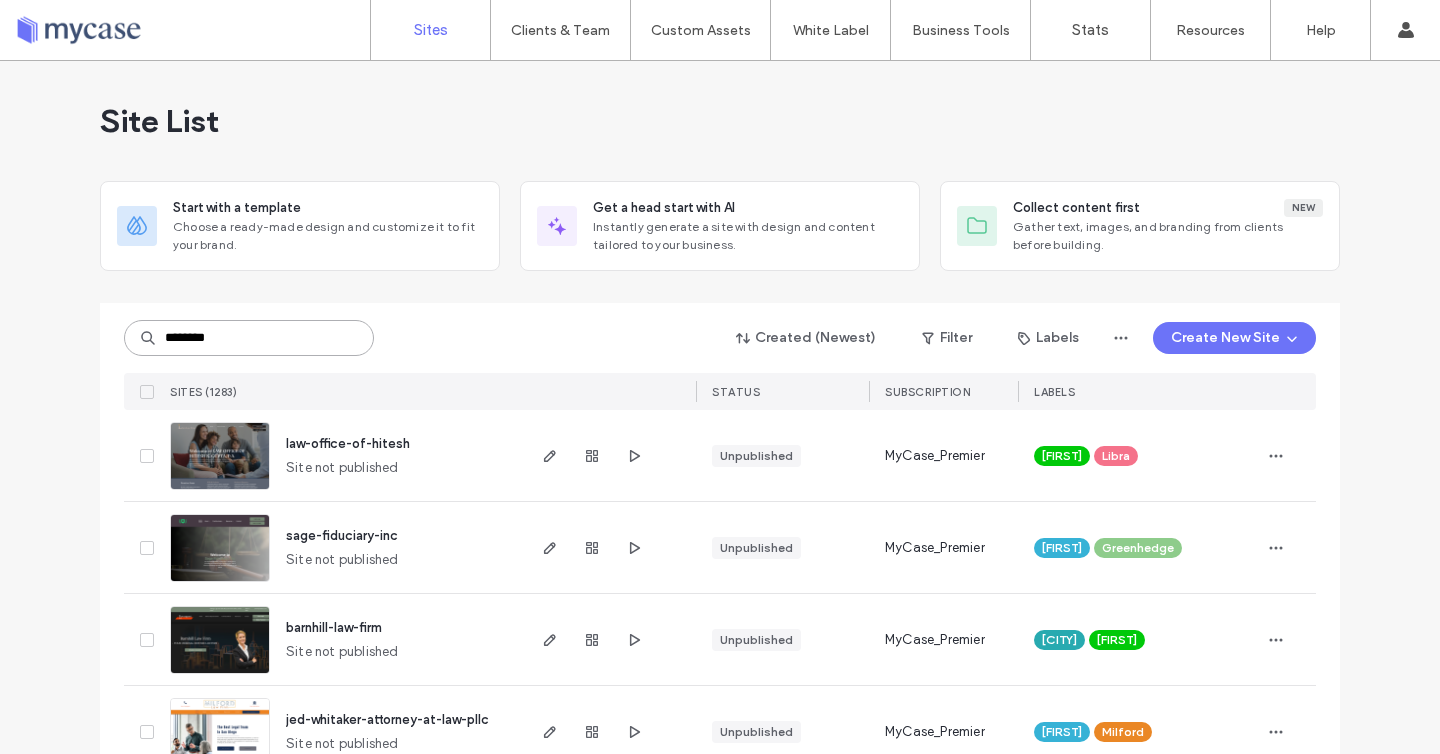 type on "********" 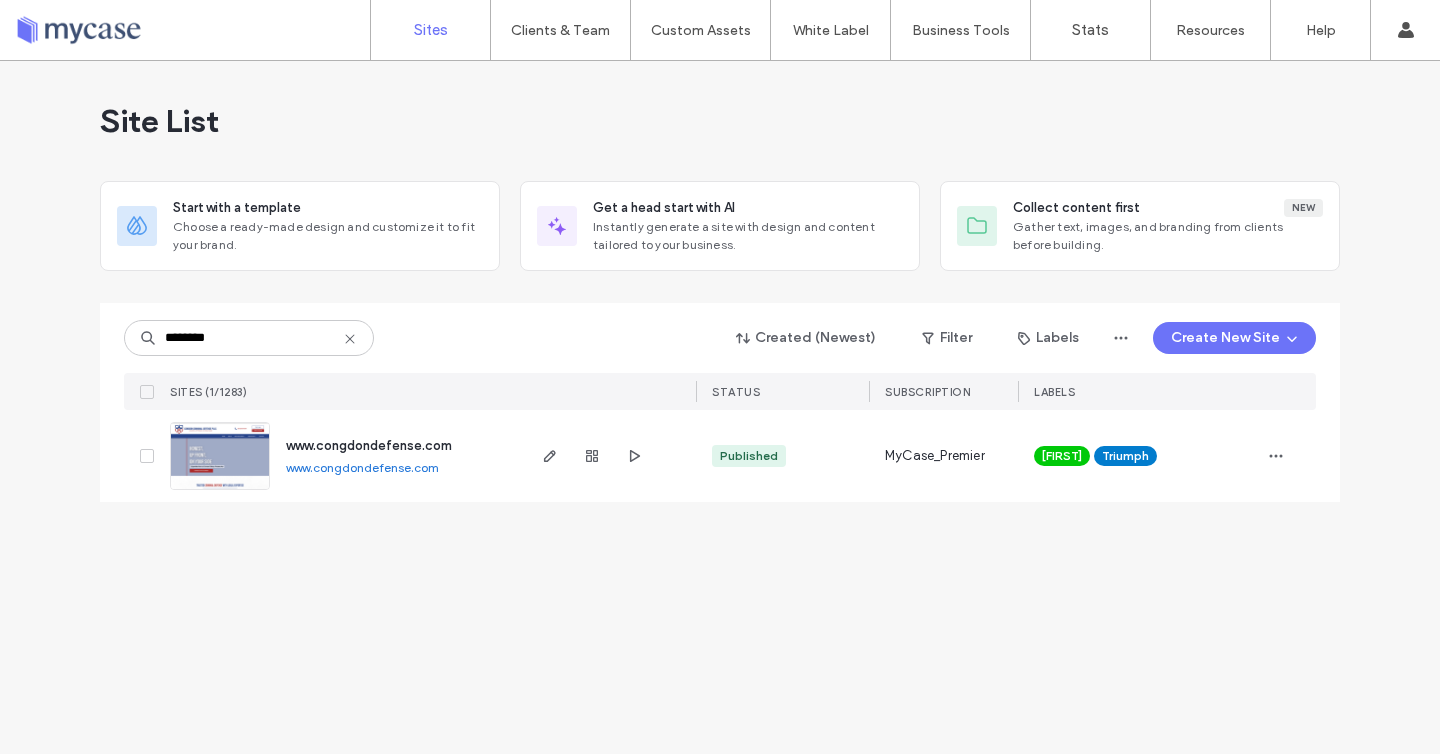 click at bounding box center [1288, 456] 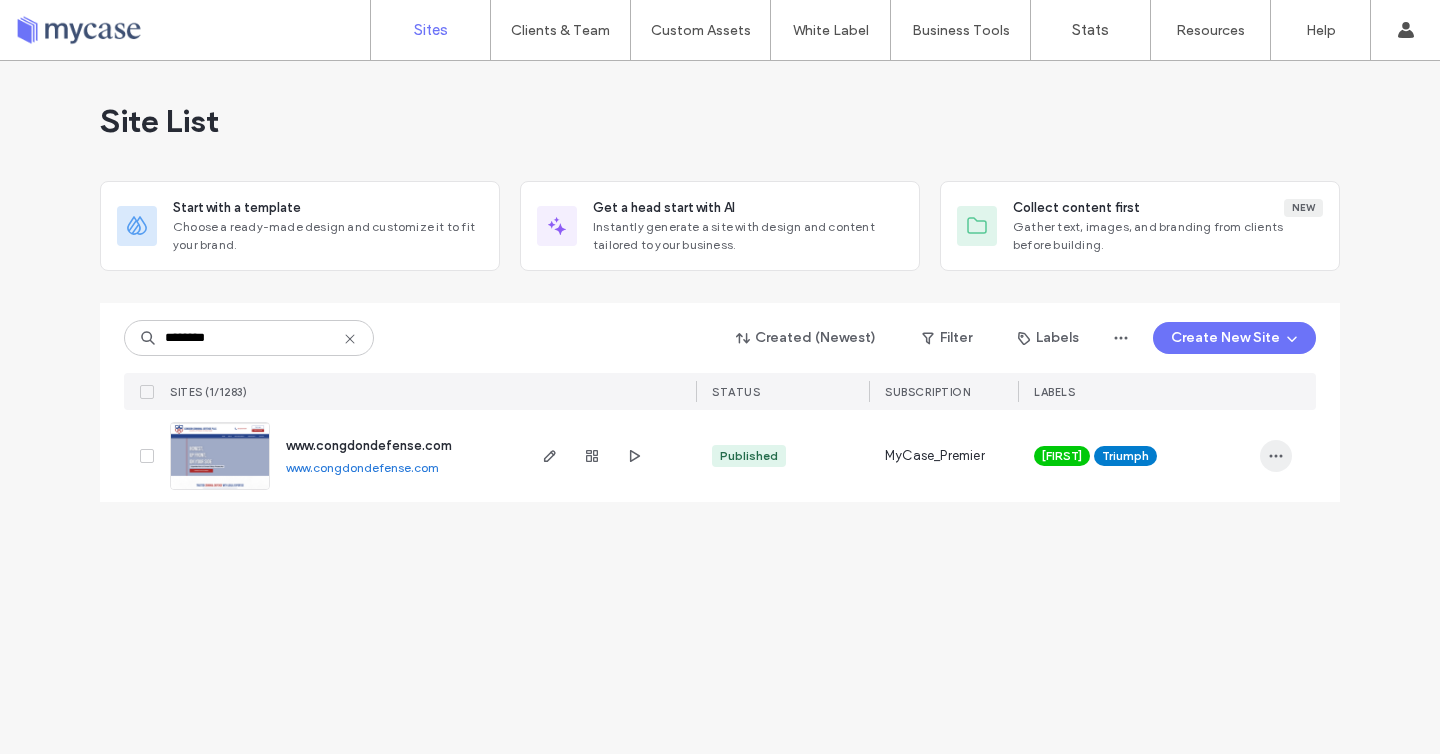 click 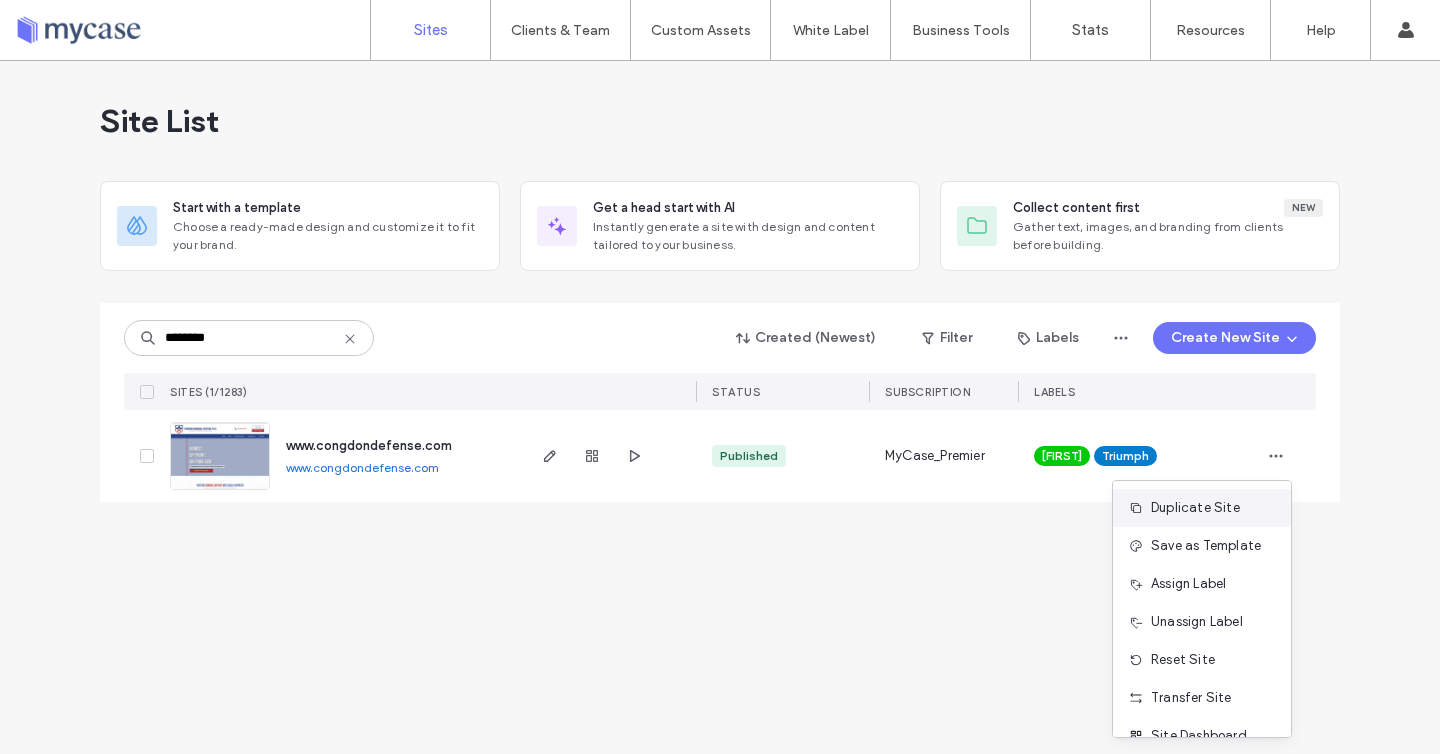 click on "Duplicate Site" at bounding box center [1202, 508] 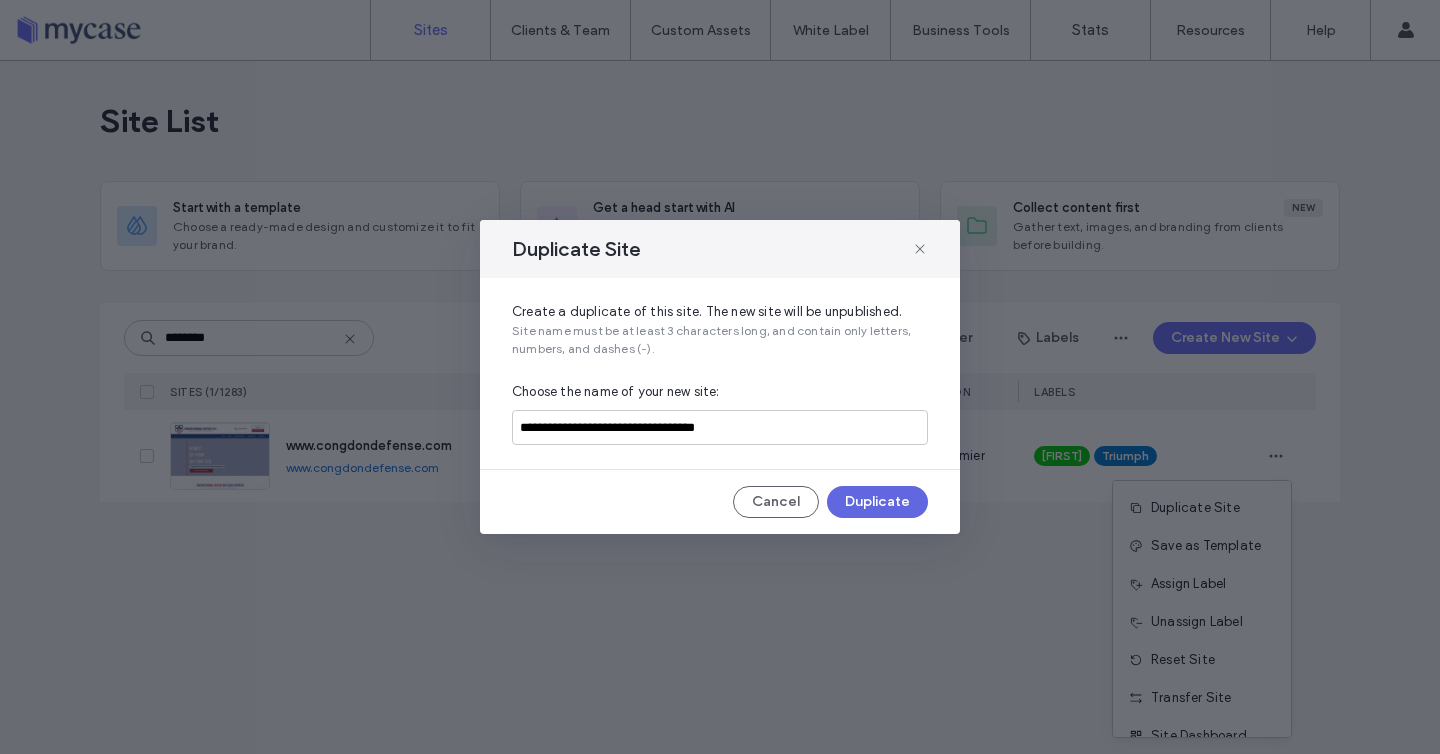 click on "Duplicate" at bounding box center [877, 502] 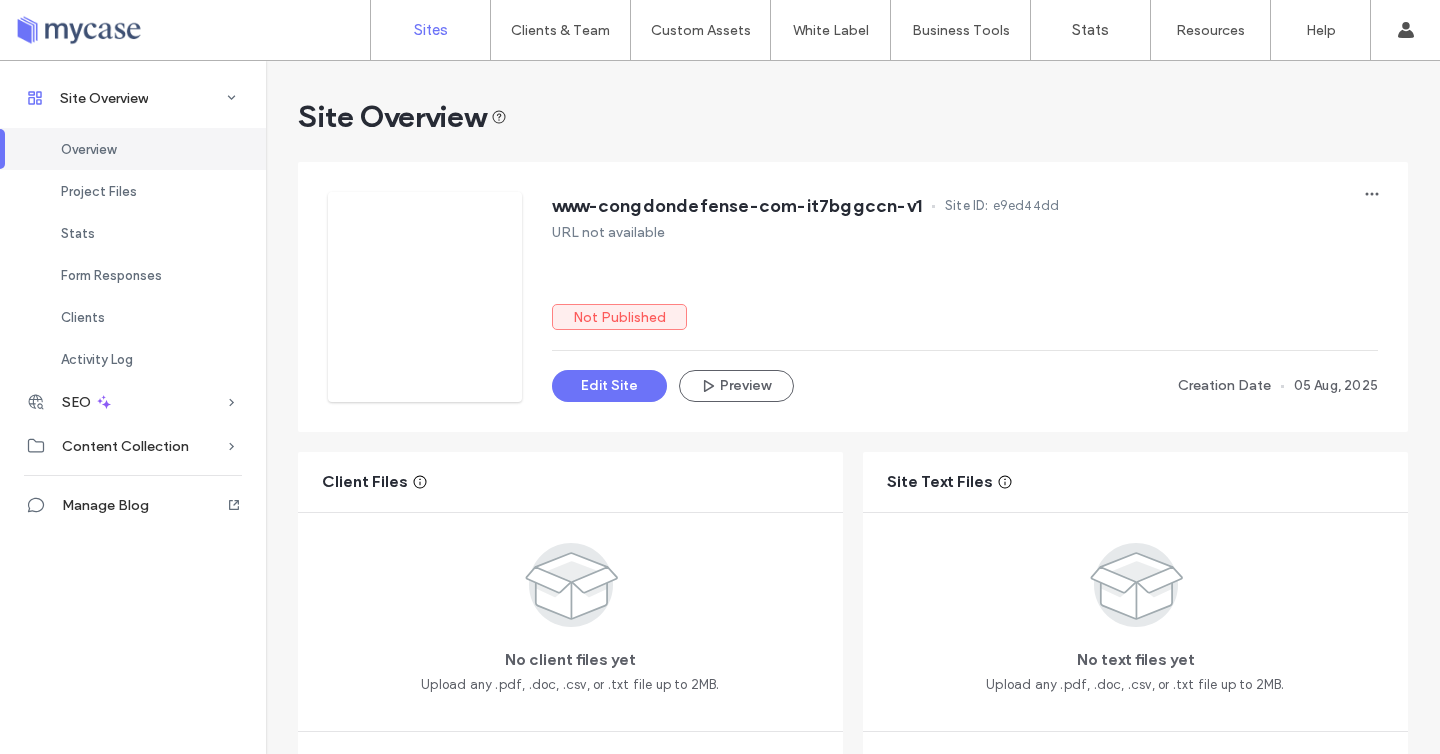 click on "Sites" at bounding box center (430, 30) 